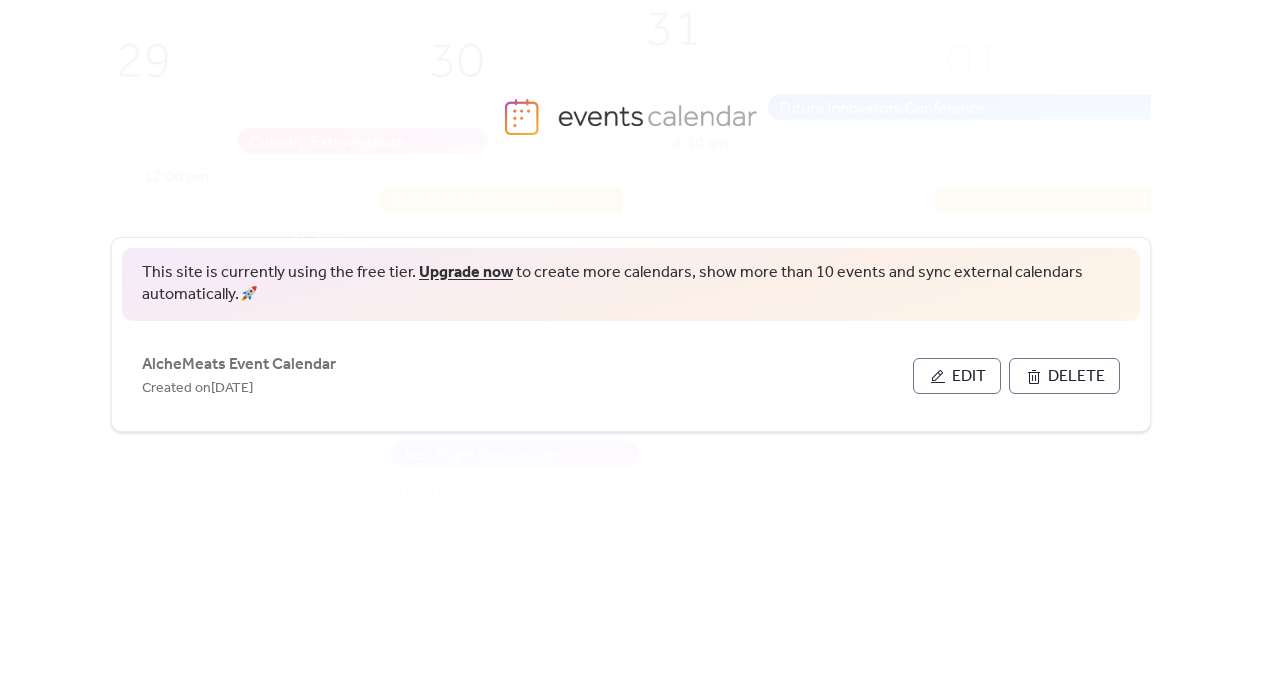scroll, scrollTop: 0, scrollLeft: 0, axis: both 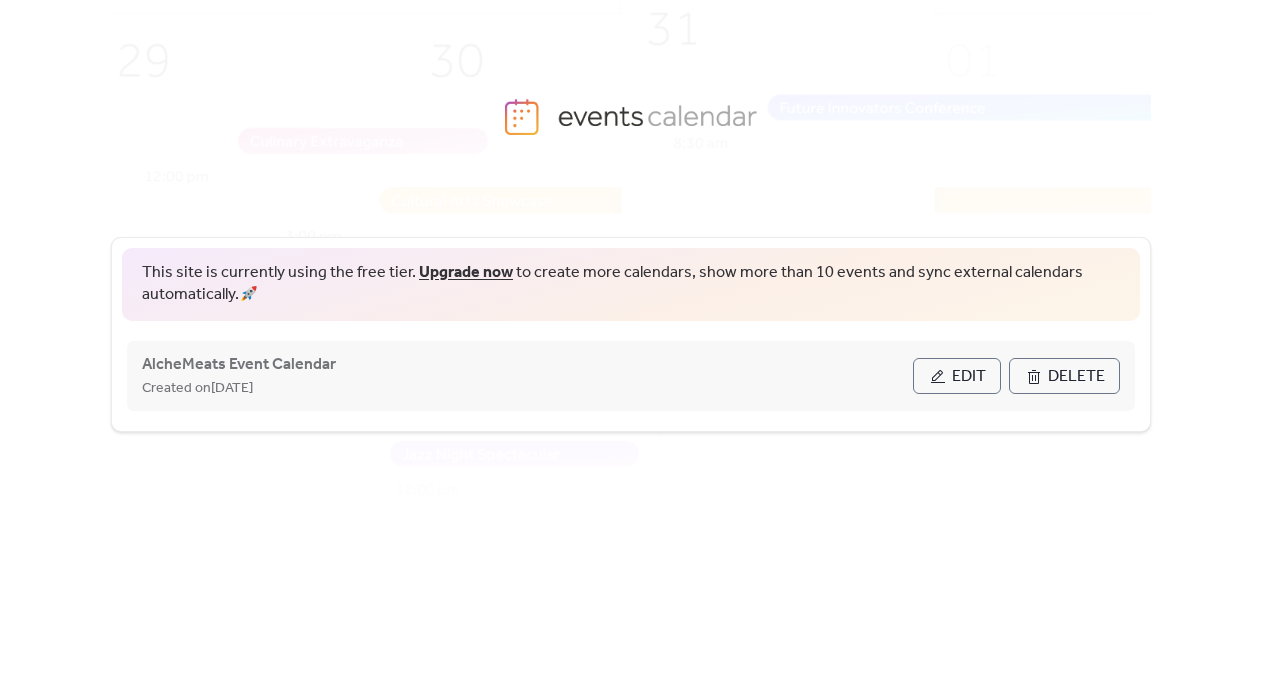 click on "Edit" at bounding box center (969, 377) 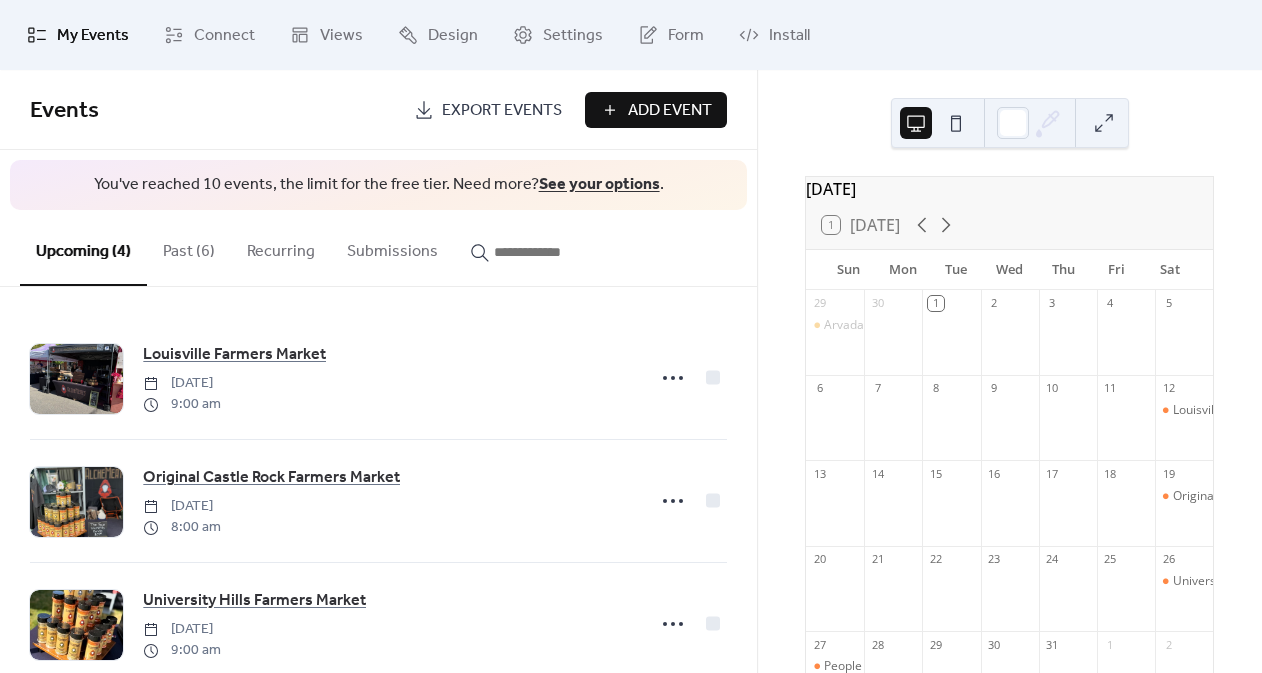 click on "Past  (6)" at bounding box center [189, 247] 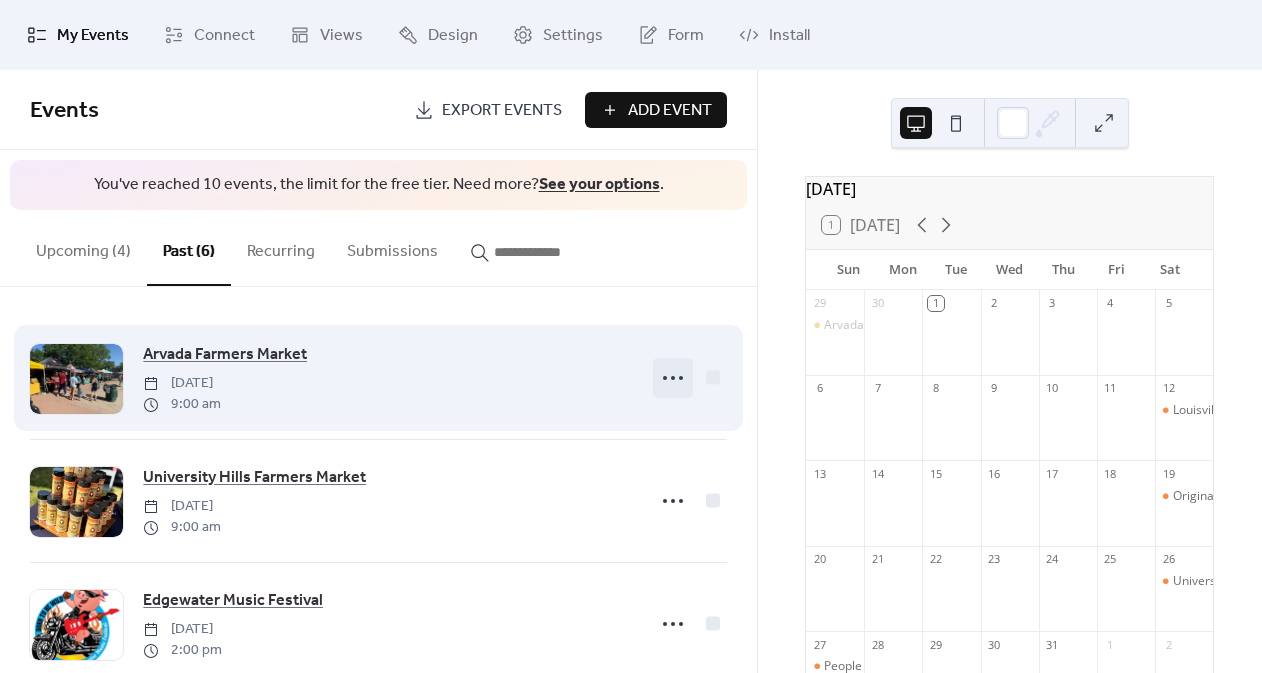 click 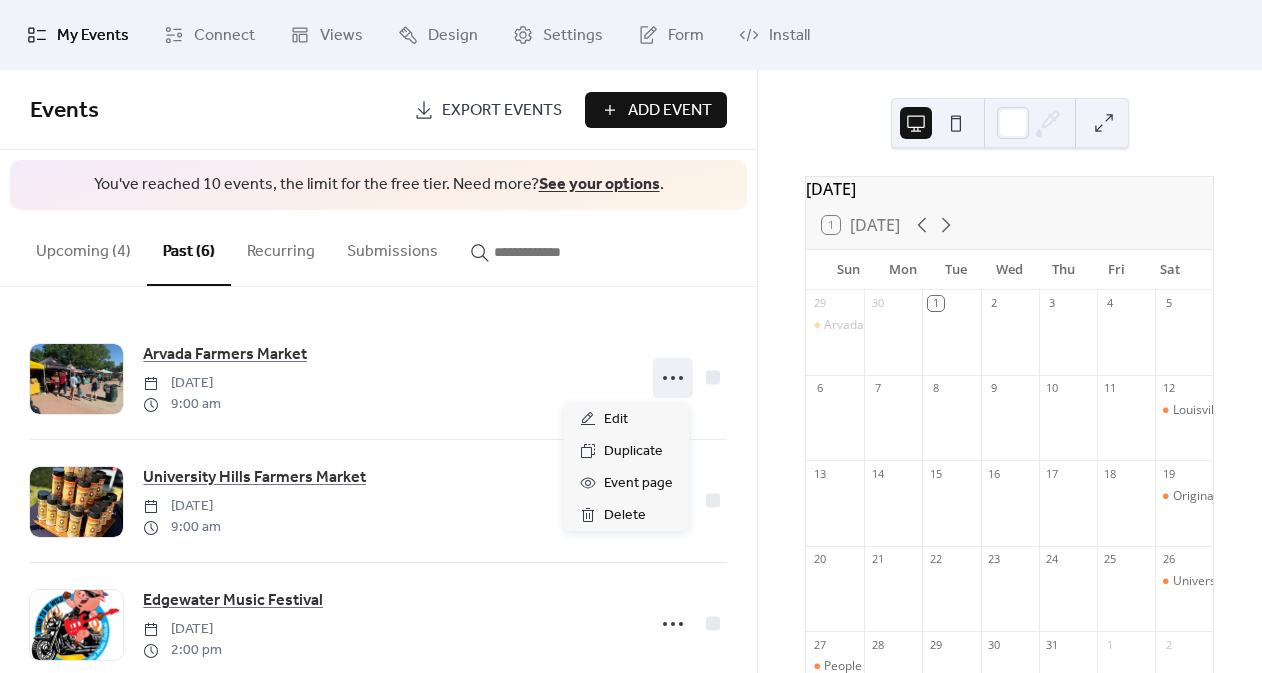 click on "Arvada Farmers Market [DATE] 9:00 am [GEOGRAPHIC_DATA] [DATE] 9:00 am Edgewater Music Festival [DATE] 2:00 pm Louisville Farmers Market [DATE] 9:00 am Taste of [GEOGRAPHIC_DATA][PERSON_NAME] [DATE] People + Produce [DATE] 9:00 am" at bounding box center [378, 480] 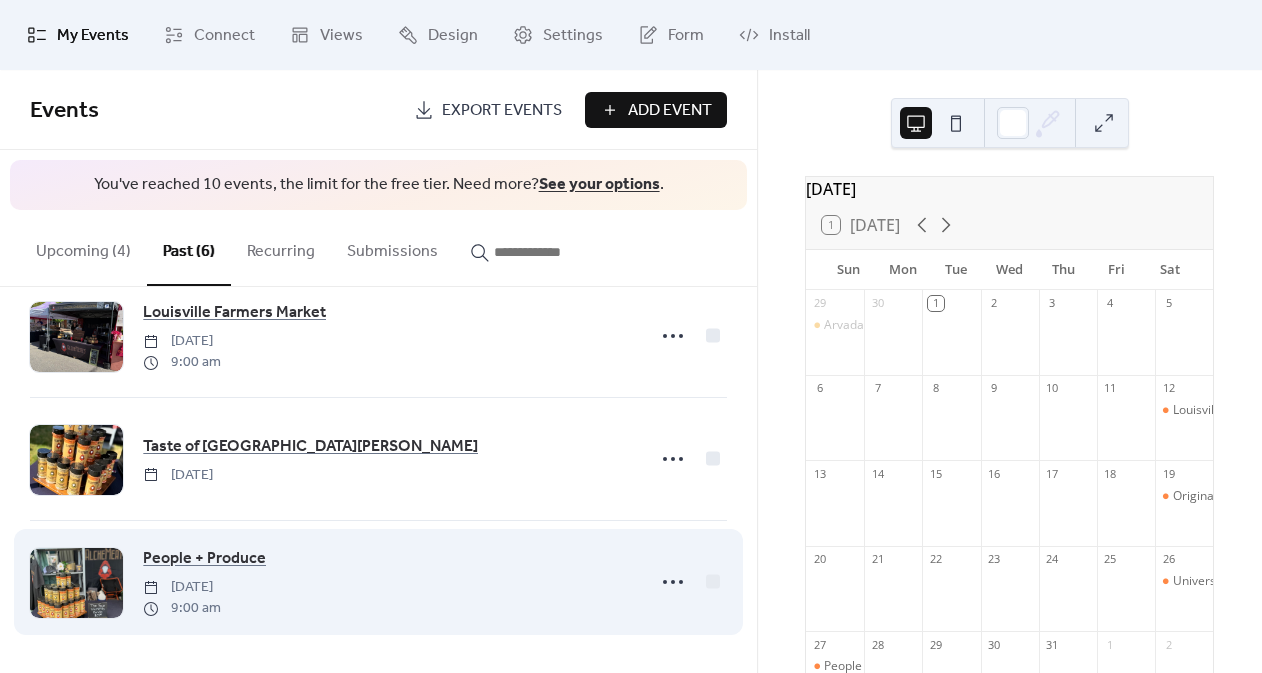 scroll, scrollTop: 412, scrollLeft: 0, axis: vertical 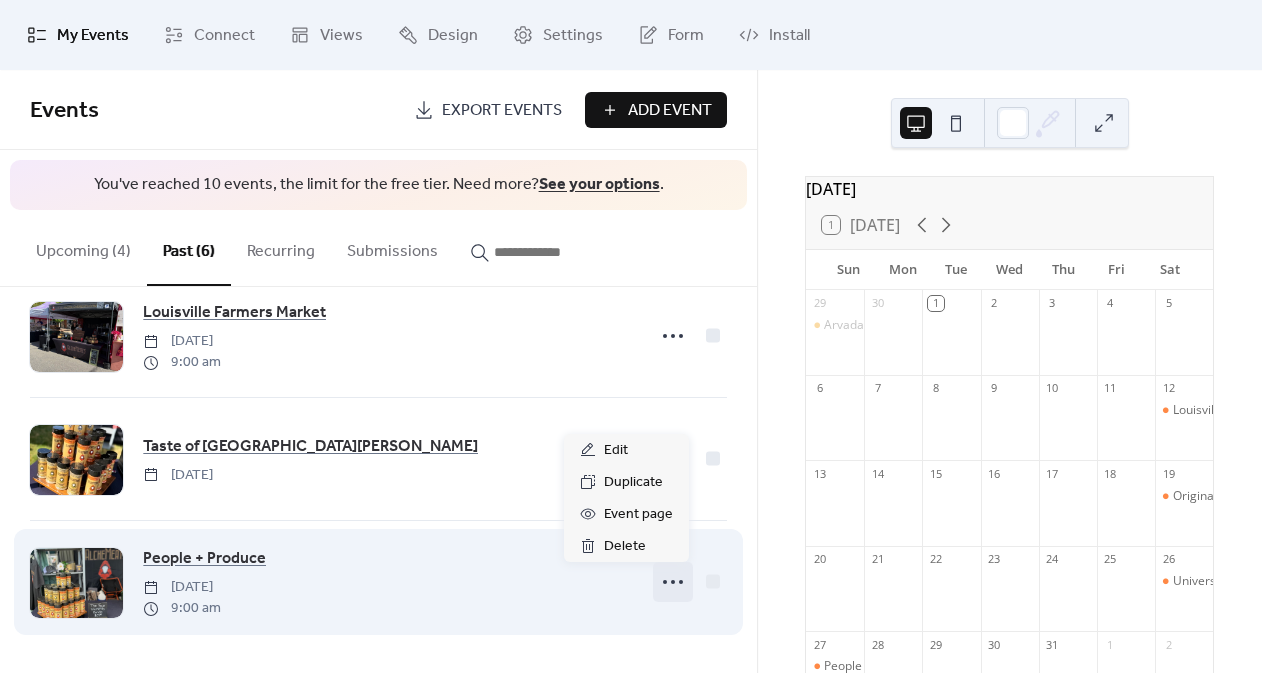click 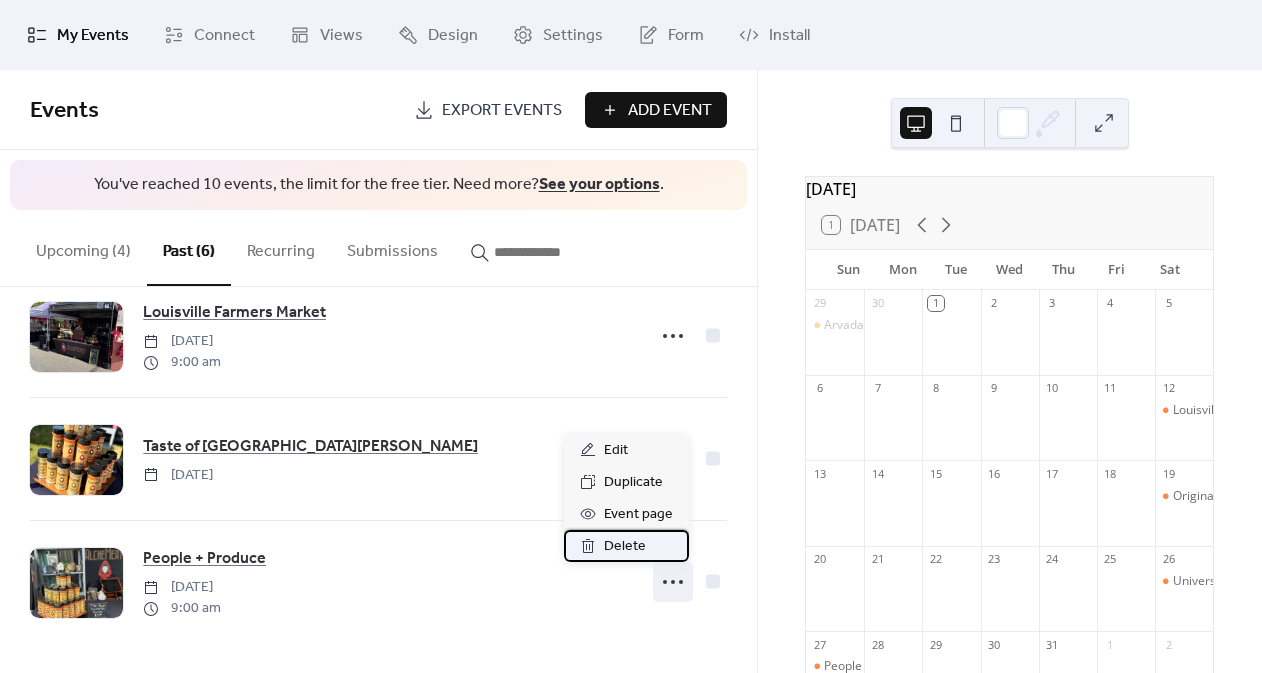 click on "Delete" at bounding box center (625, 547) 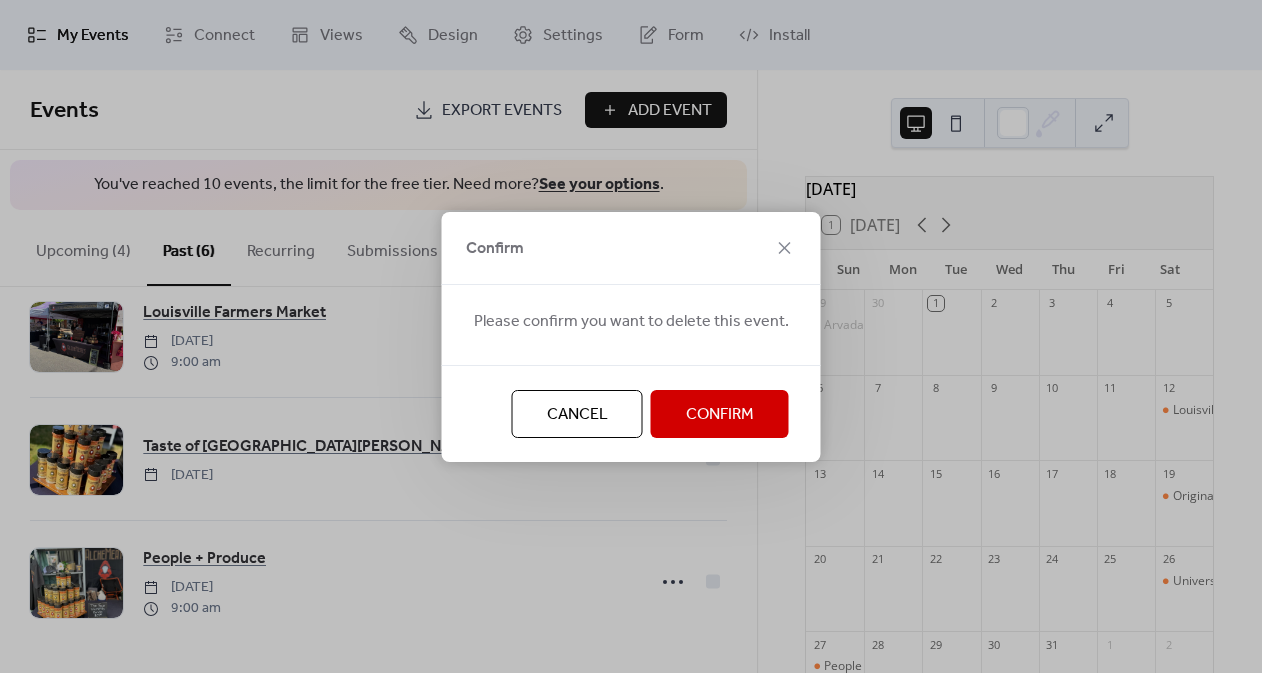 click on "Confirm" at bounding box center [720, 415] 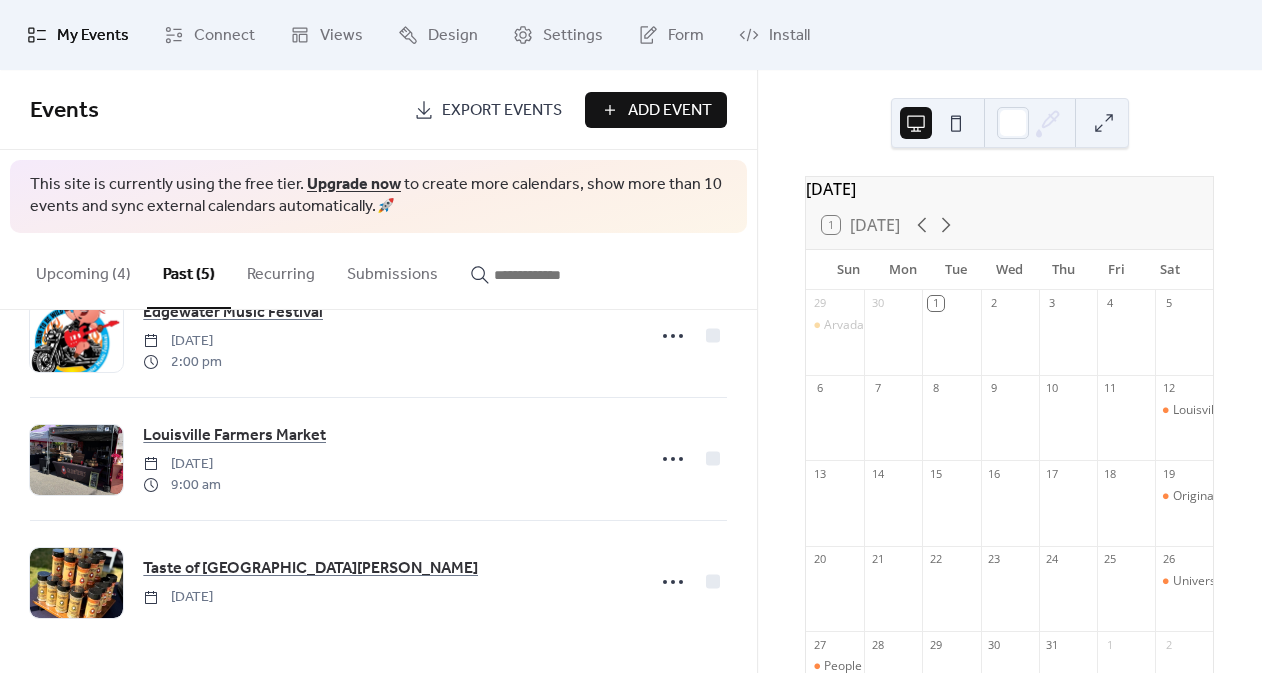 scroll, scrollTop: 311, scrollLeft: 0, axis: vertical 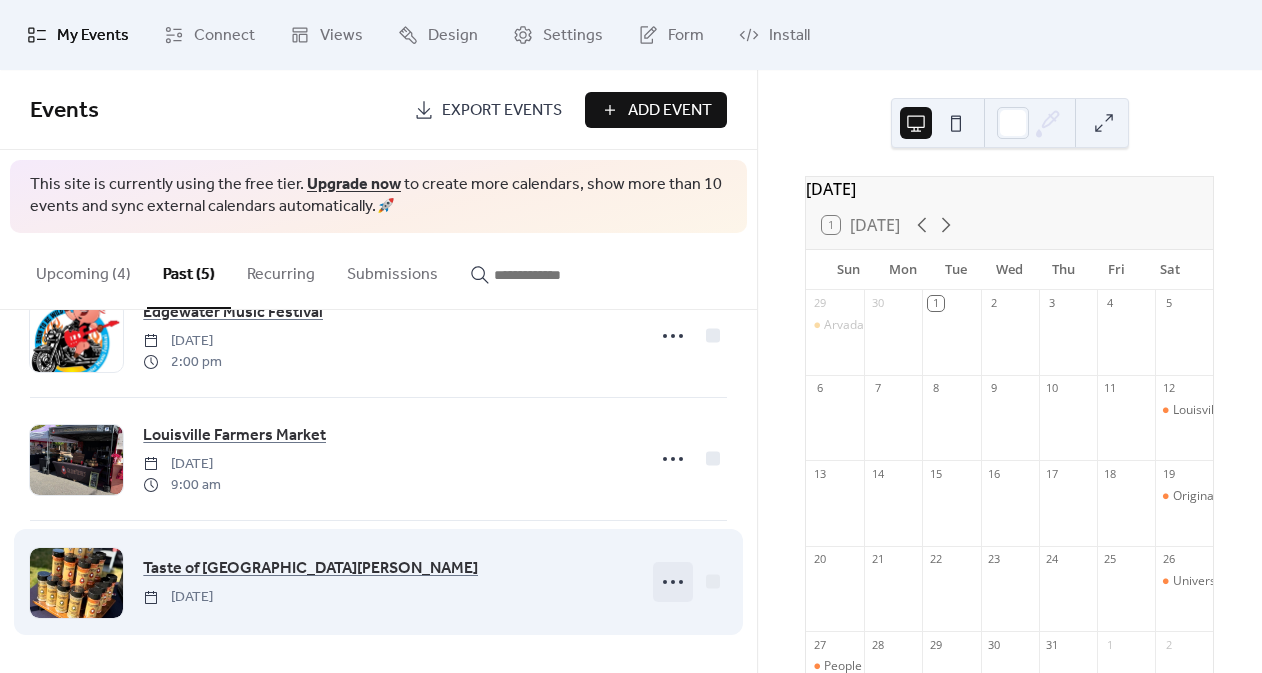 click 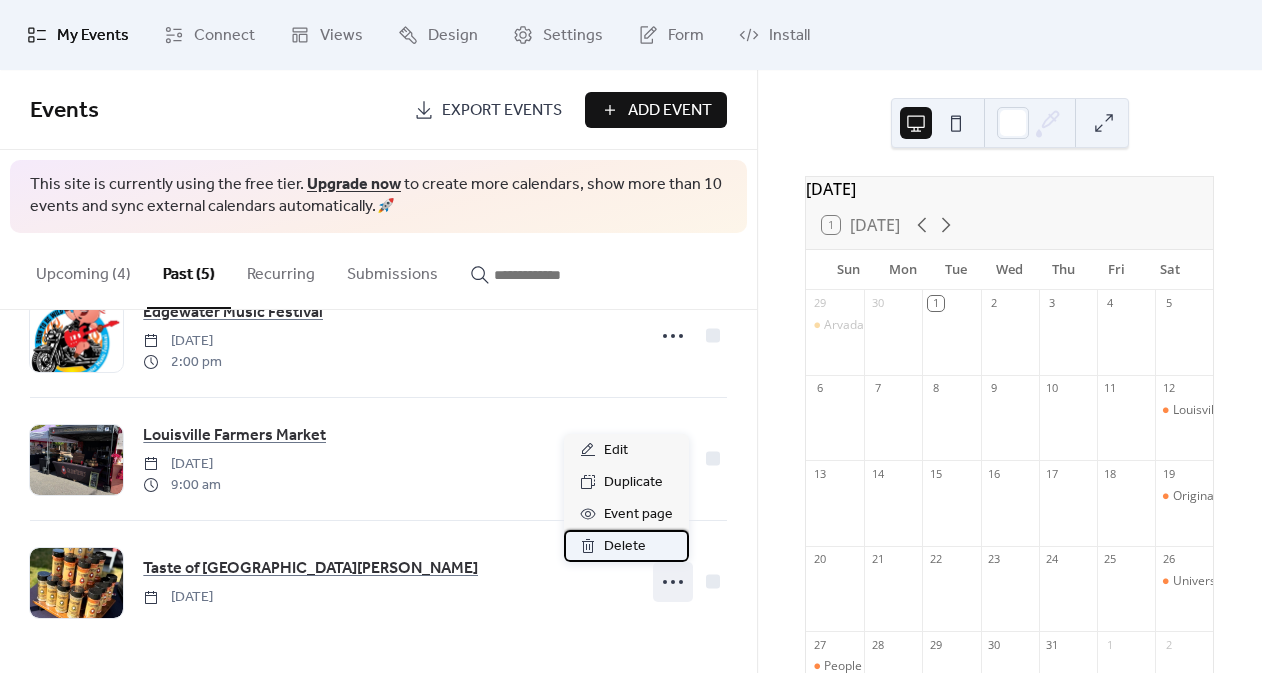 click on "Delete" at bounding box center (625, 547) 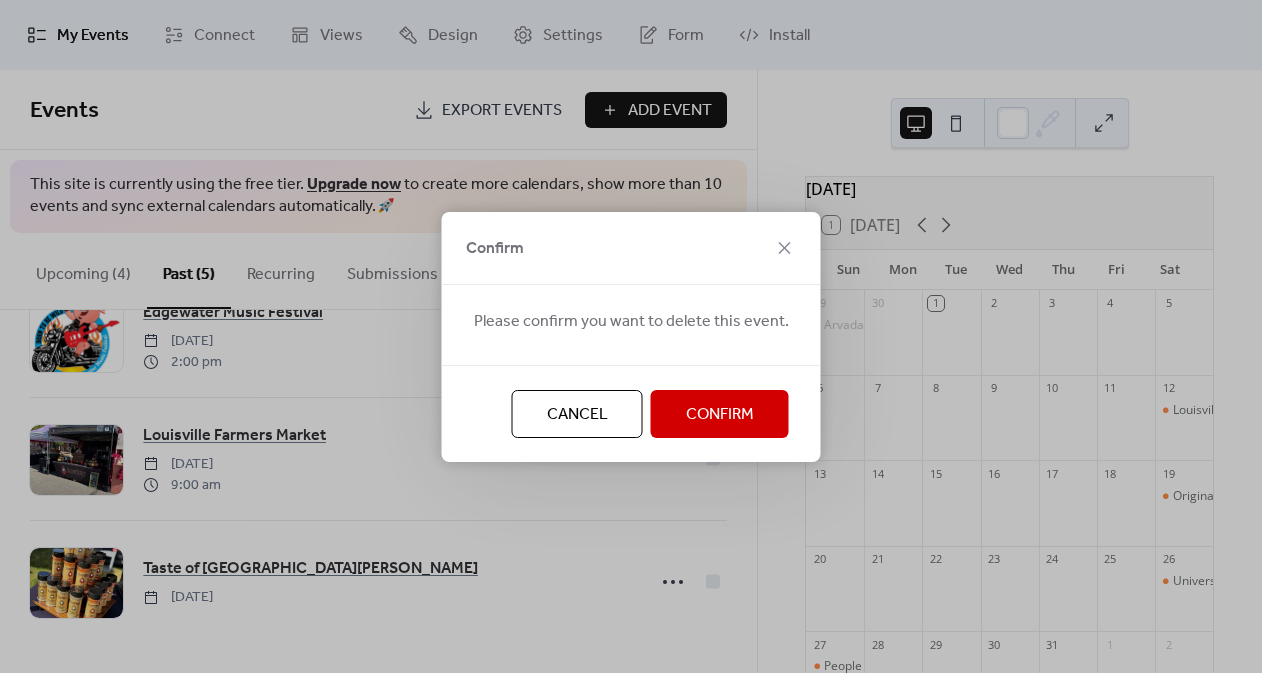 click on "Confirm" at bounding box center [720, 415] 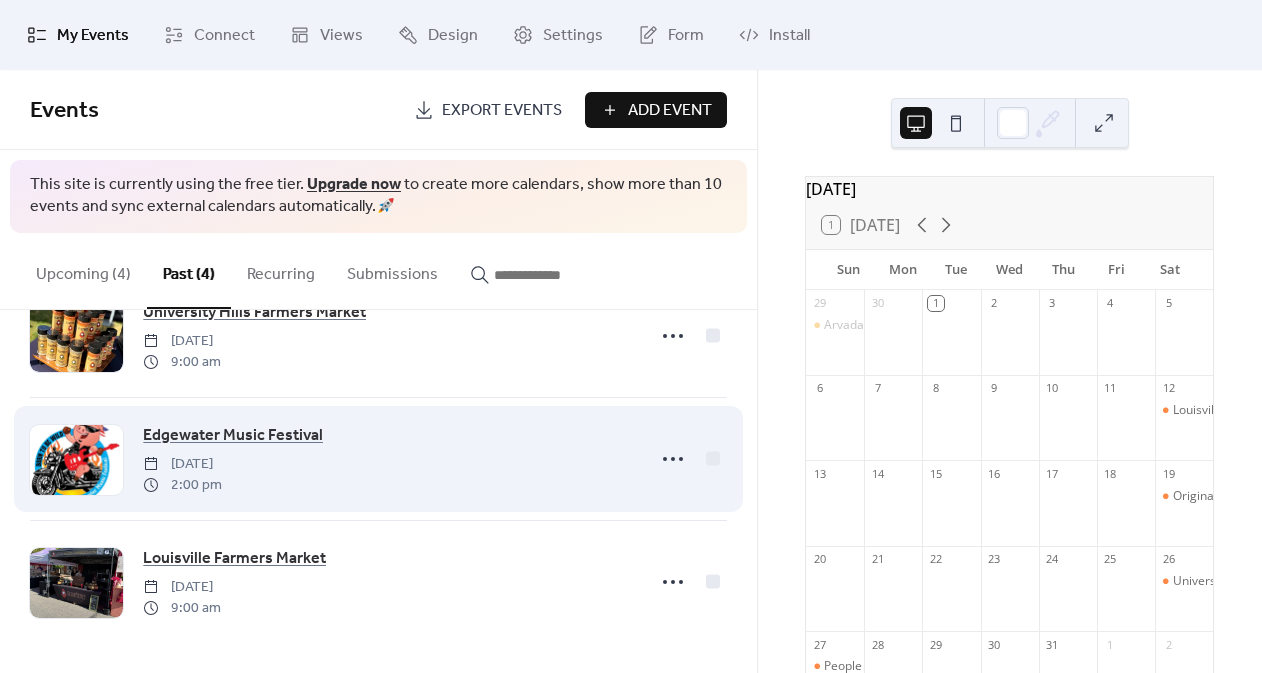 scroll, scrollTop: 188, scrollLeft: 0, axis: vertical 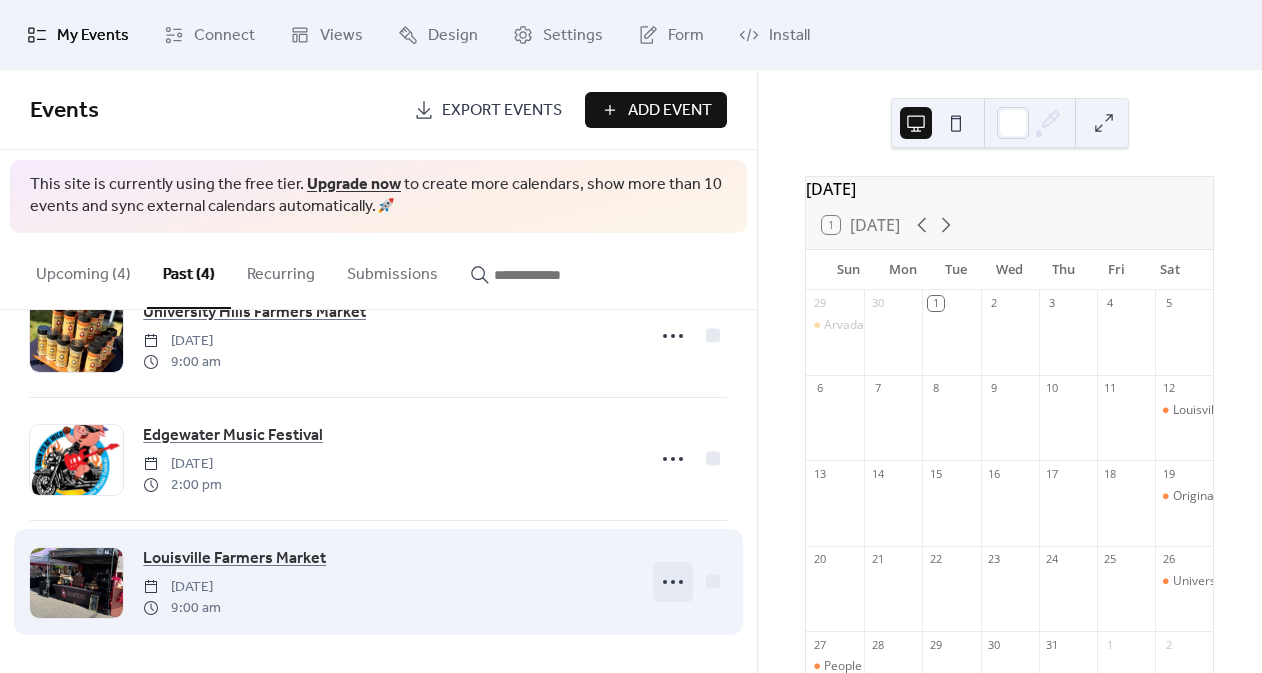 click 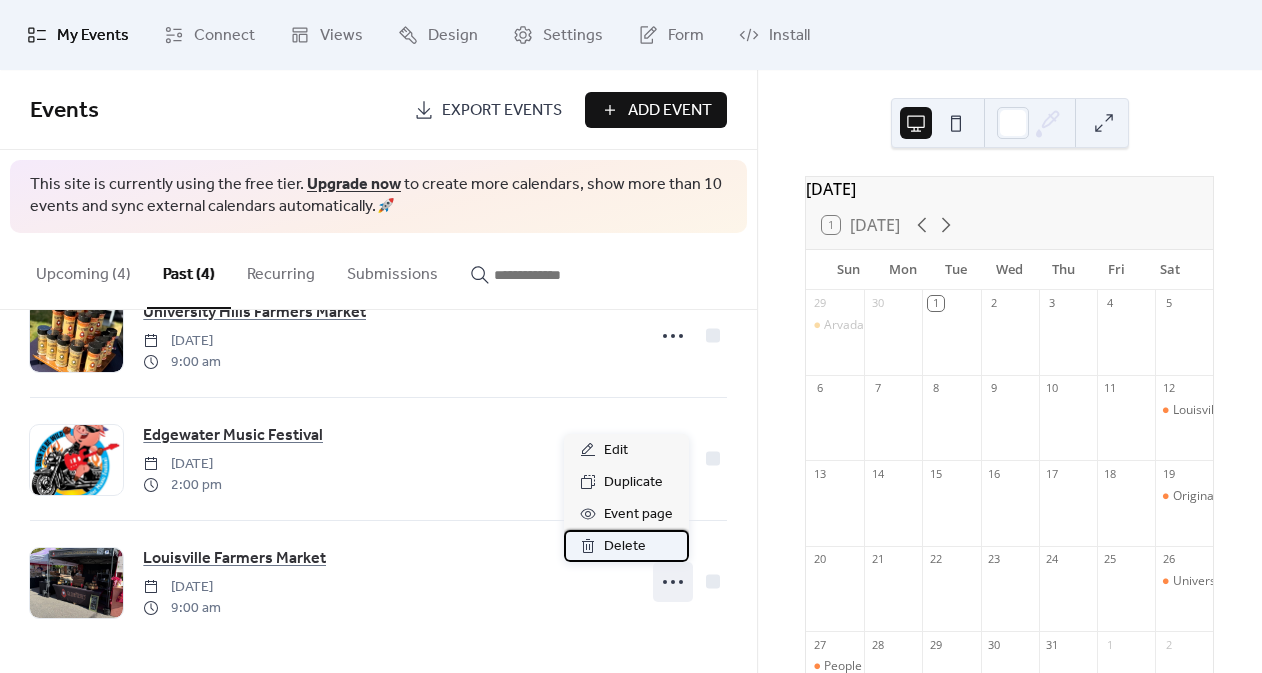 click on "Delete" at bounding box center (625, 547) 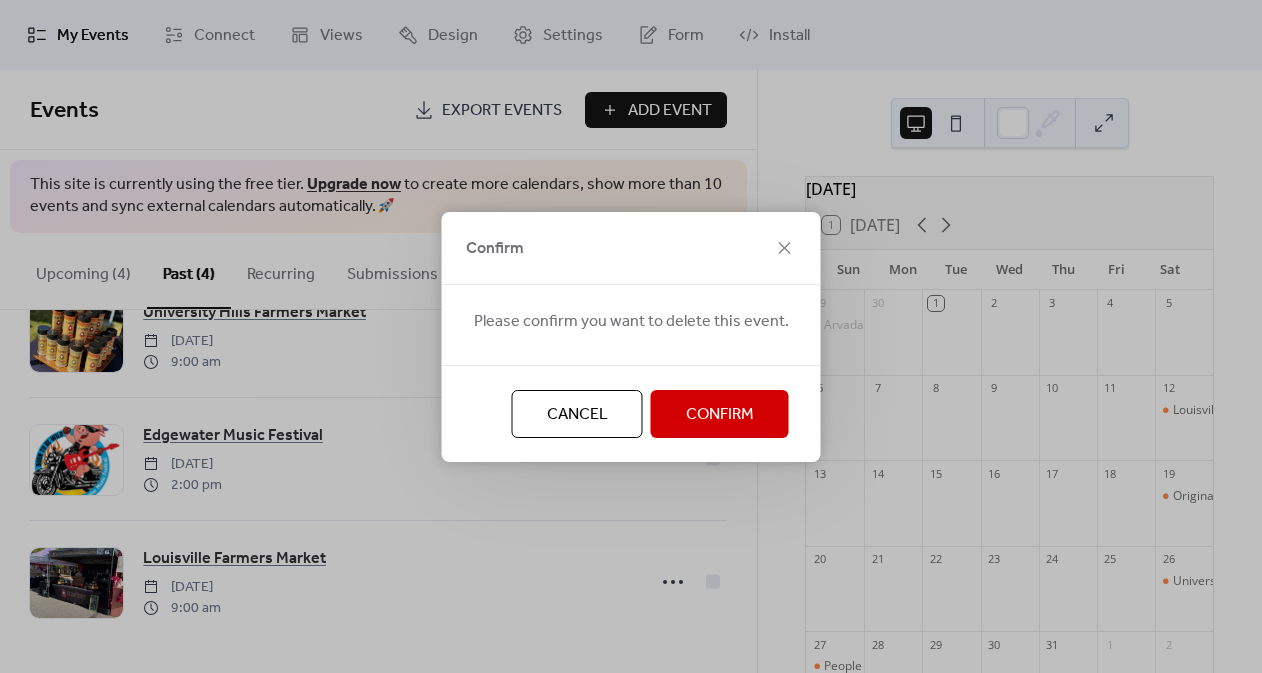 click on "Confirm" at bounding box center [720, 415] 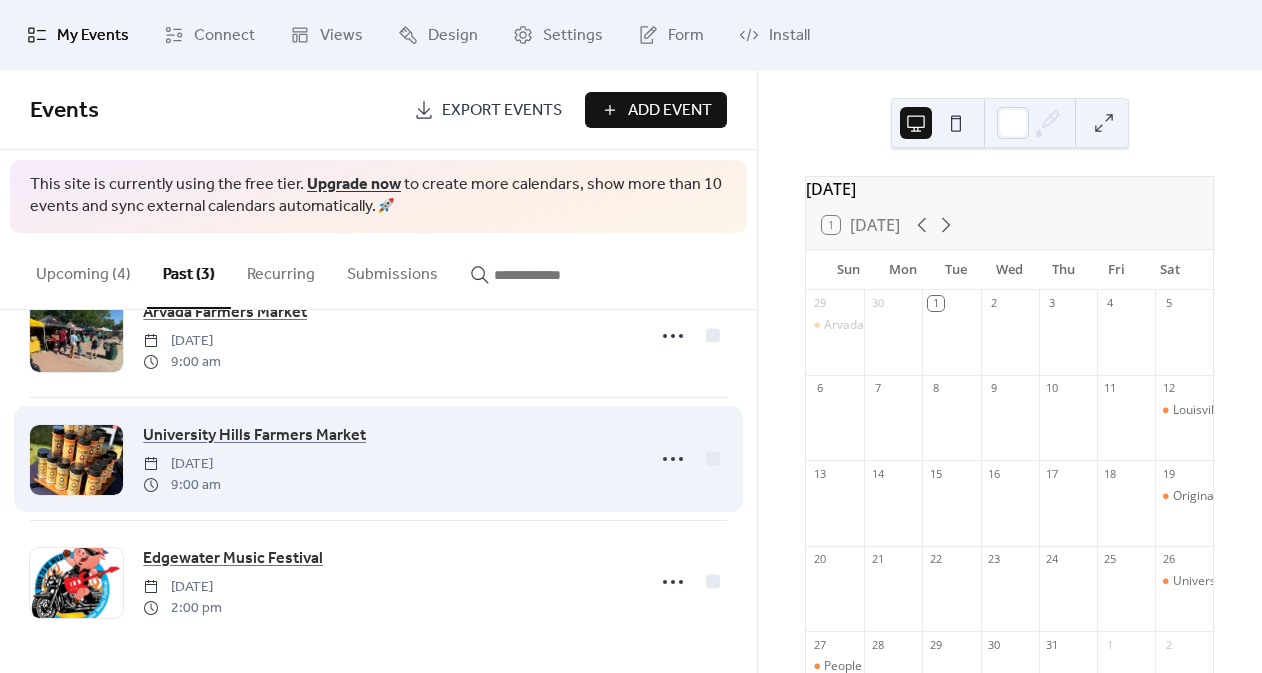scroll, scrollTop: 65, scrollLeft: 0, axis: vertical 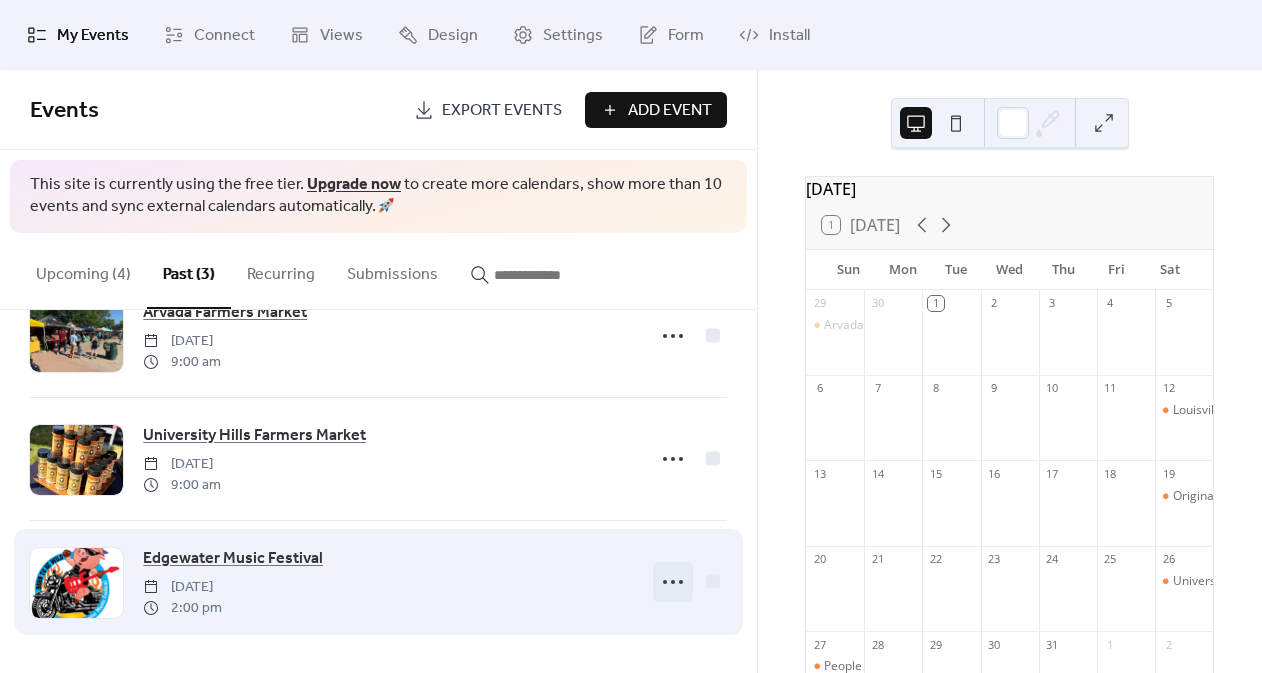 click 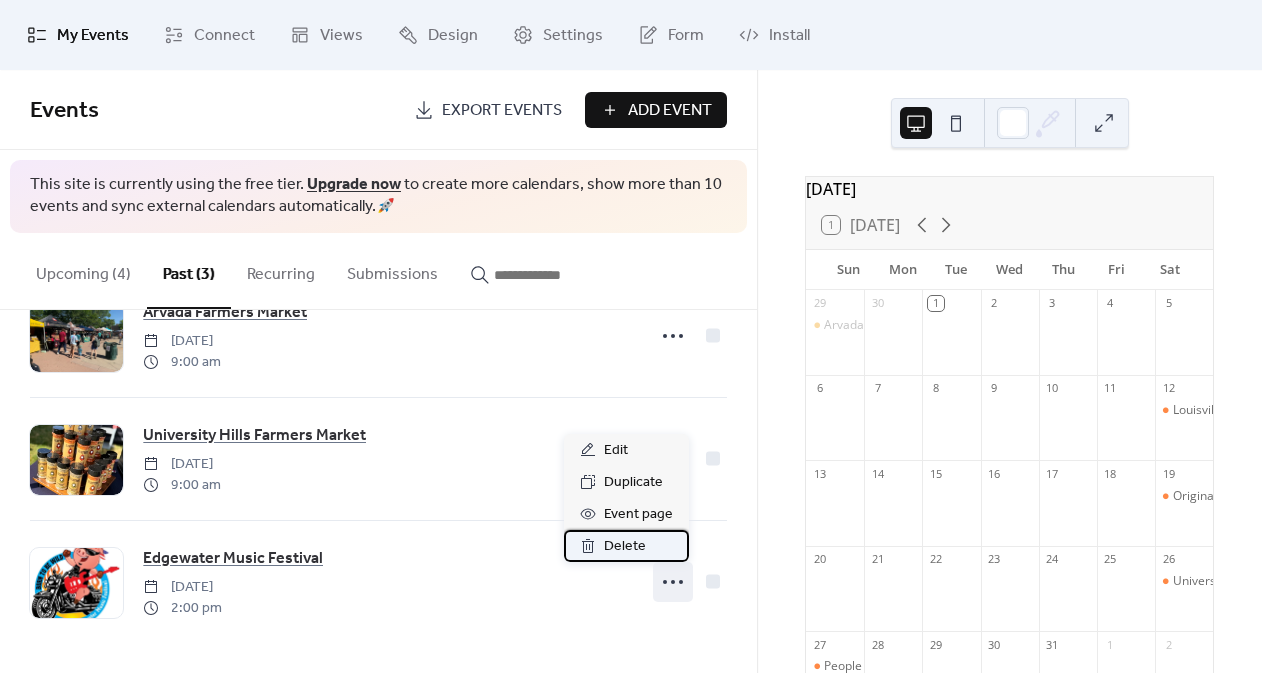 click on "Delete" at bounding box center (625, 547) 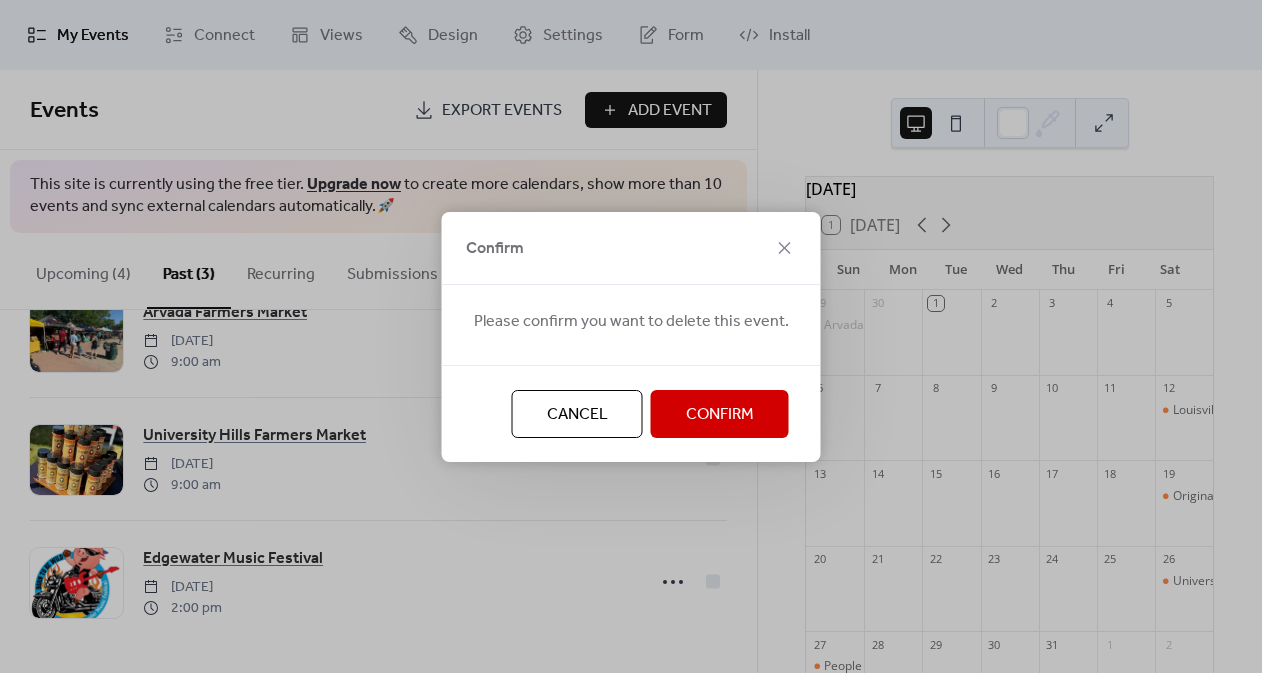 click on "Confirm" at bounding box center (720, 415) 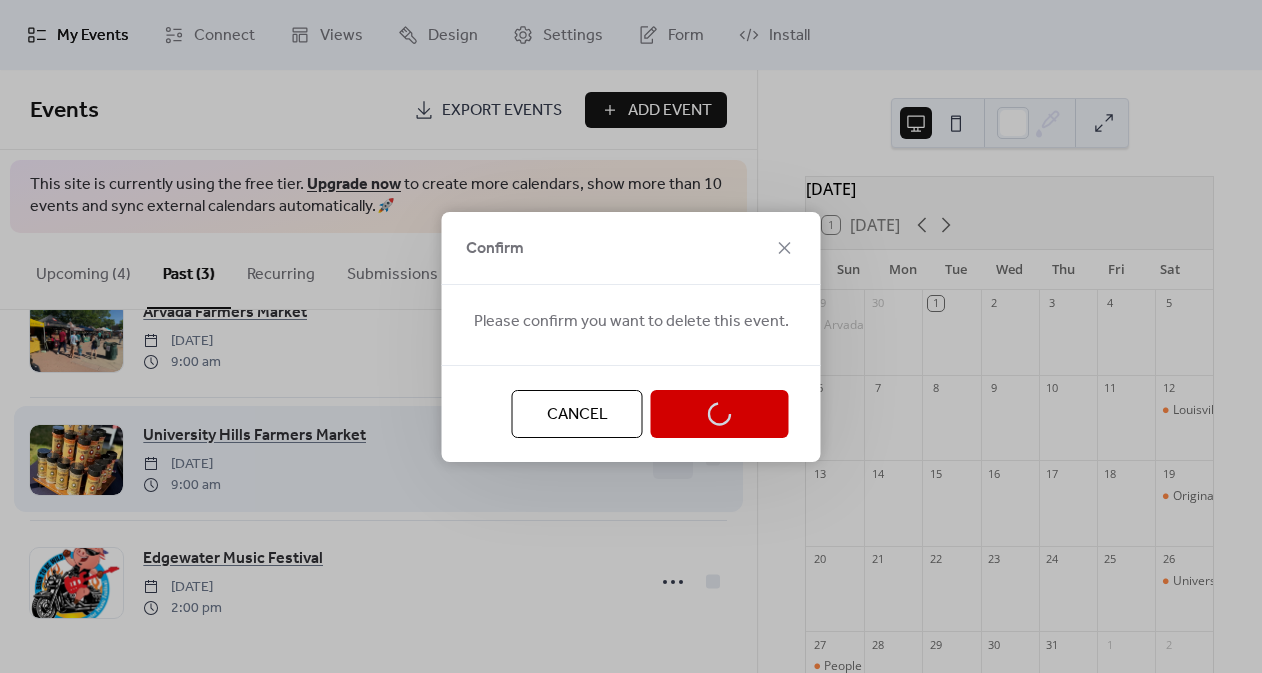 scroll, scrollTop: 0, scrollLeft: 0, axis: both 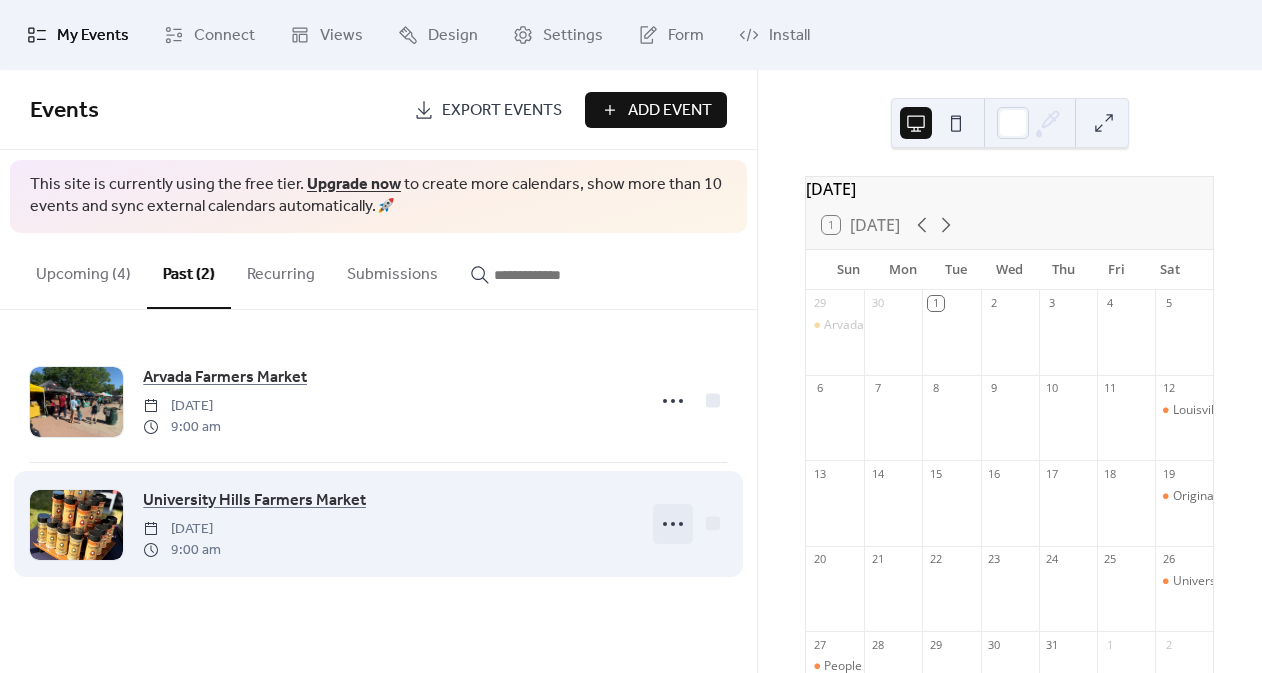 click 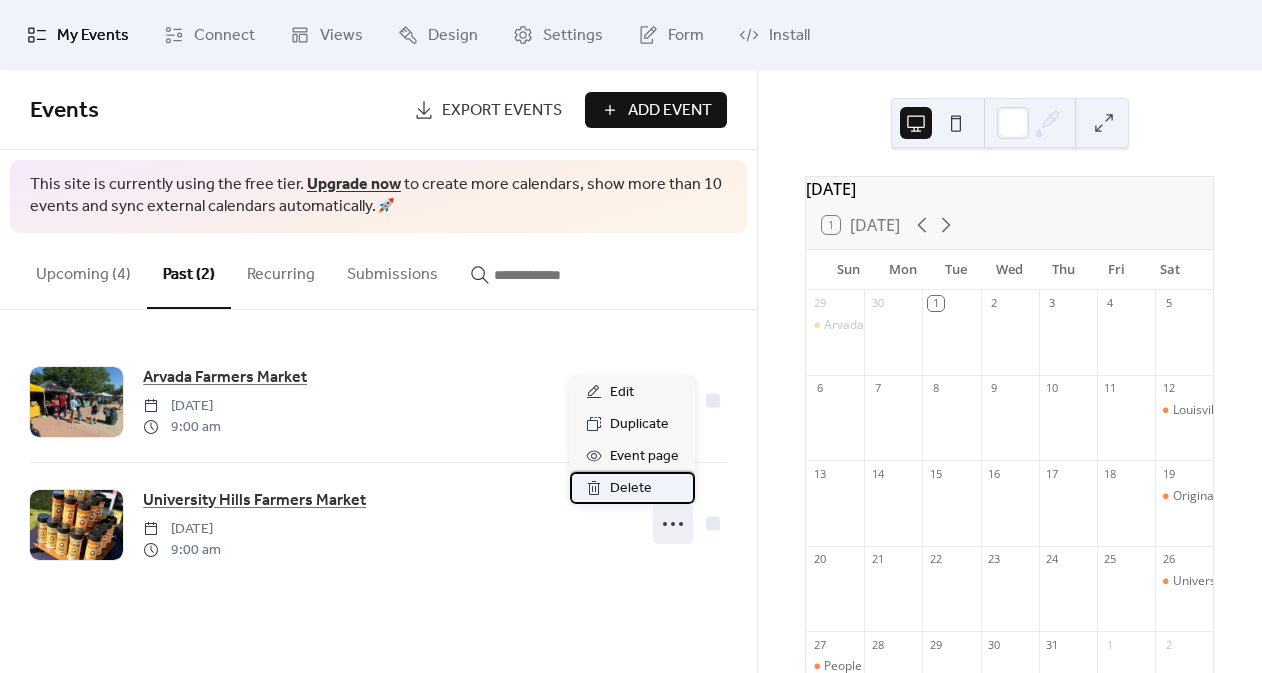 click on "Delete" at bounding box center (631, 489) 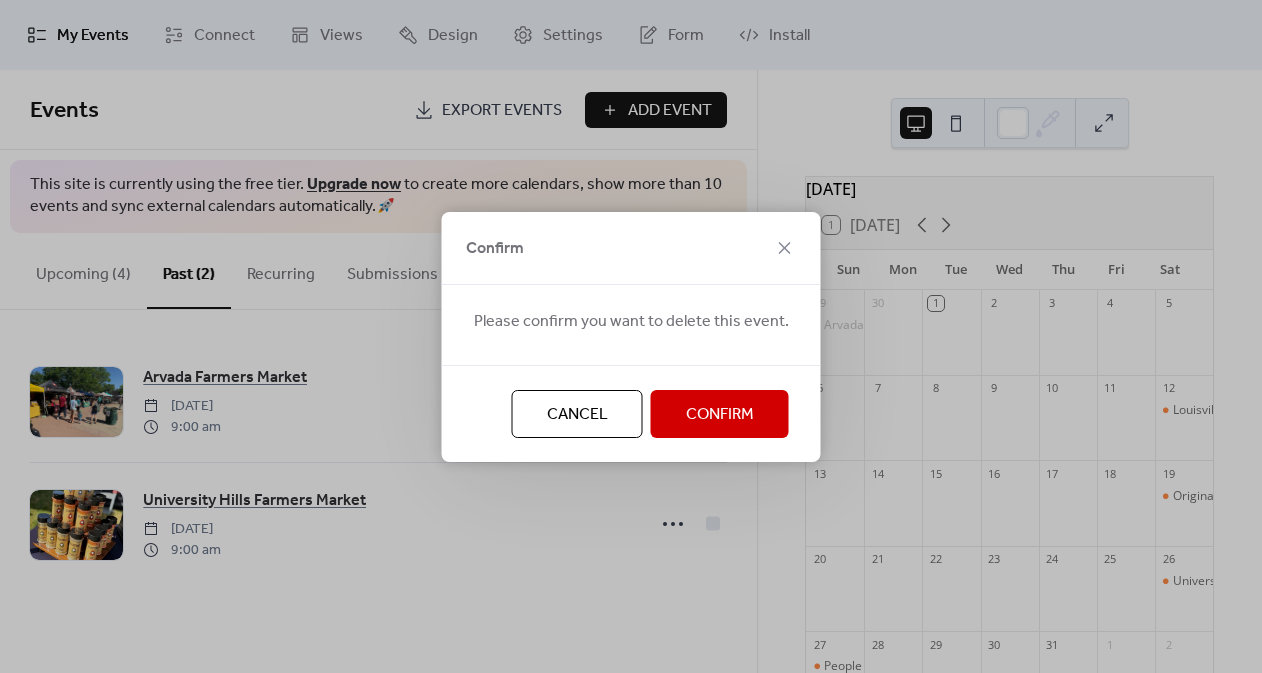 click on "Confirm" at bounding box center (720, 415) 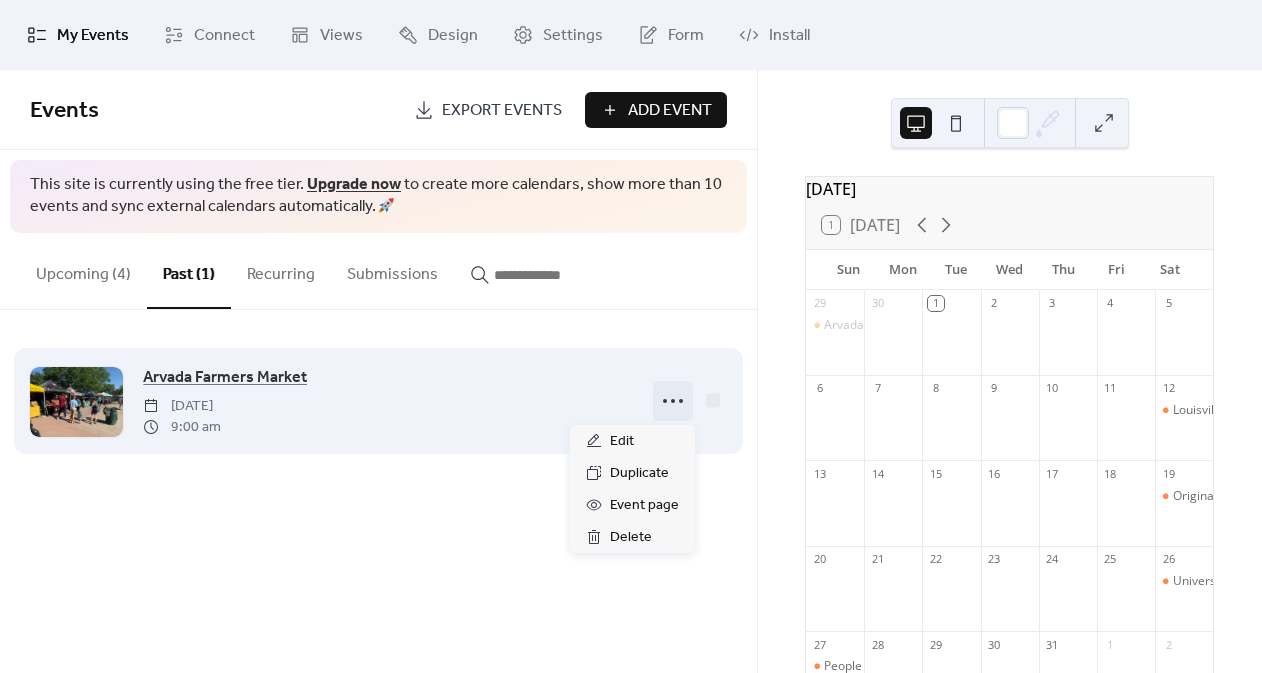 click 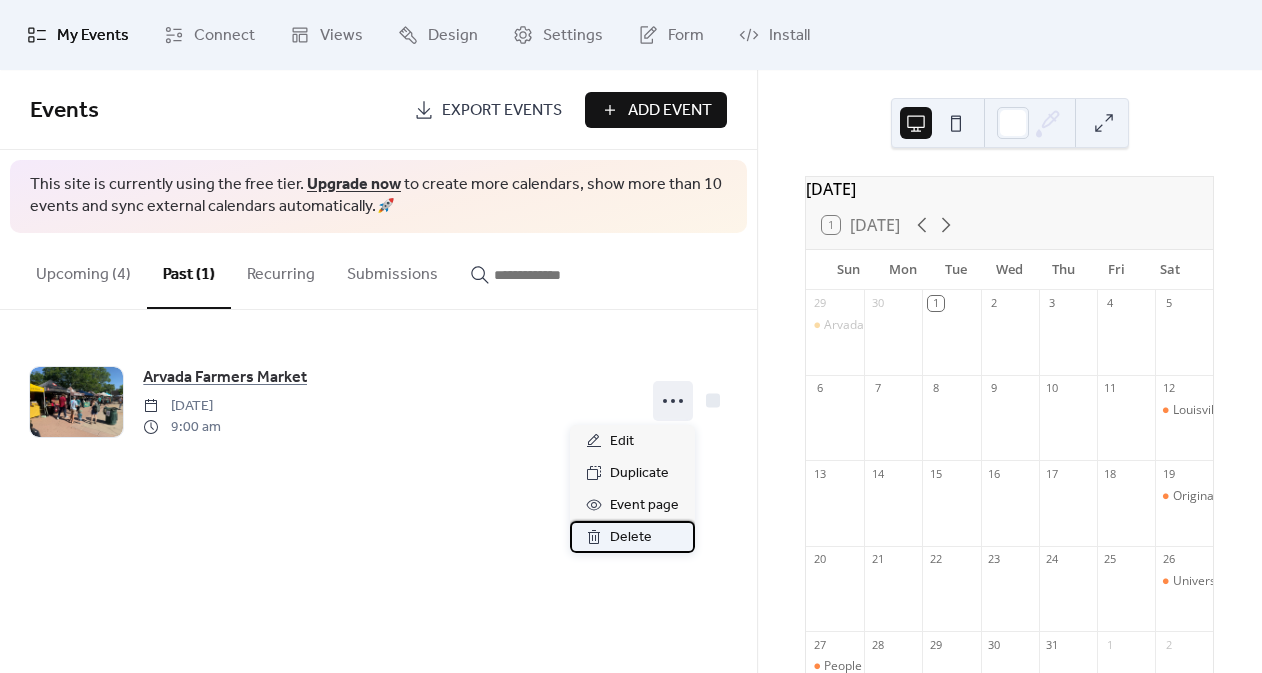 click on "Delete" at bounding box center (631, 538) 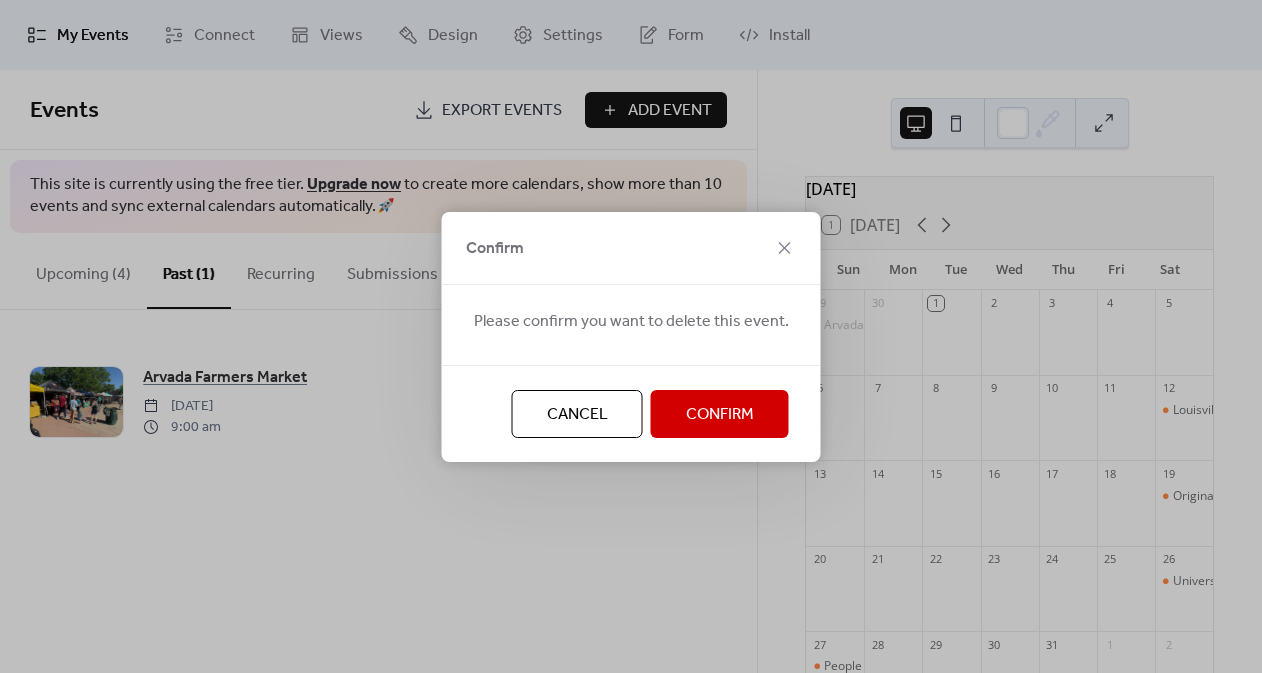 click on "Confirm" at bounding box center (720, 415) 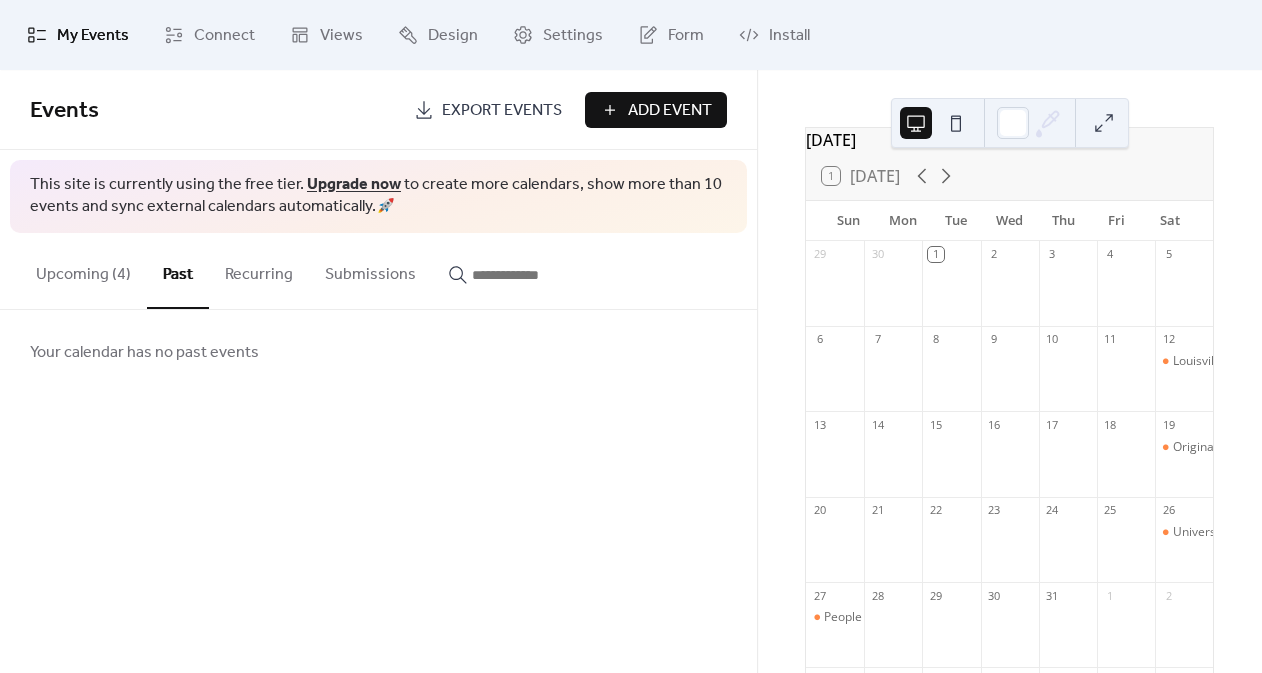 scroll, scrollTop: 56, scrollLeft: 0, axis: vertical 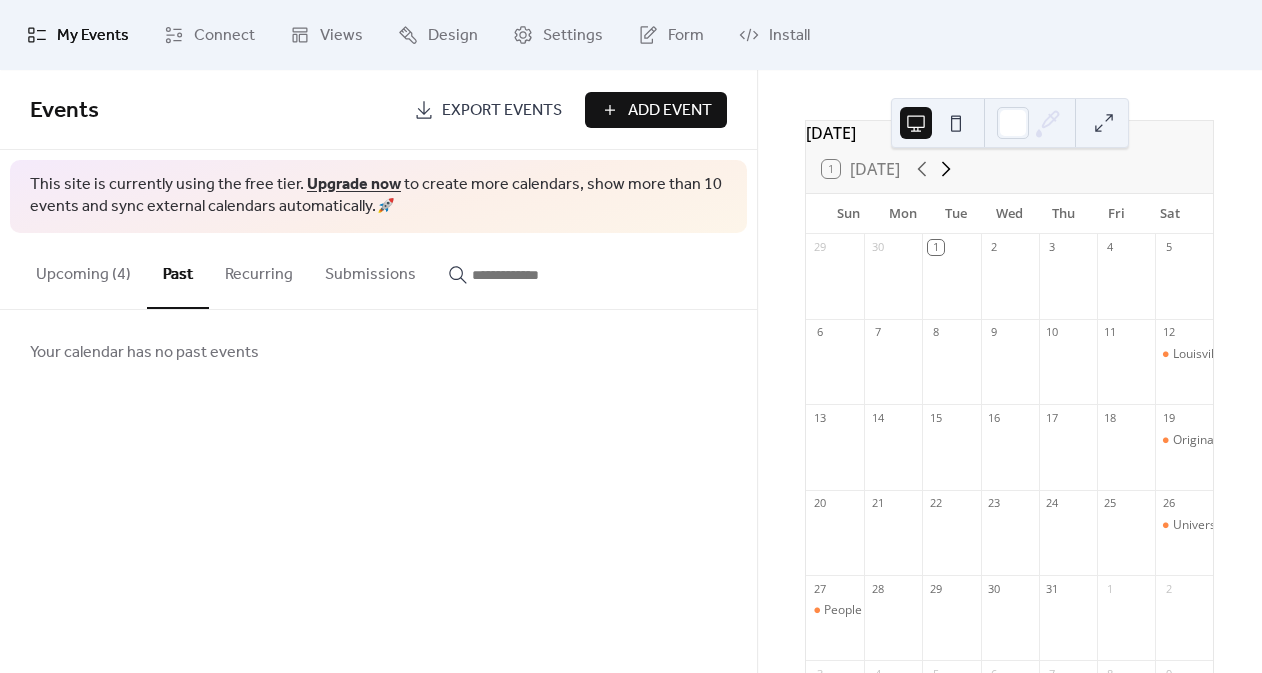 click 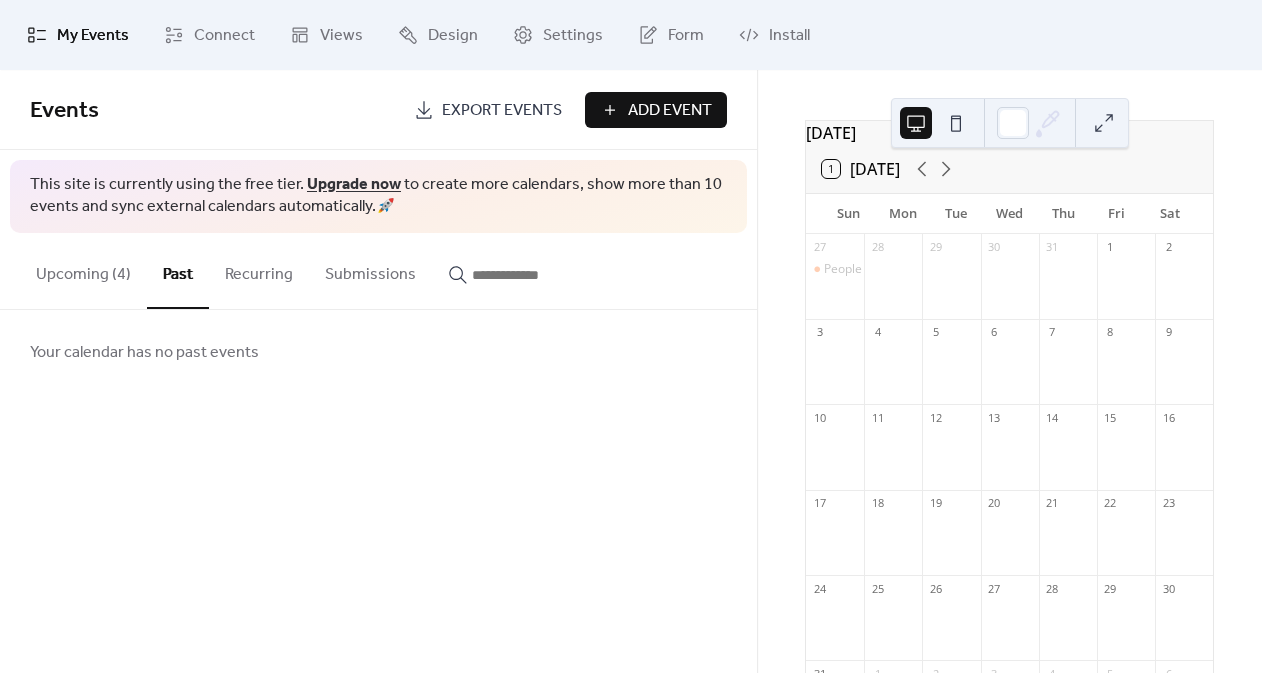 click on "Add Event" at bounding box center (670, 111) 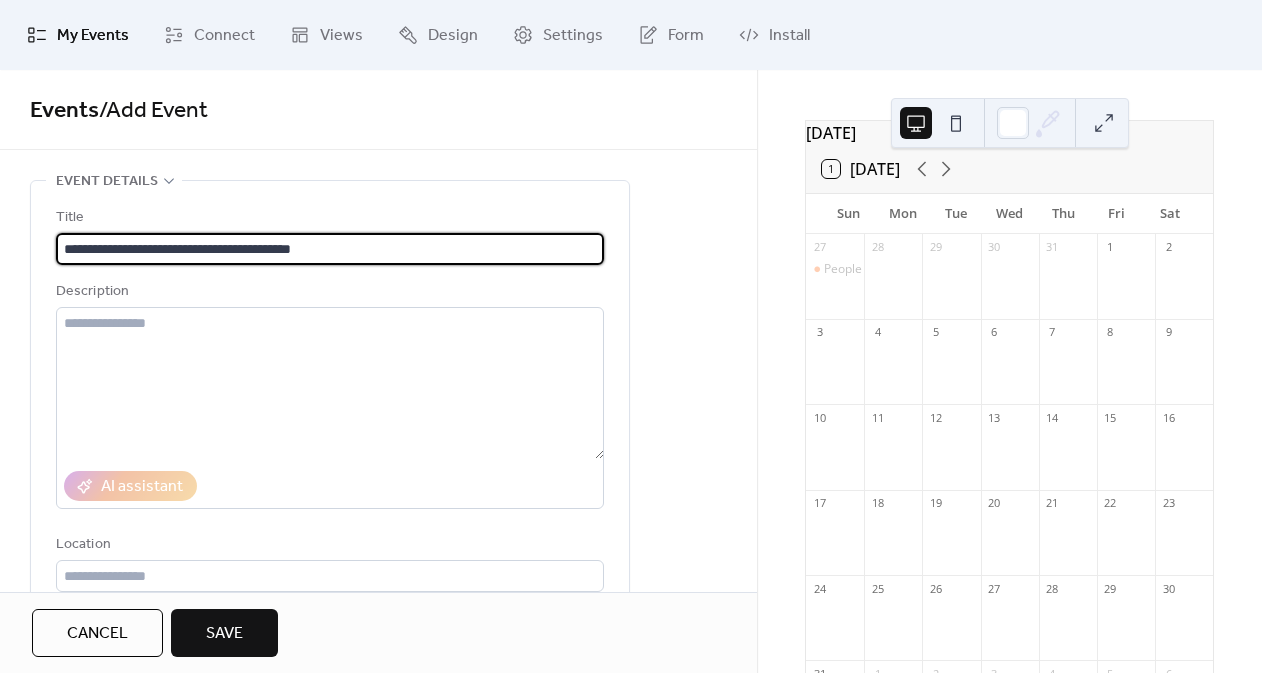 type on "**********" 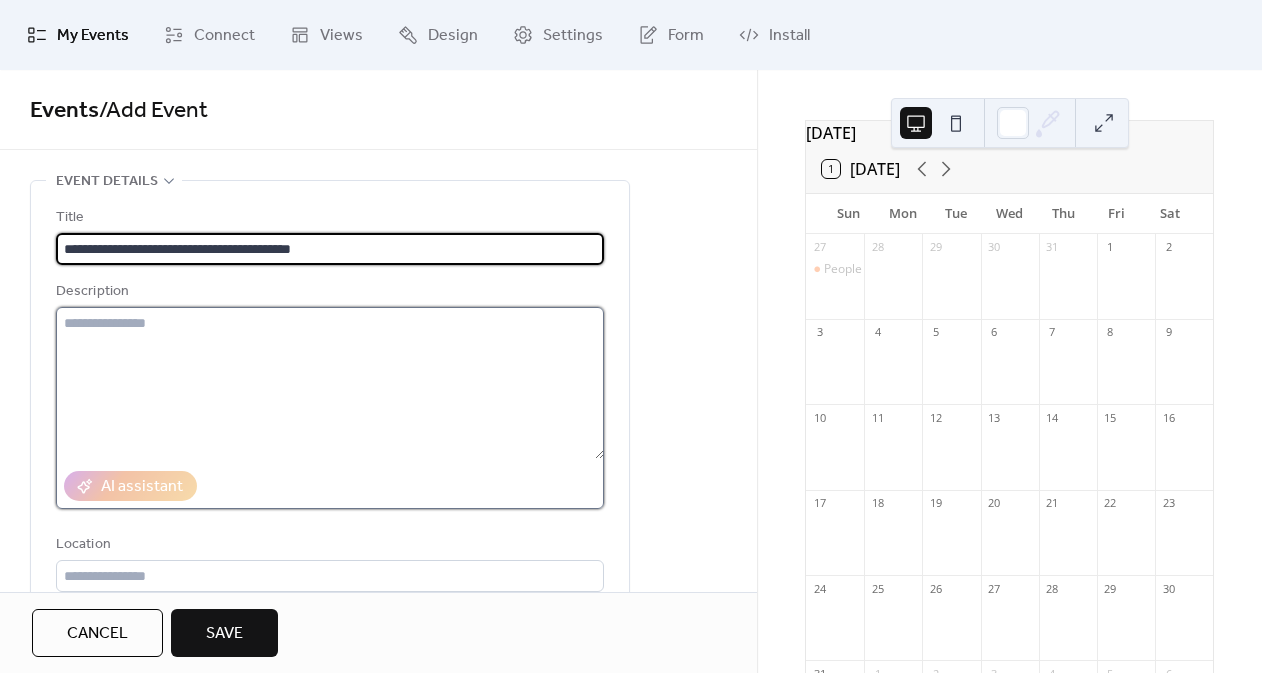 click at bounding box center [330, 383] 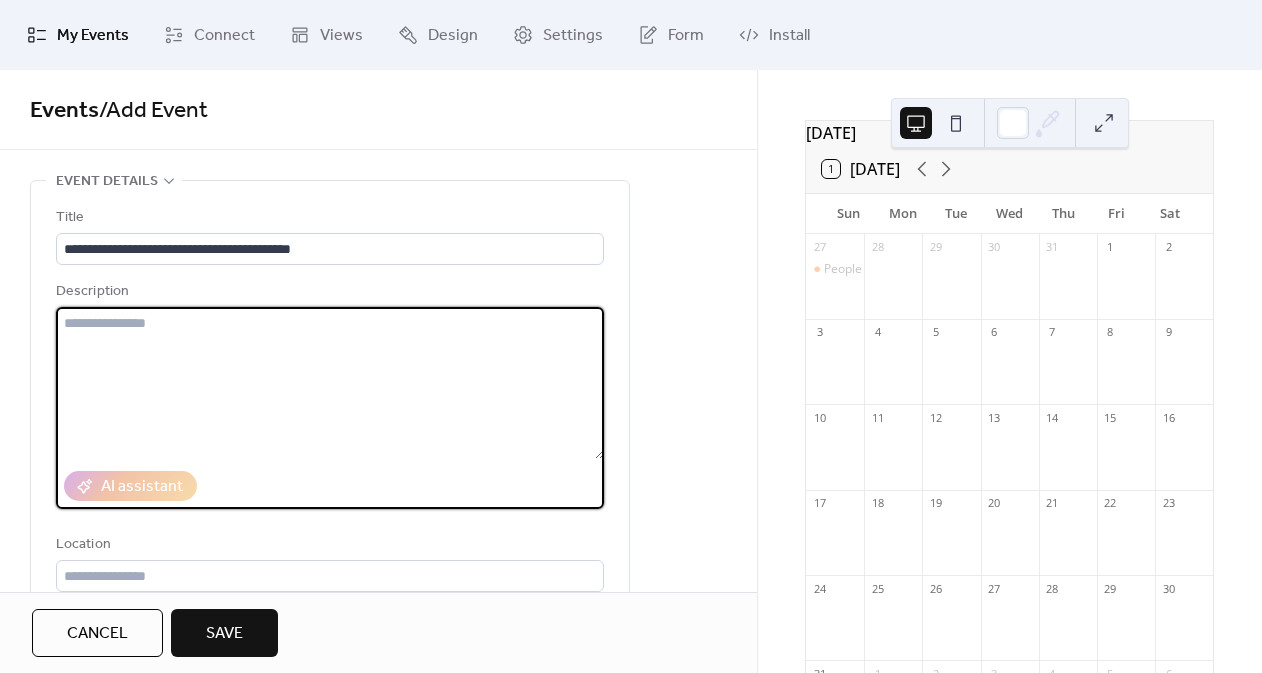 paste on "**********" 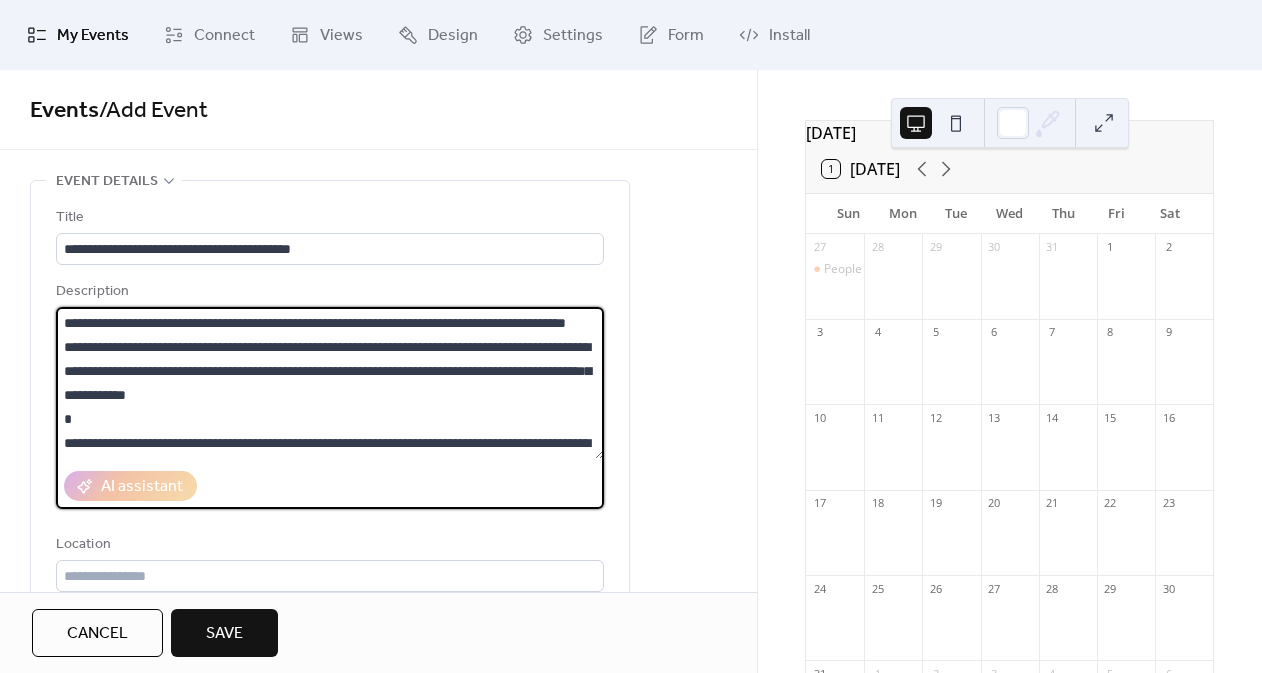 scroll, scrollTop: 456, scrollLeft: 0, axis: vertical 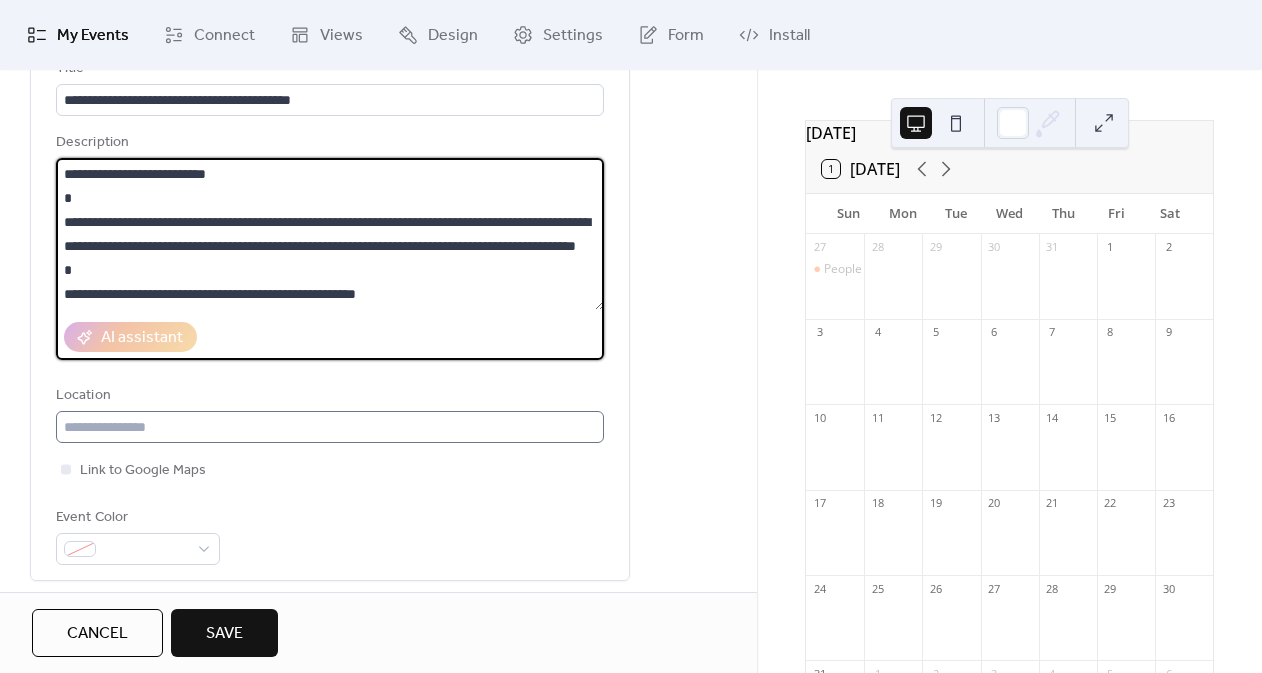 type on "**********" 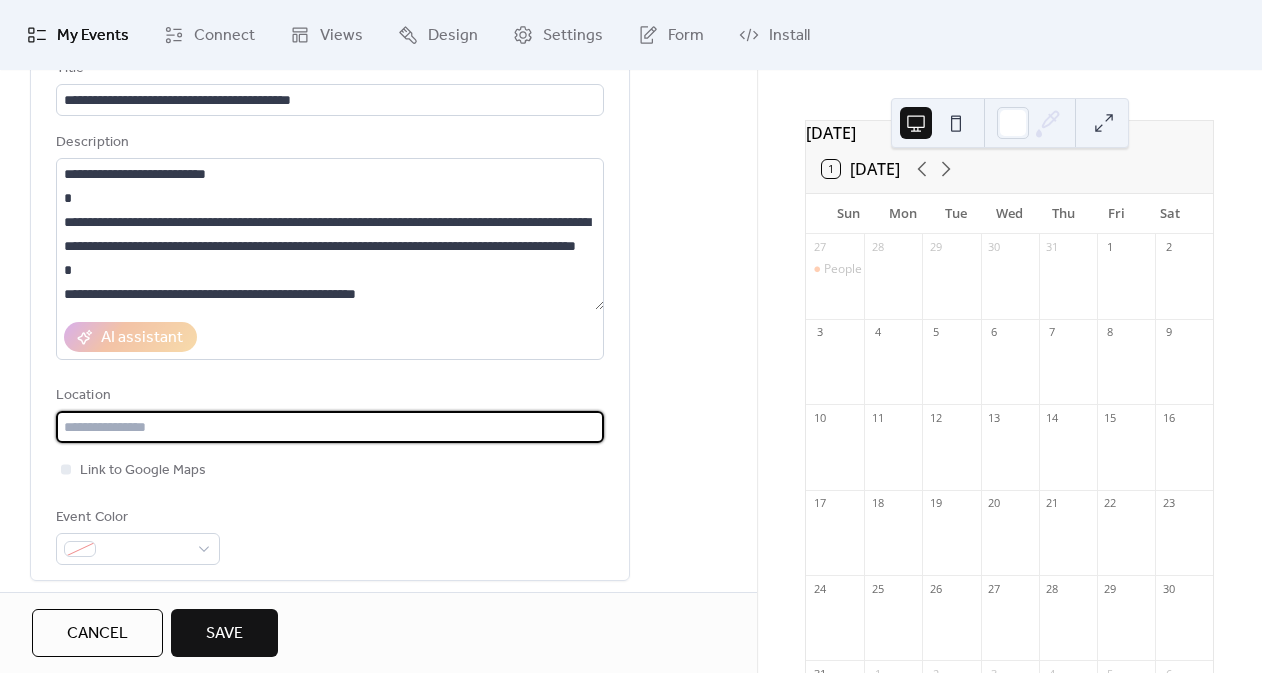 click at bounding box center (330, 427) 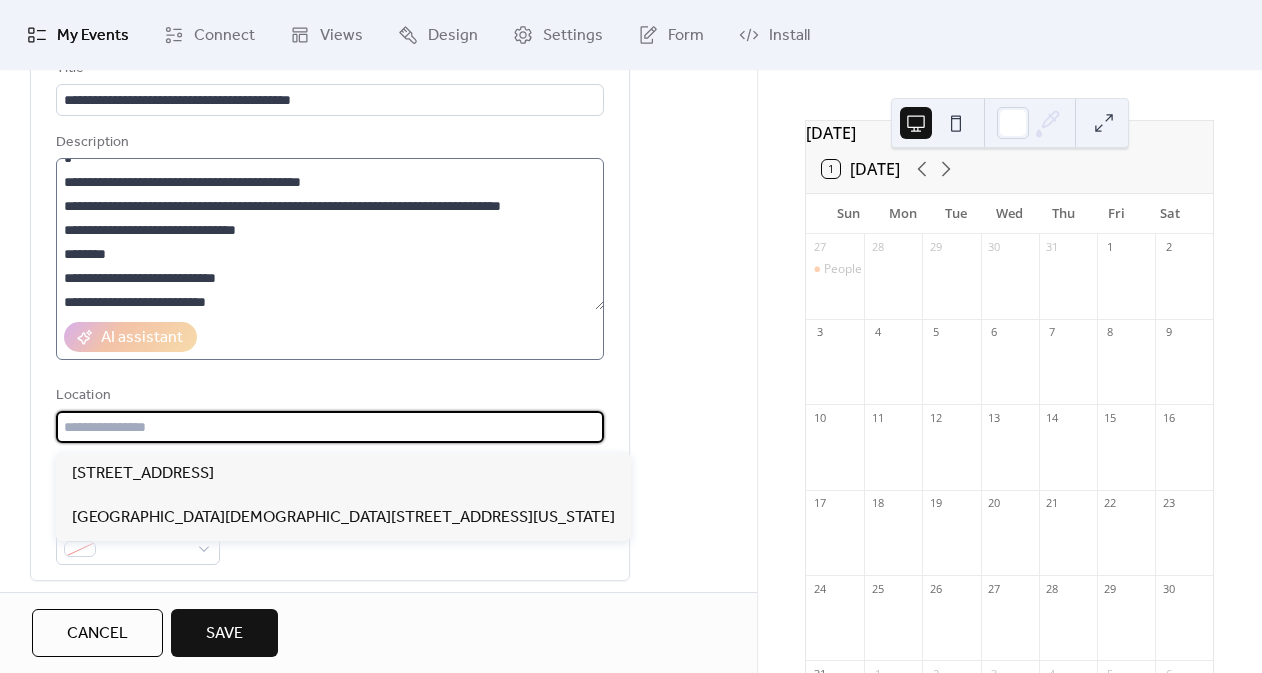 scroll, scrollTop: 244, scrollLeft: 0, axis: vertical 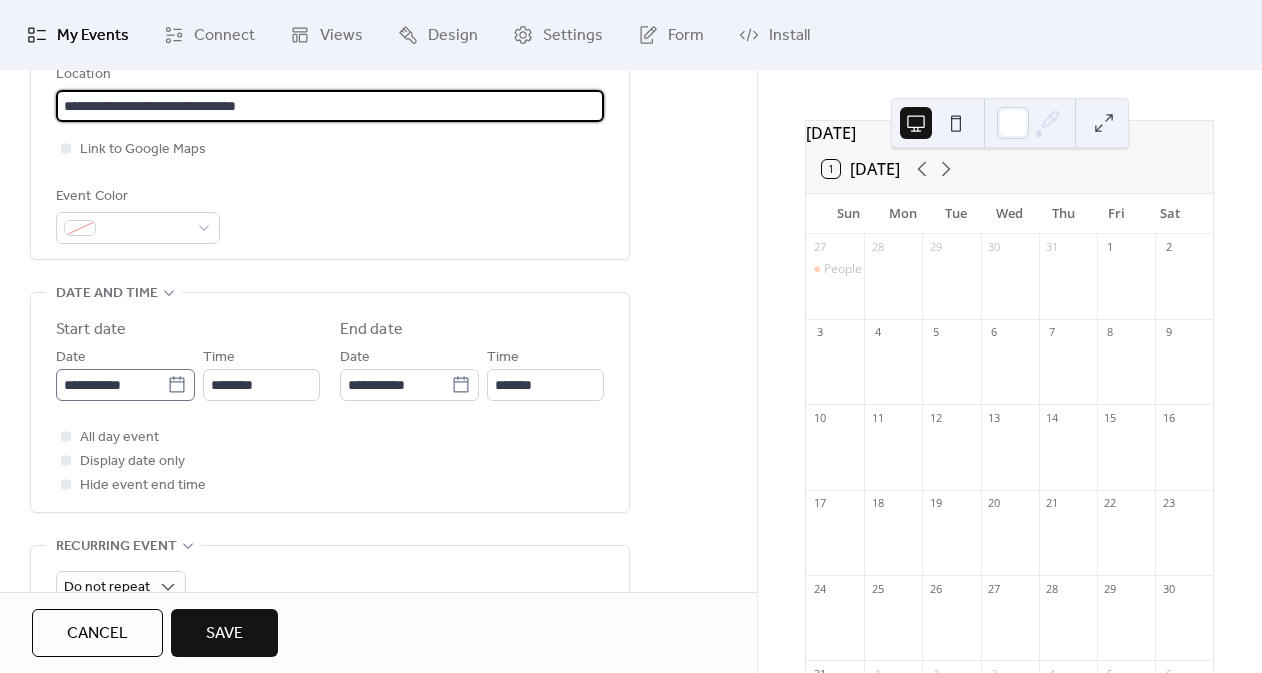 type on "**********" 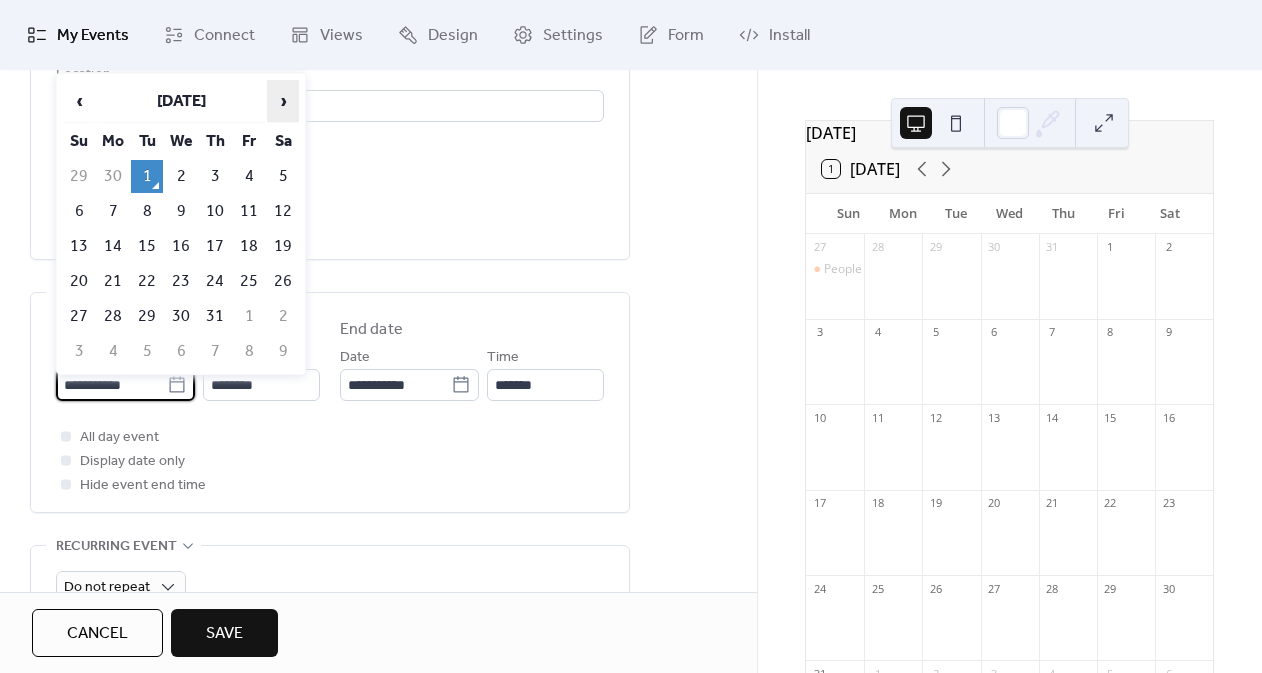 click on "›" at bounding box center (283, 101) 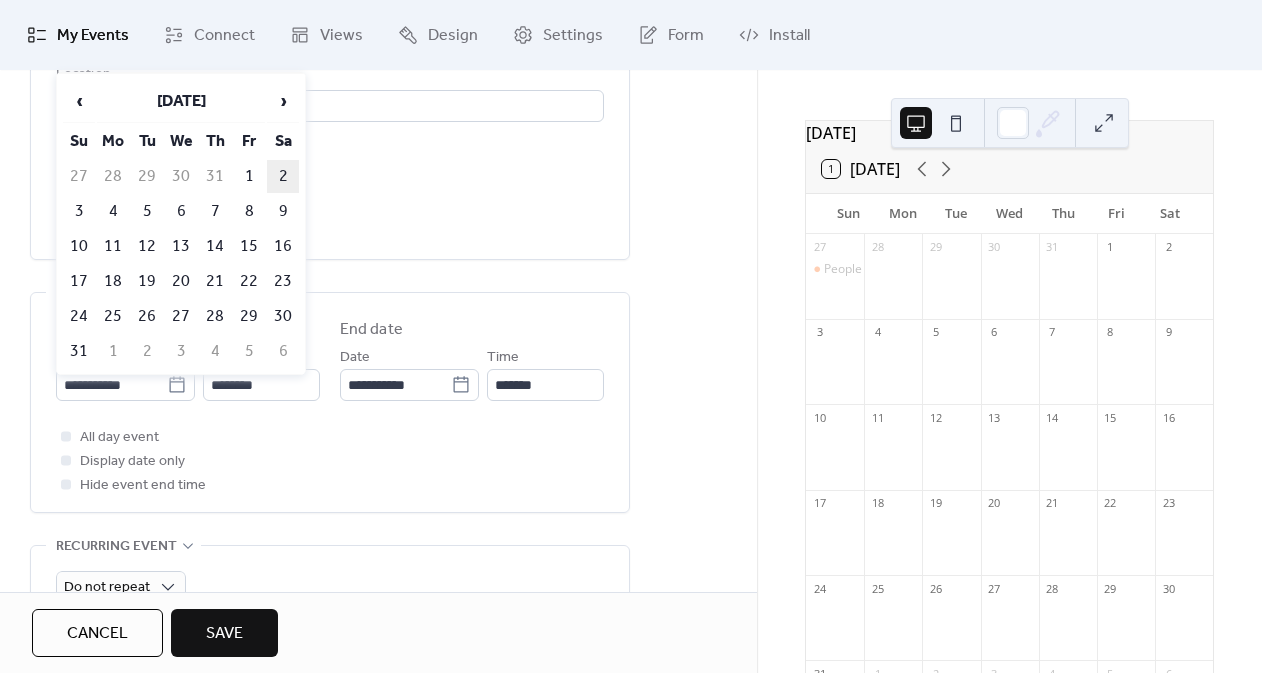 click on "2" at bounding box center (283, 176) 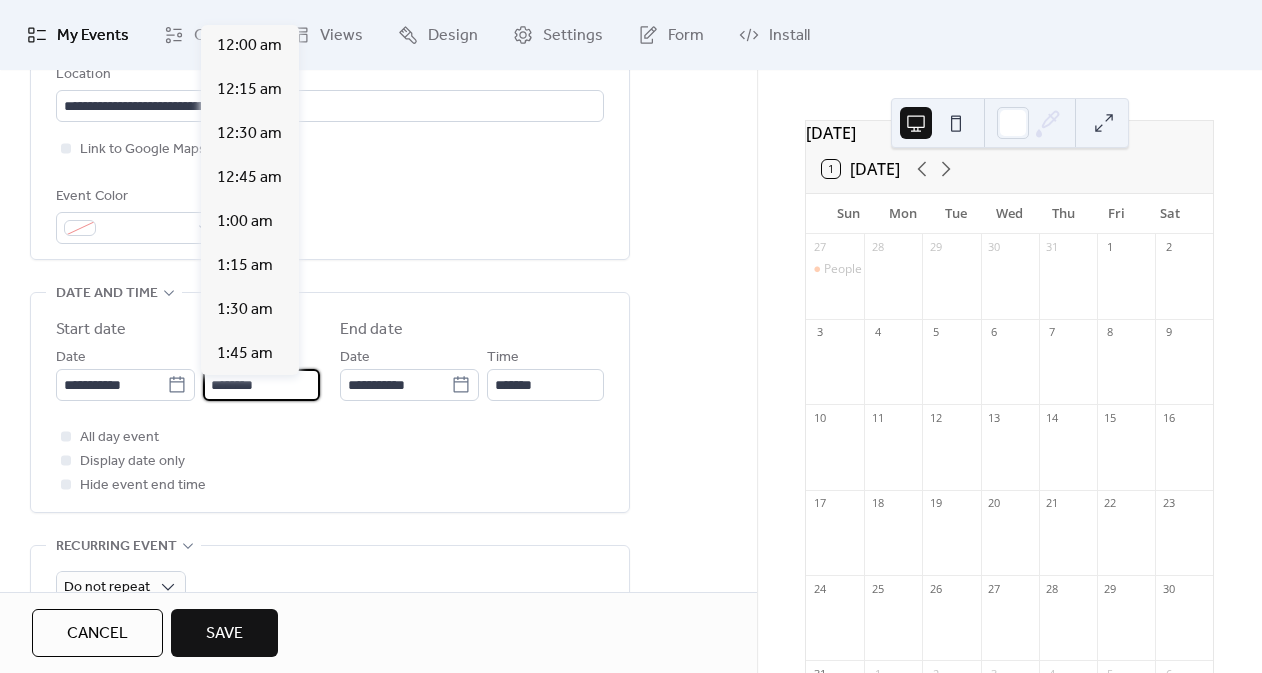 click on "********" at bounding box center (261, 385) 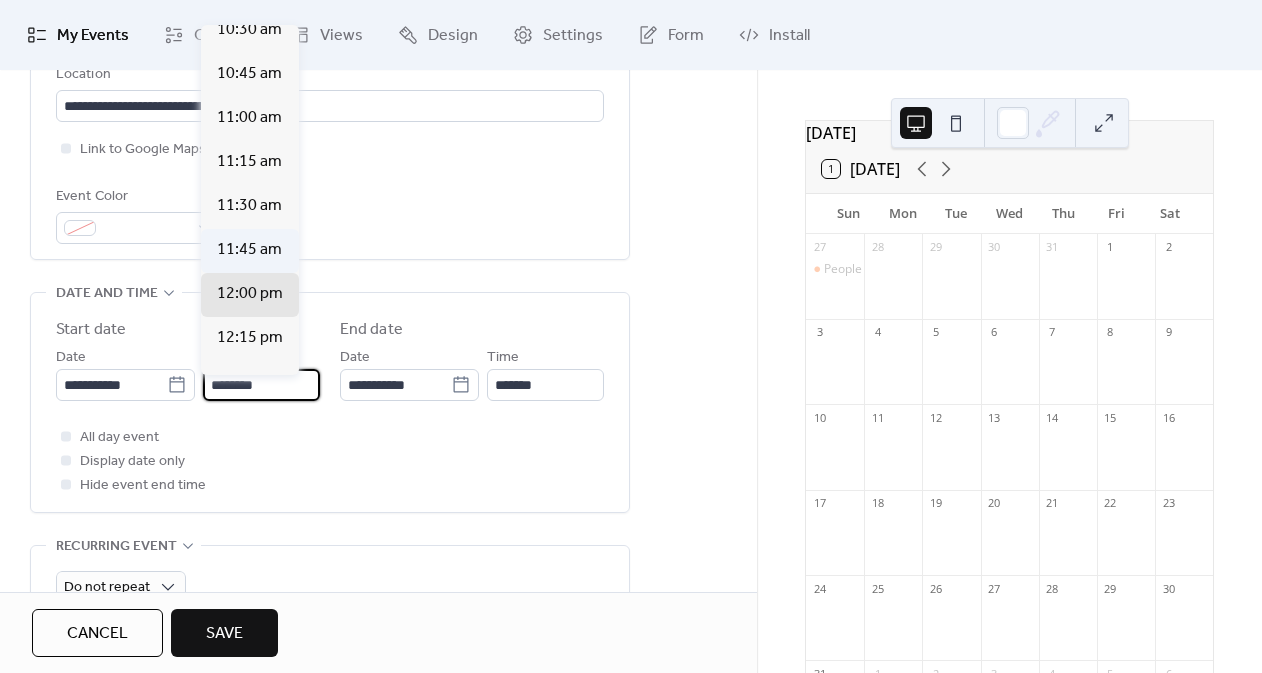 scroll, scrollTop: 1838, scrollLeft: 0, axis: vertical 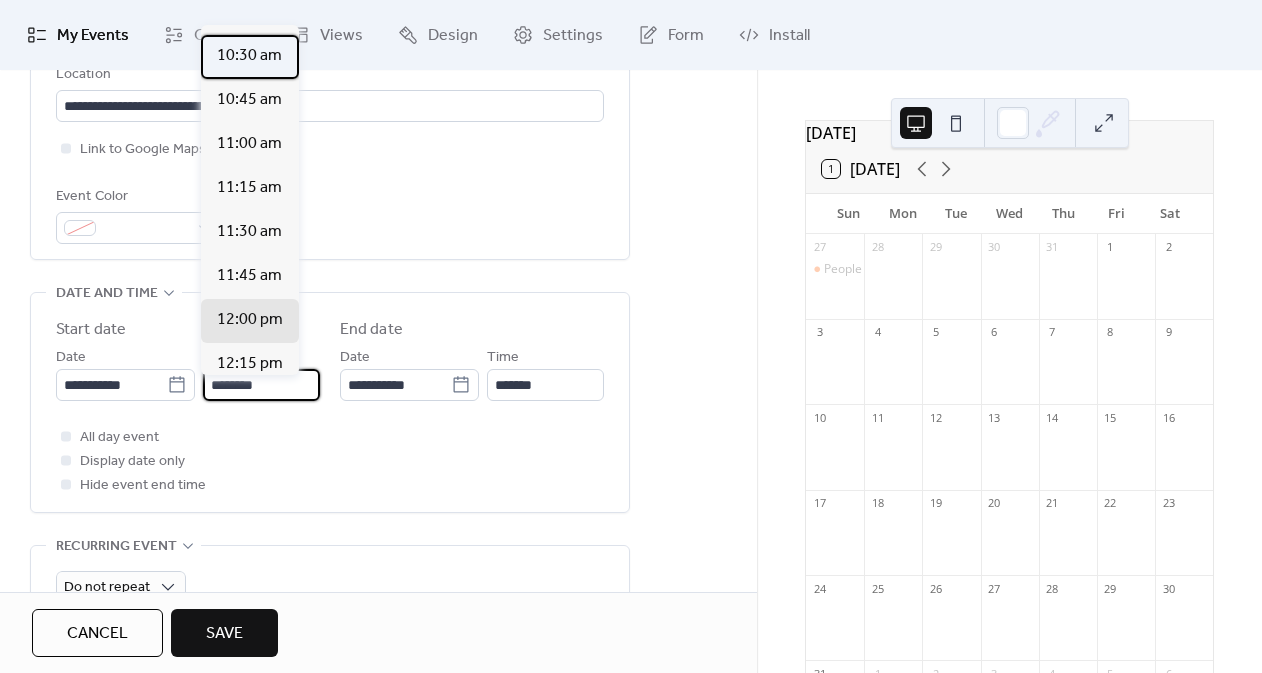 click on "10:30 am" at bounding box center (249, 56) 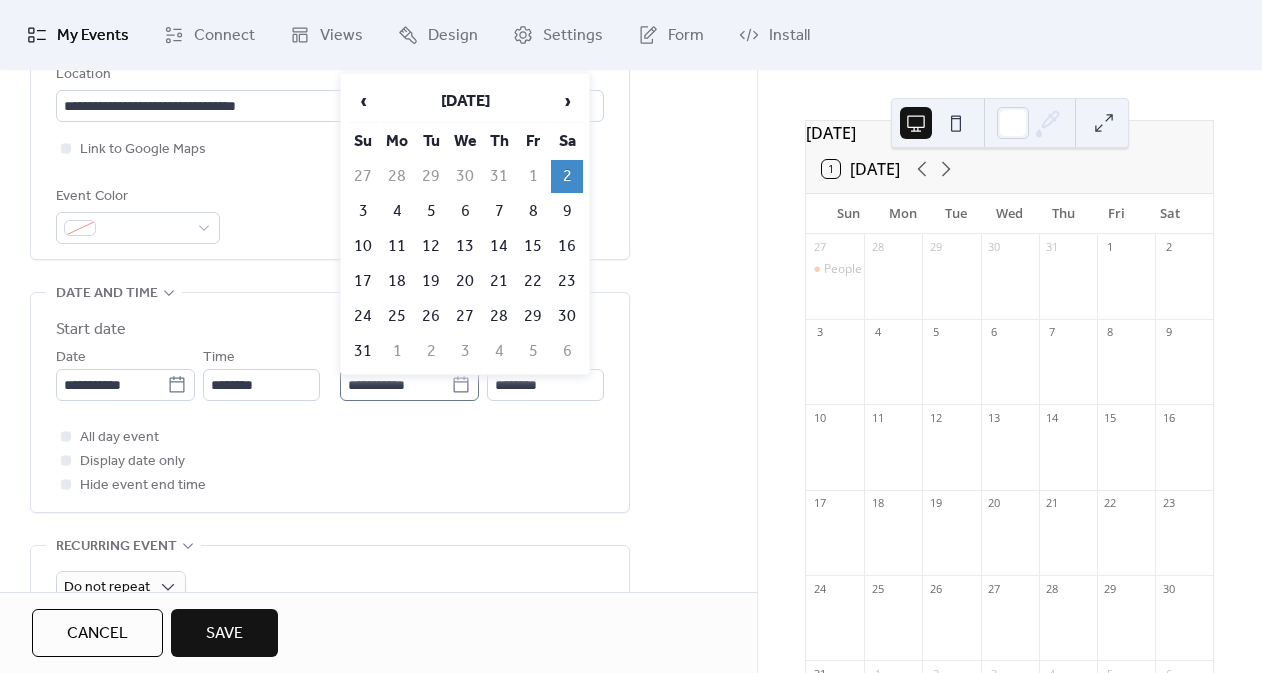 click 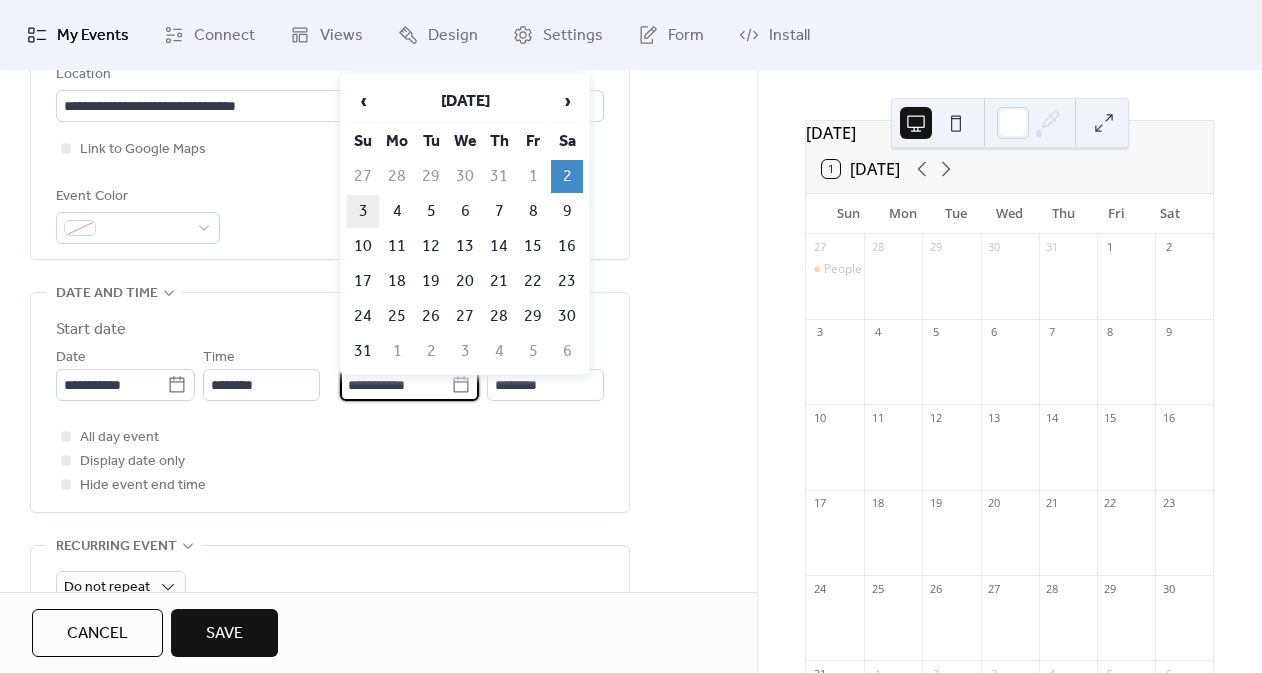 click on "3" at bounding box center (363, 211) 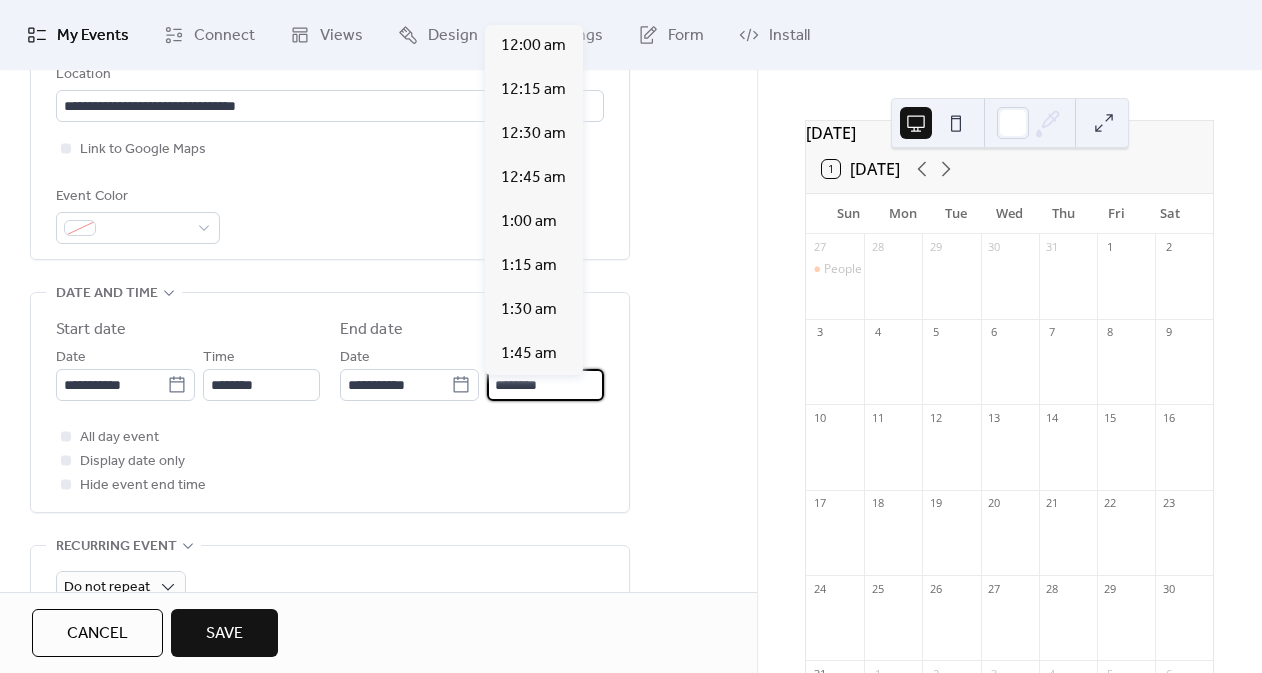 click on "********" at bounding box center [545, 385] 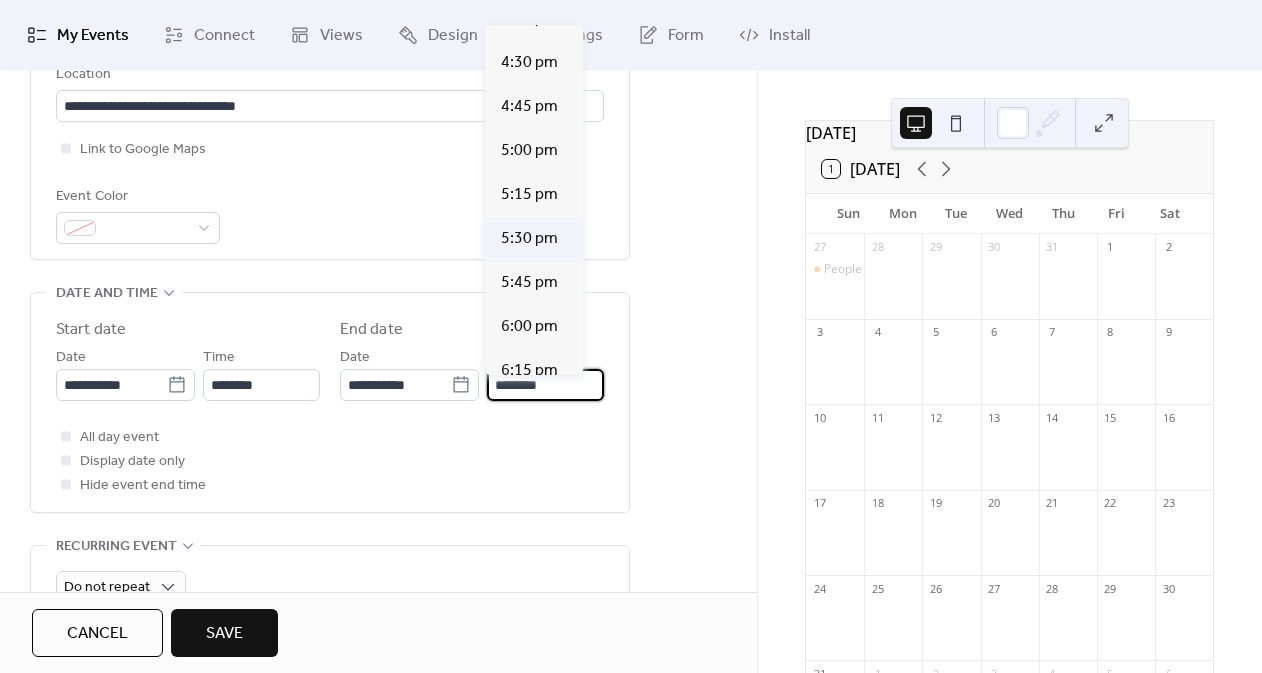 scroll, scrollTop: 2901, scrollLeft: 0, axis: vertical 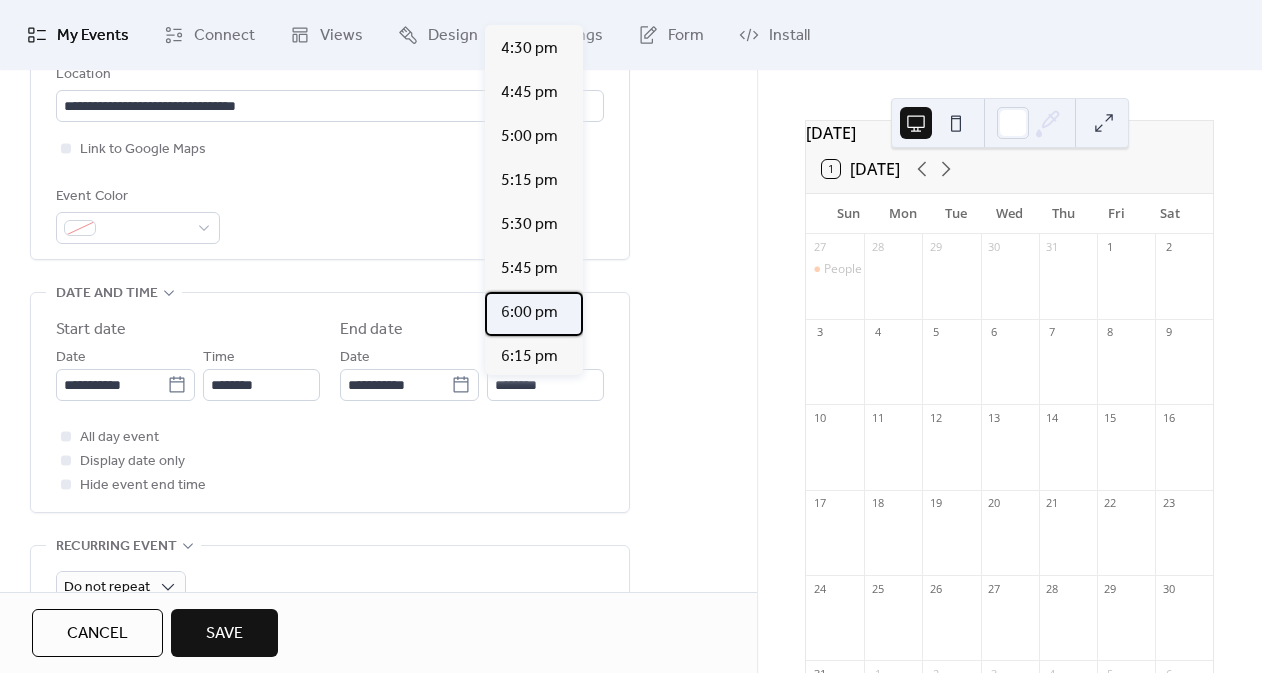 click on "6:00 pm" at bounding box center (529, 313) 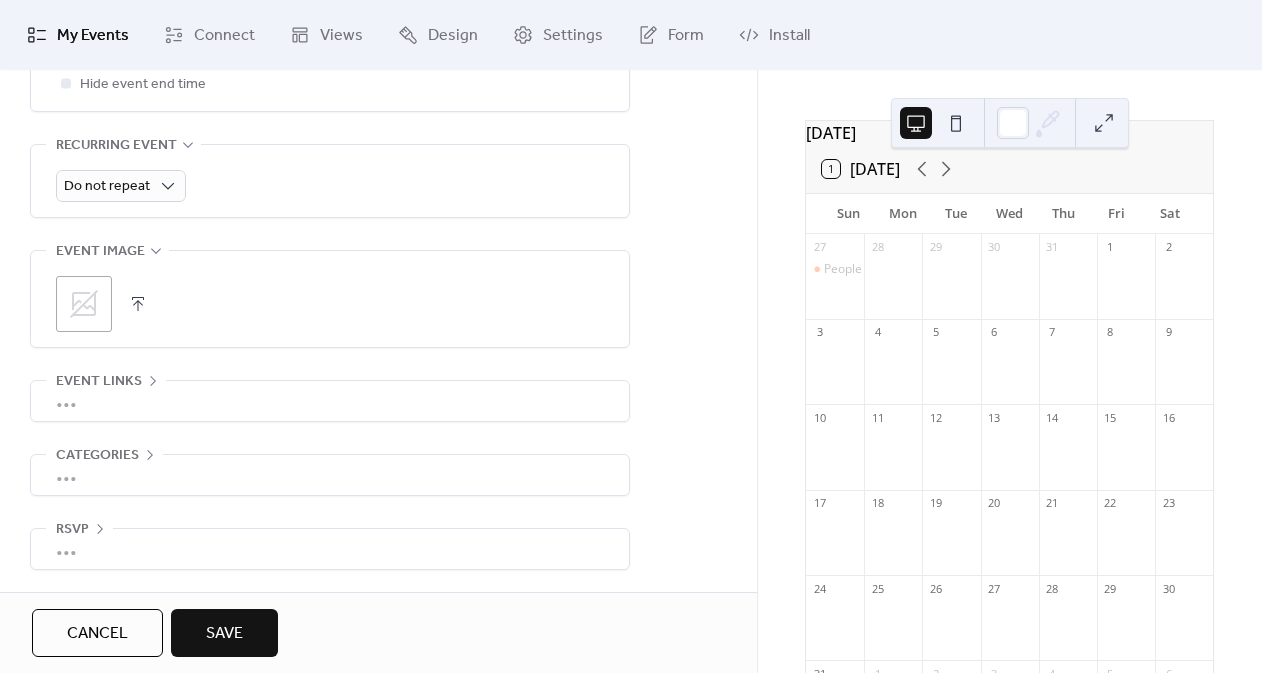 scroll, scrollTop: 880, scrollLeft: 0, axis: vertical 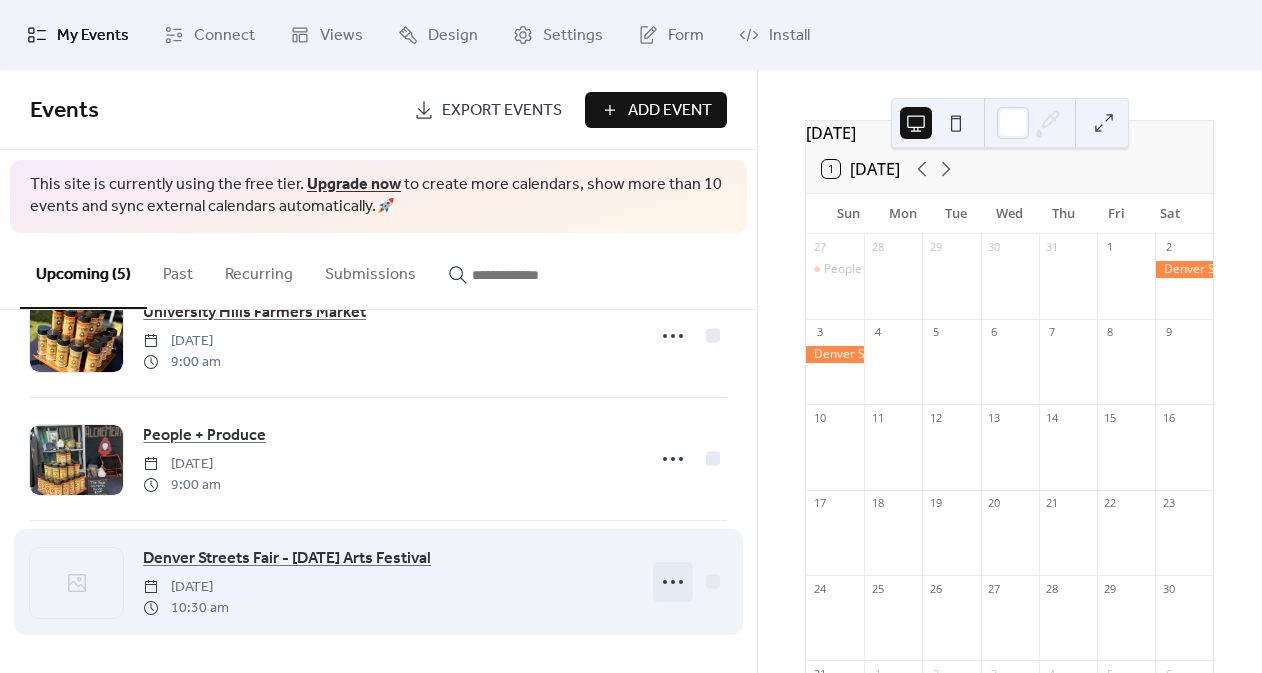 click 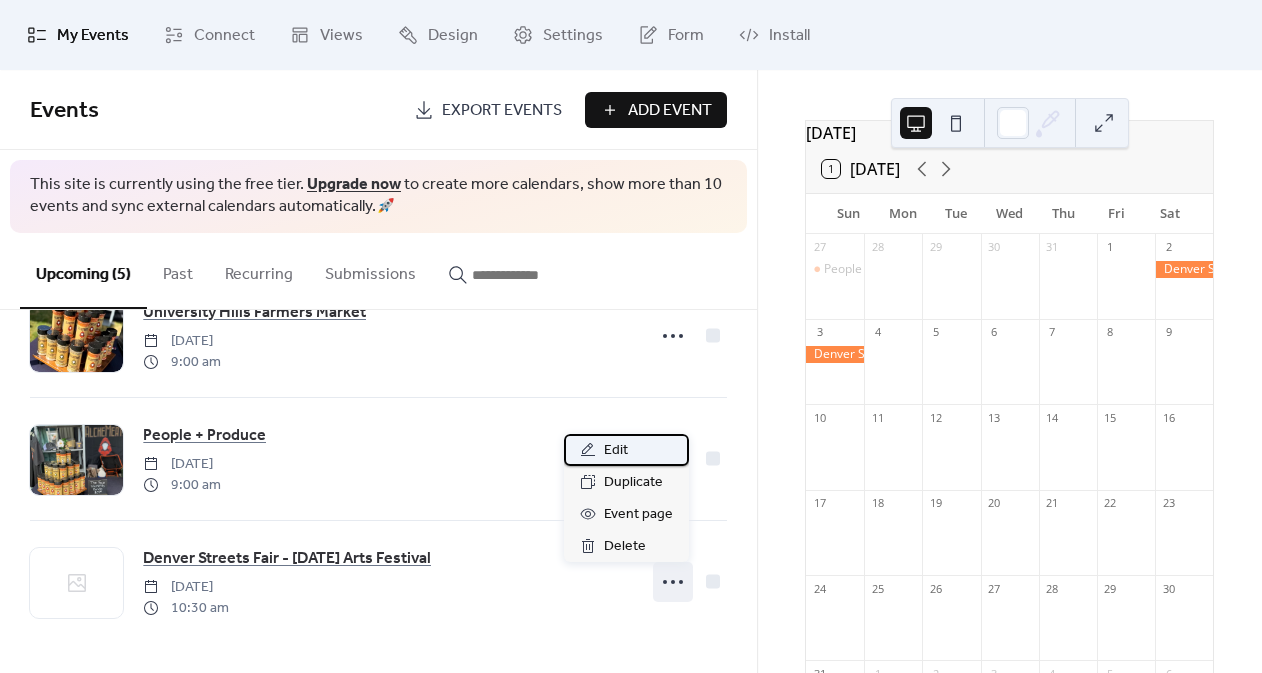 click on "Edit" at bounding box center (616, 451) 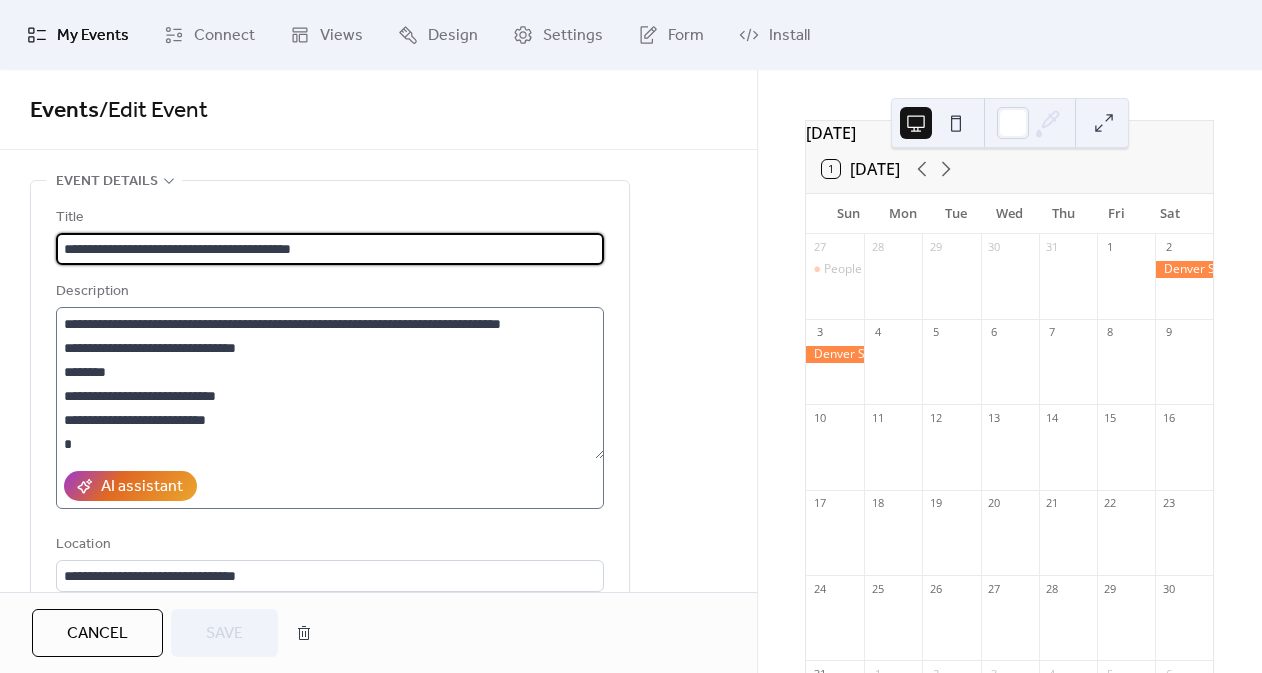scroll, scrollTop: 385, scrollLeft: 0, axis: vertical 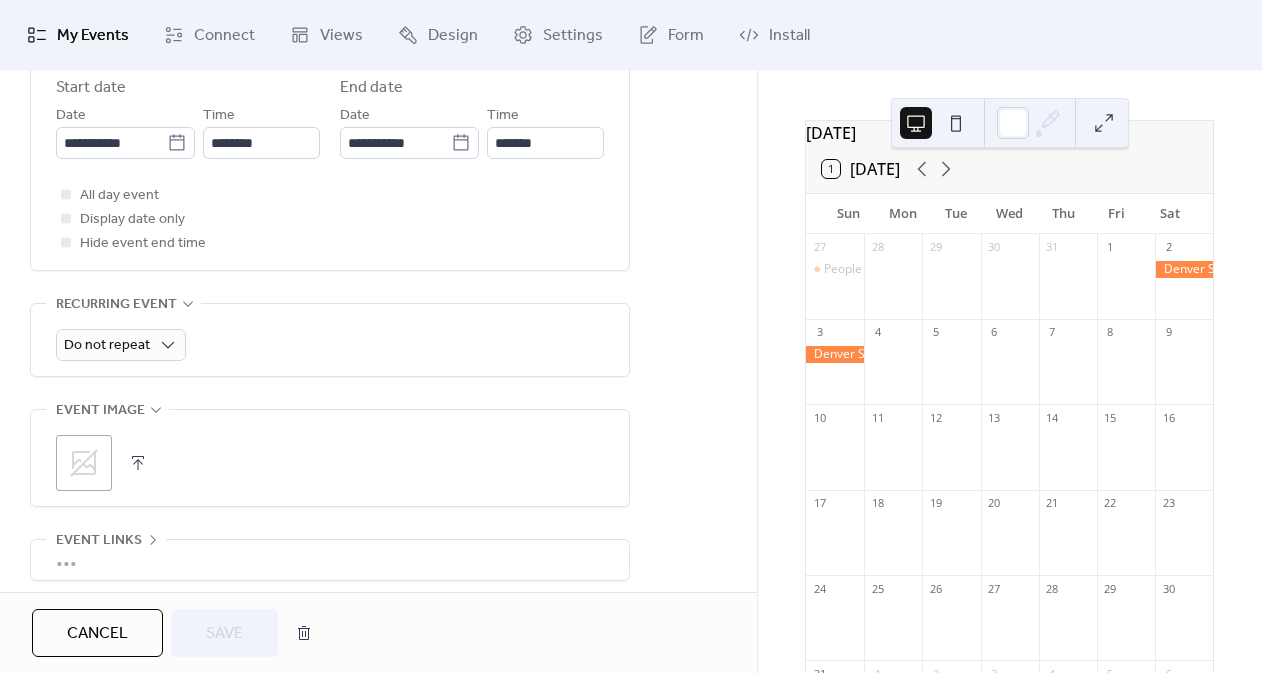 click 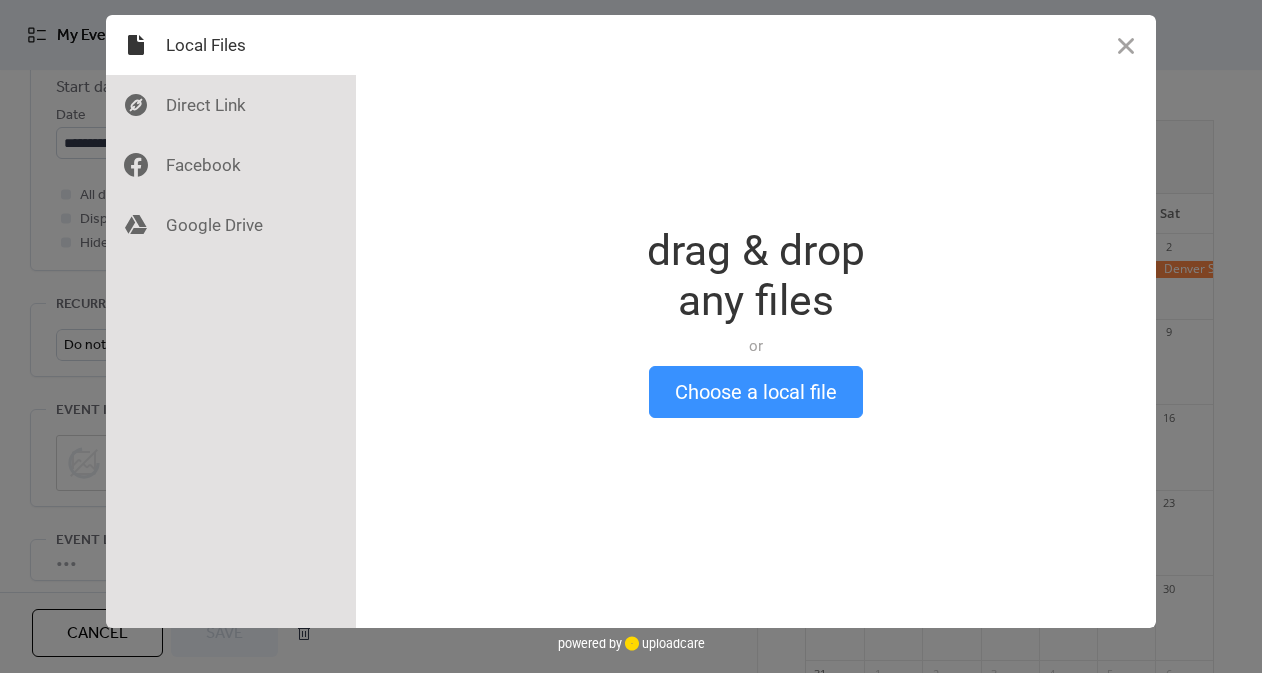 click on "Choose a local file" at bounding box center [756, 392] 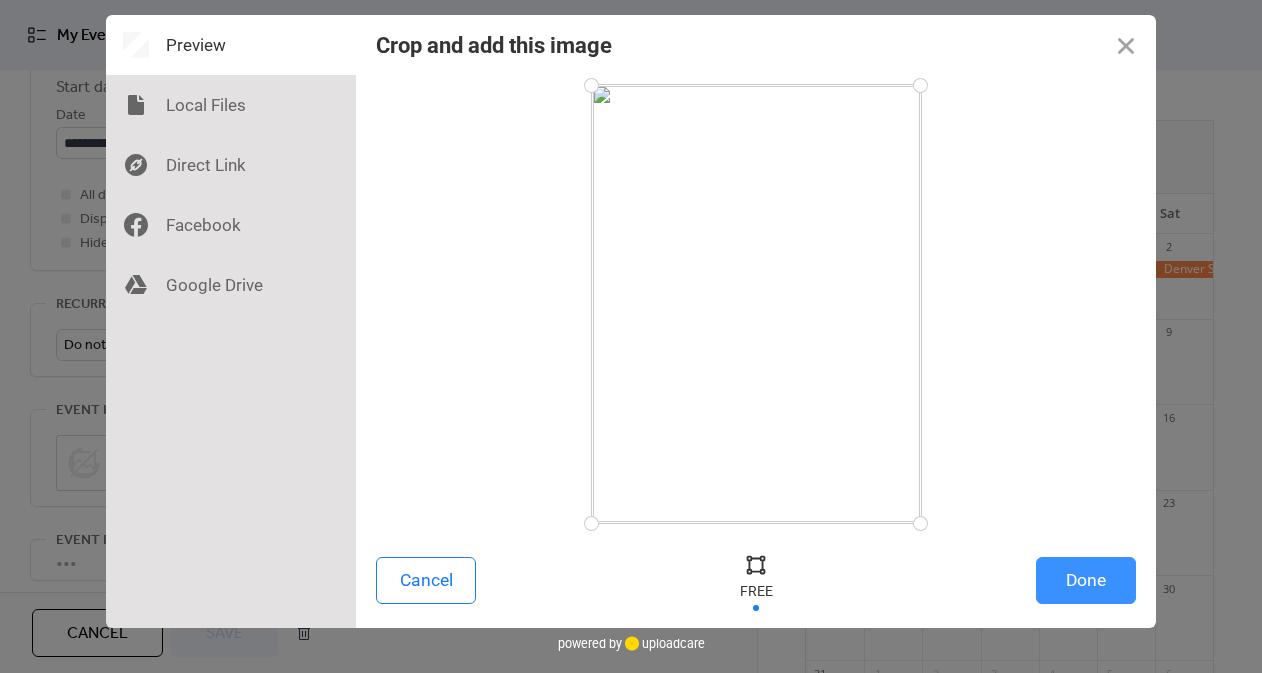 click on "Done" at bounding box center [1086, 580] 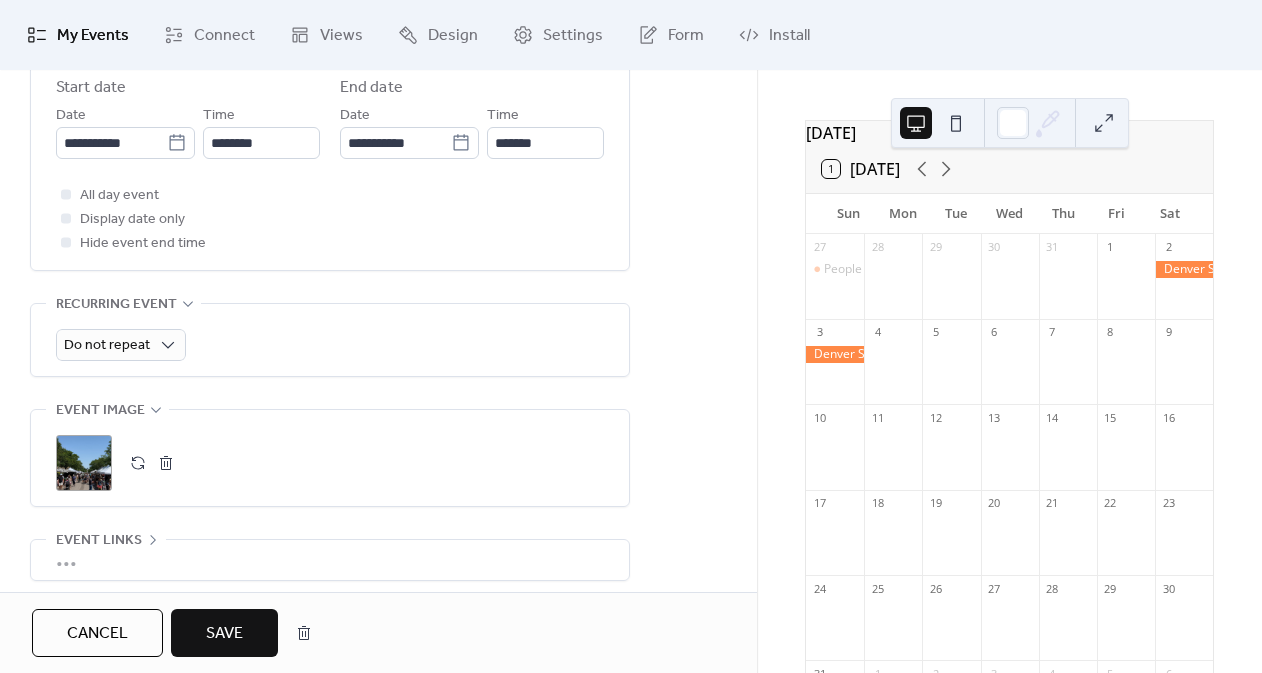 click on "Save" at bounding box center [224, 634] 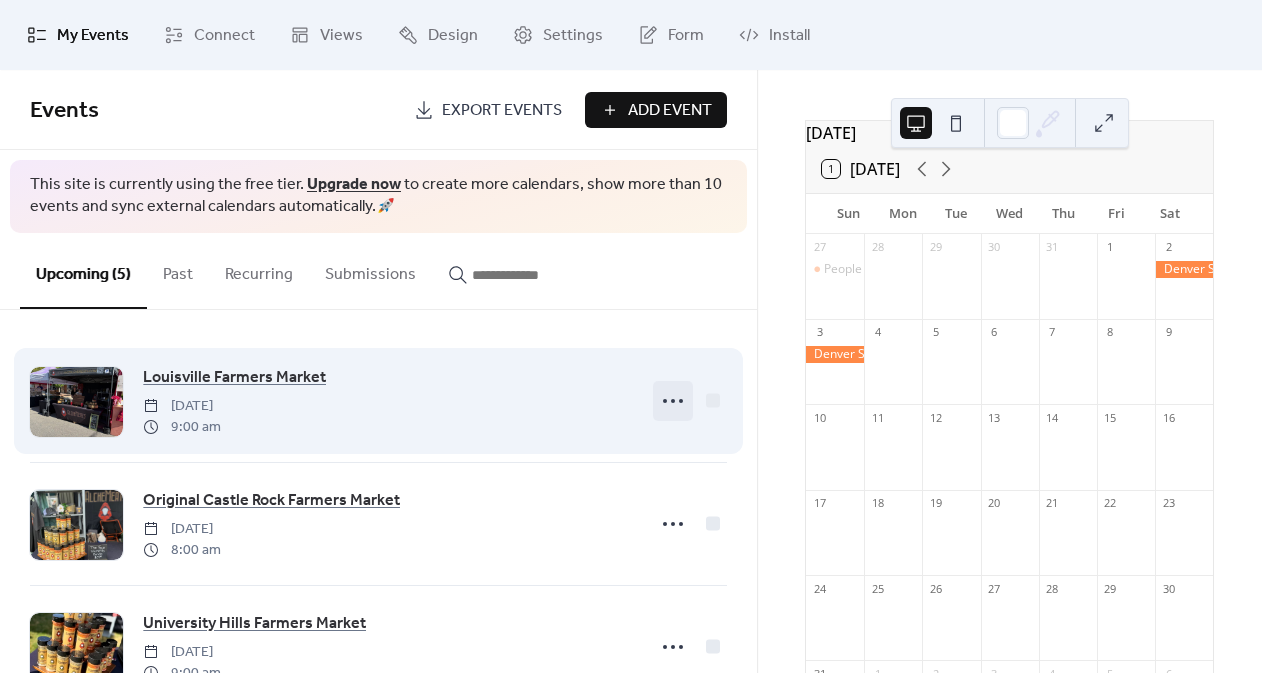 click 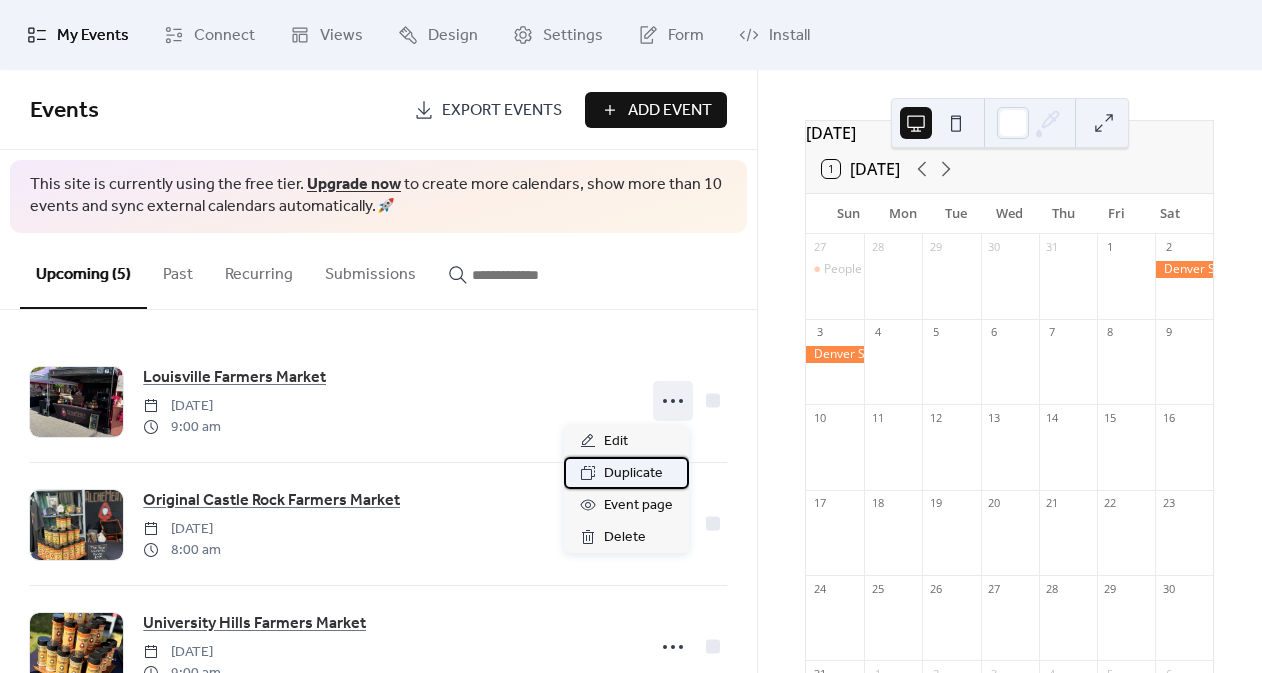 click on "Duplicate" at bounding box center [633, 474] 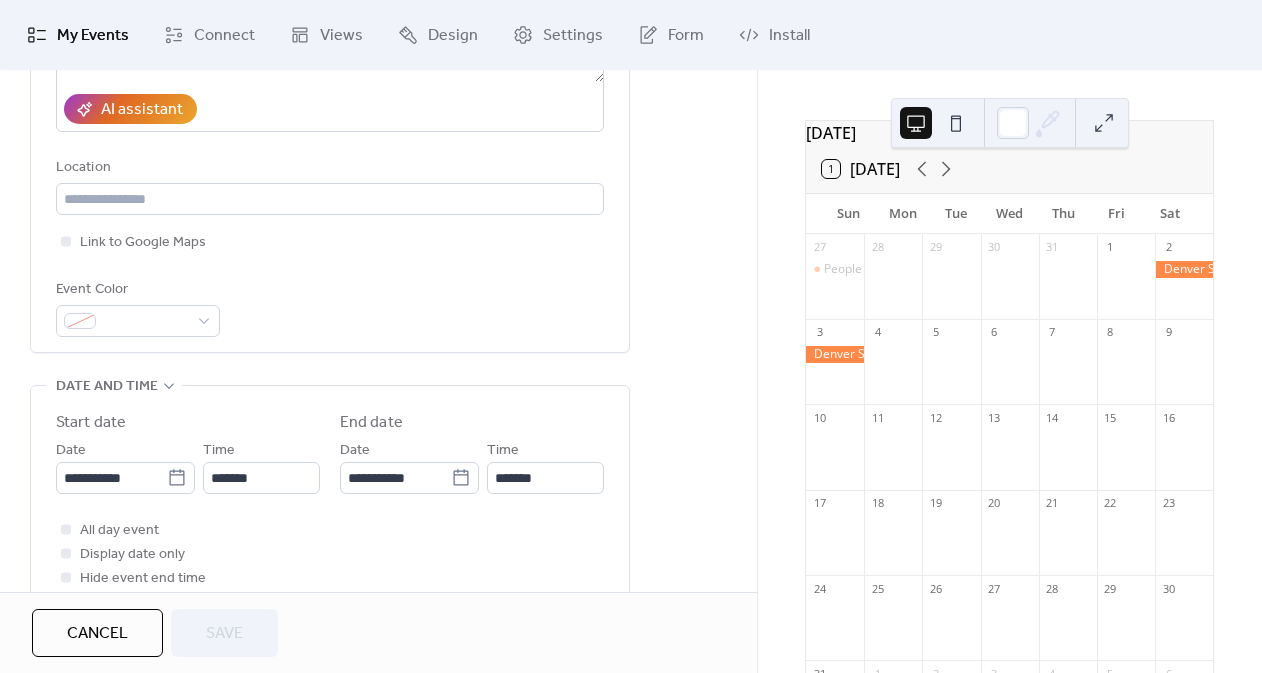 scroll, scrollTop: 450, scrollLeft: 0, axis: vertical 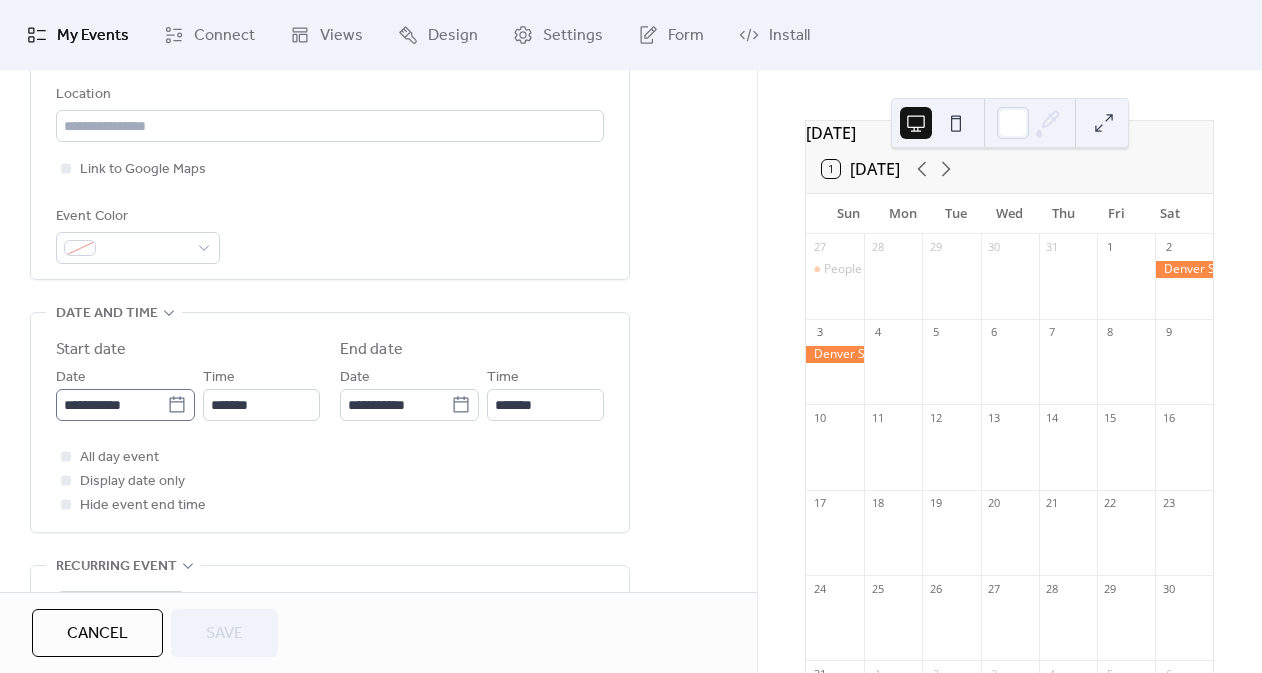 click 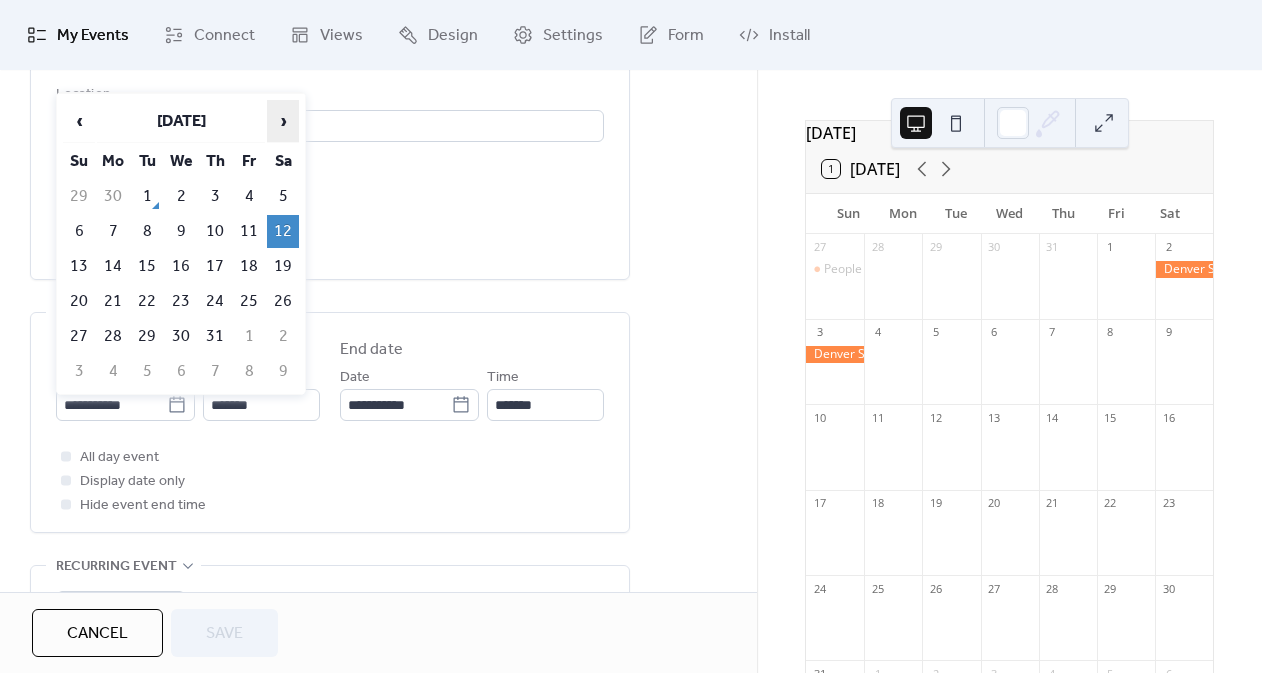 click on "›" at bounding box center [283, 121] 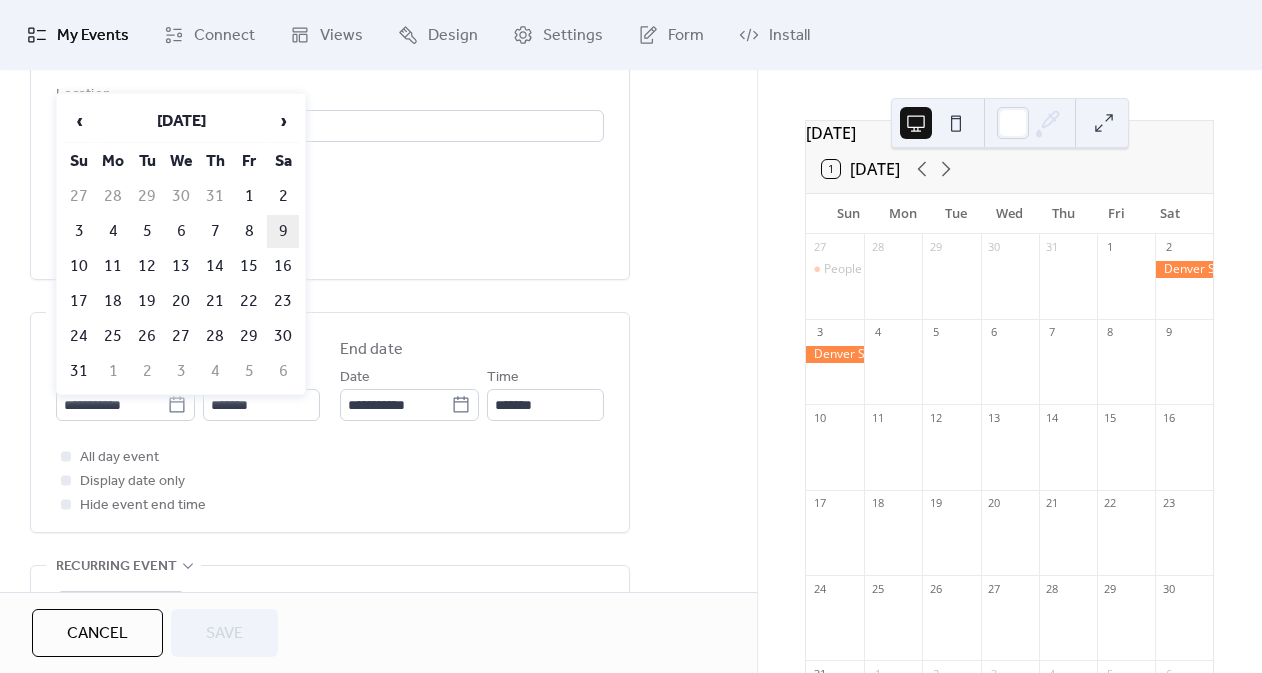 click on "9" at bounding box center [283, 231] 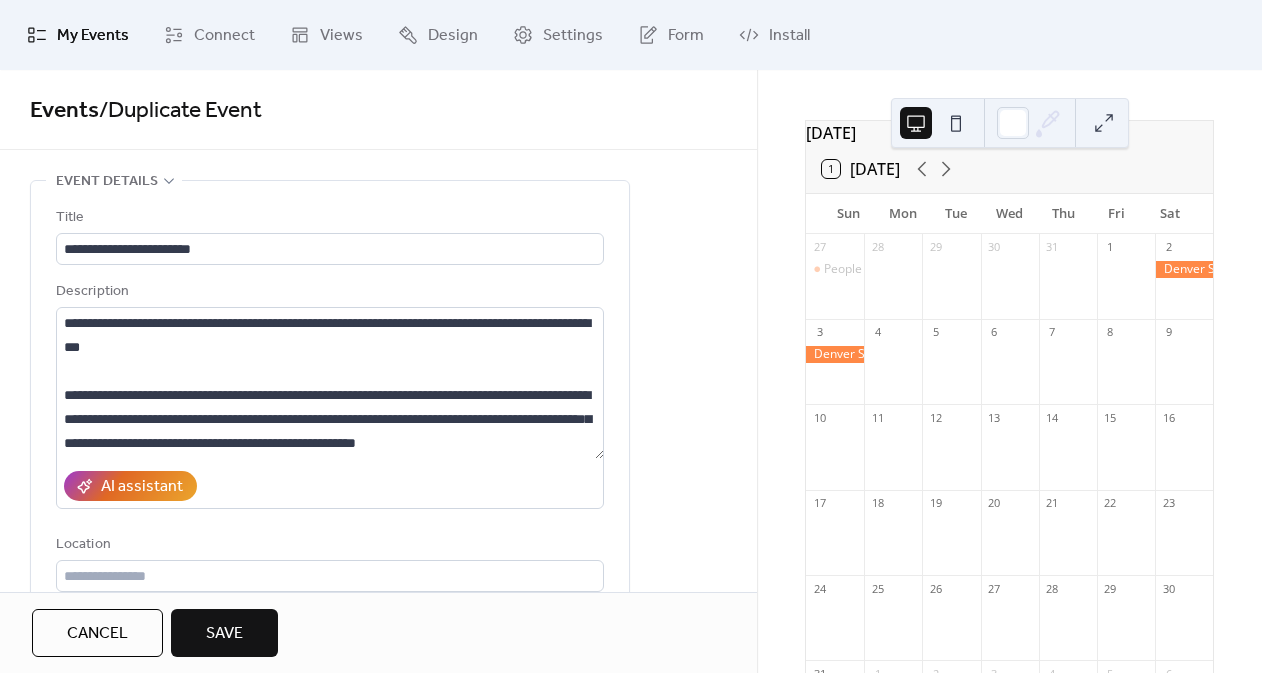 scroll, scrollTop: 0, scrollLeft: 0, axis: both 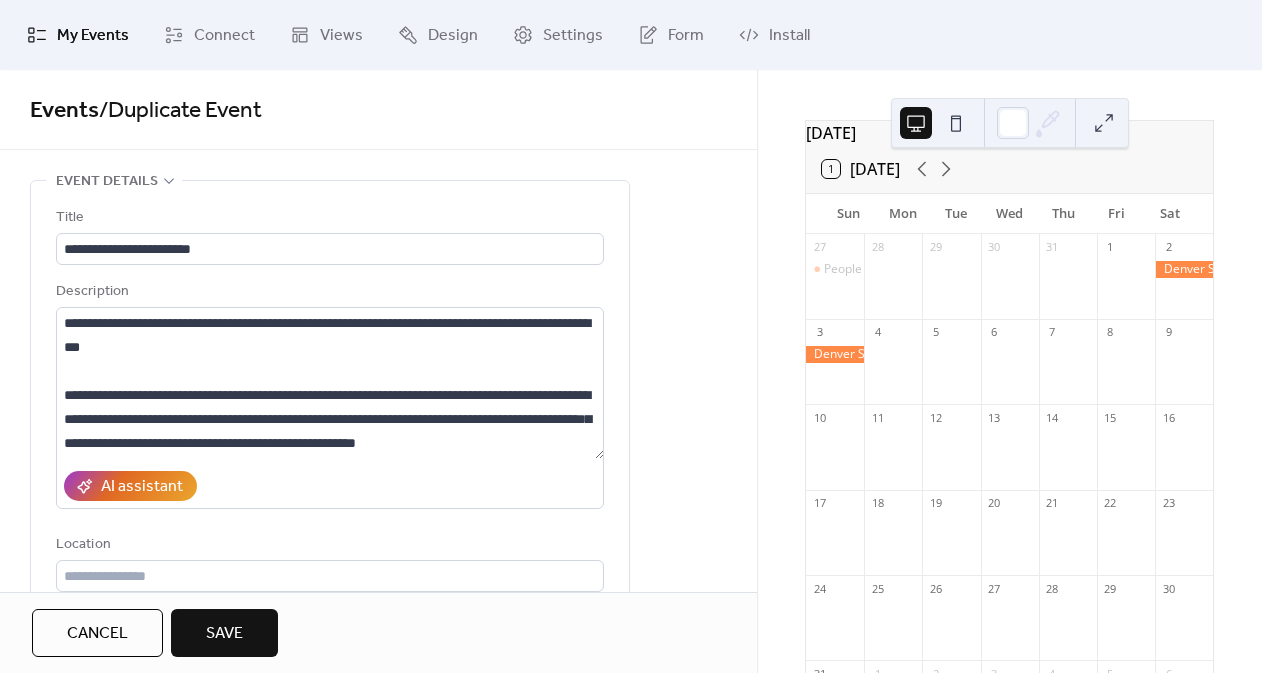 click on "Save" at bounding box center (224, 633) 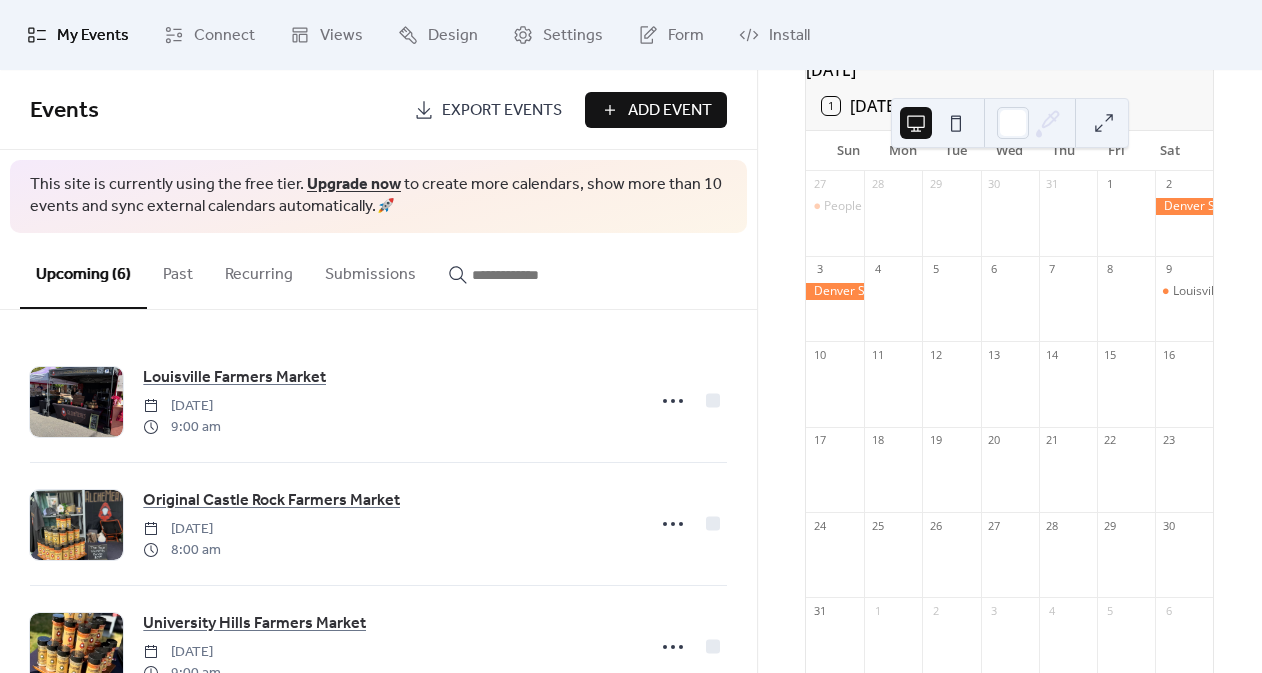scroll, scrollTop: 118, scrollLeft: 0, axis: vertical 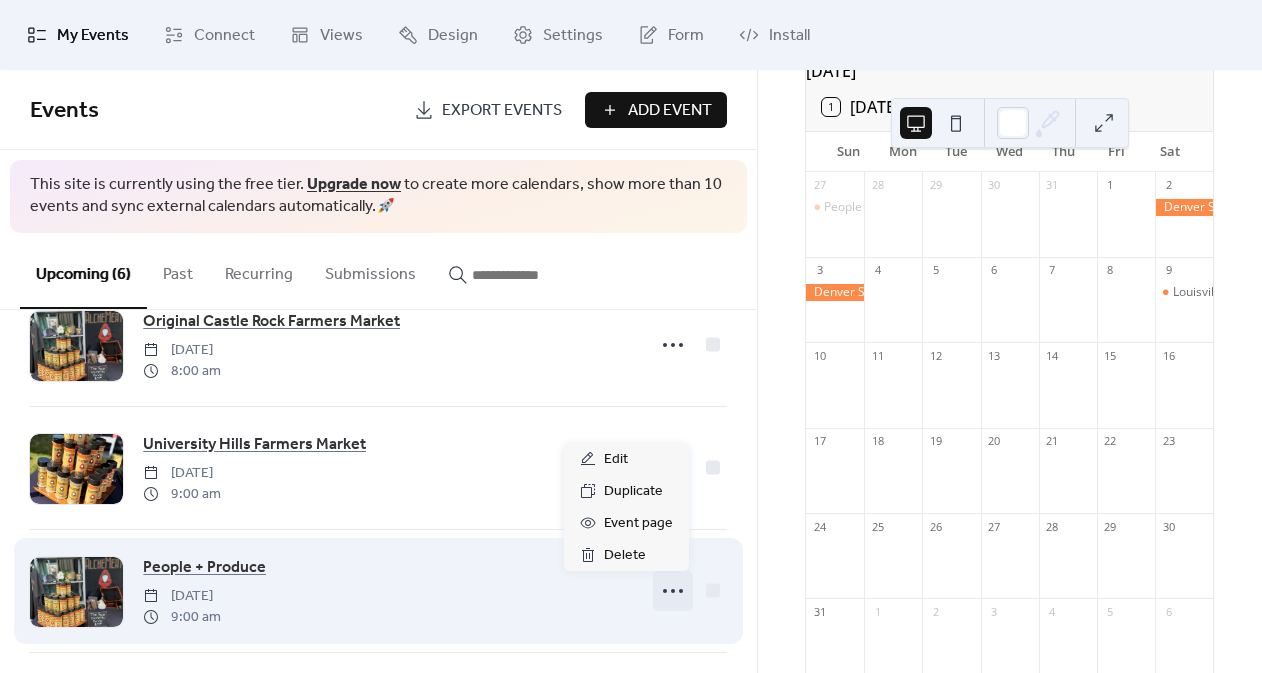click 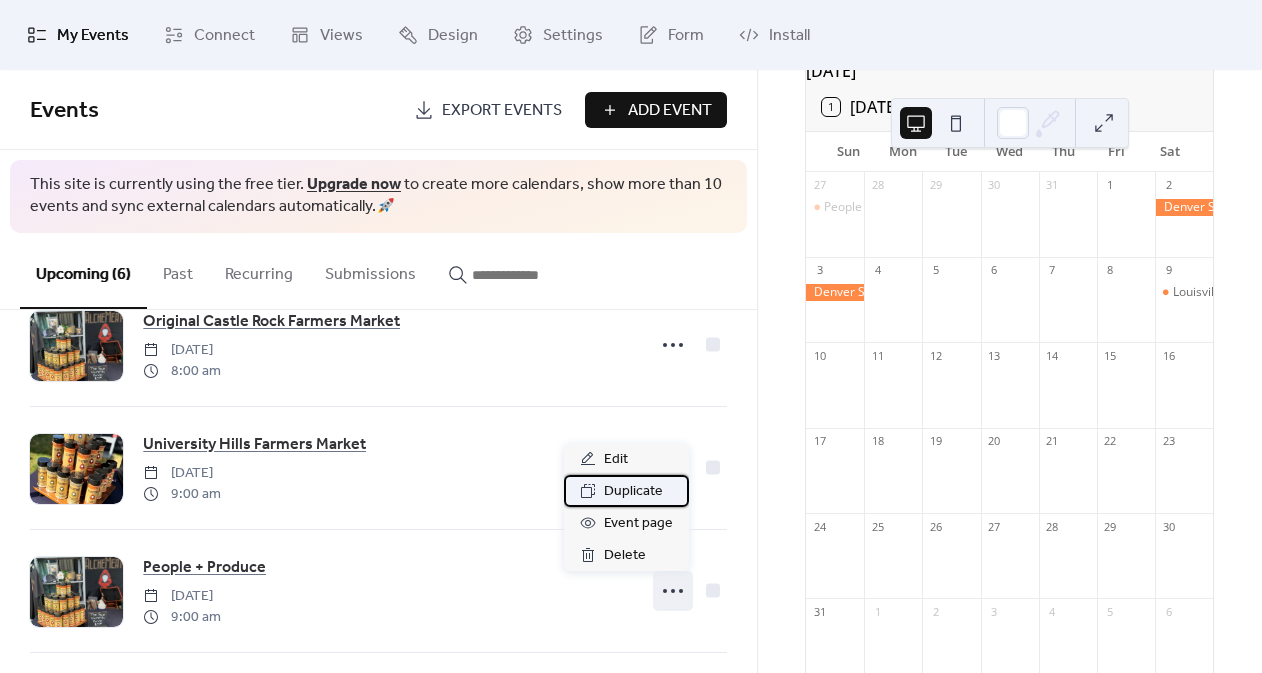 click on "Duplicate" at bounding box center (633, 492) 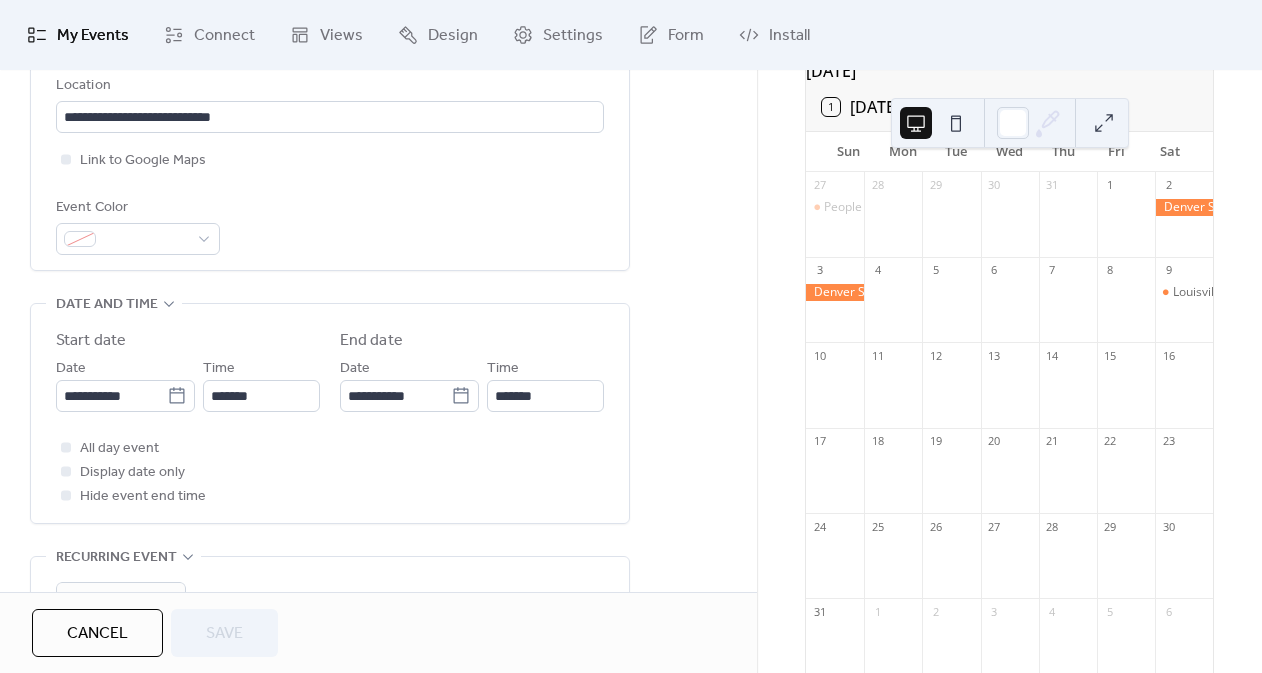 scroll, scrollTop: 455, scrollLeft: 0, axis: vertical 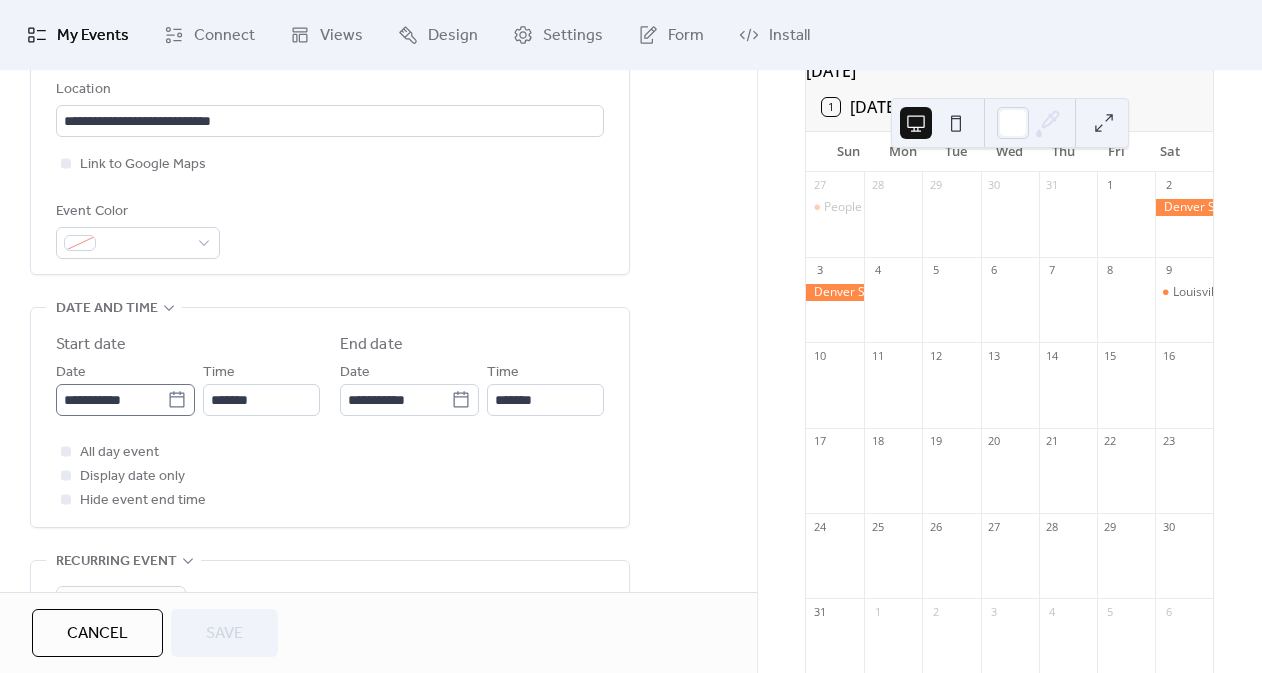 click 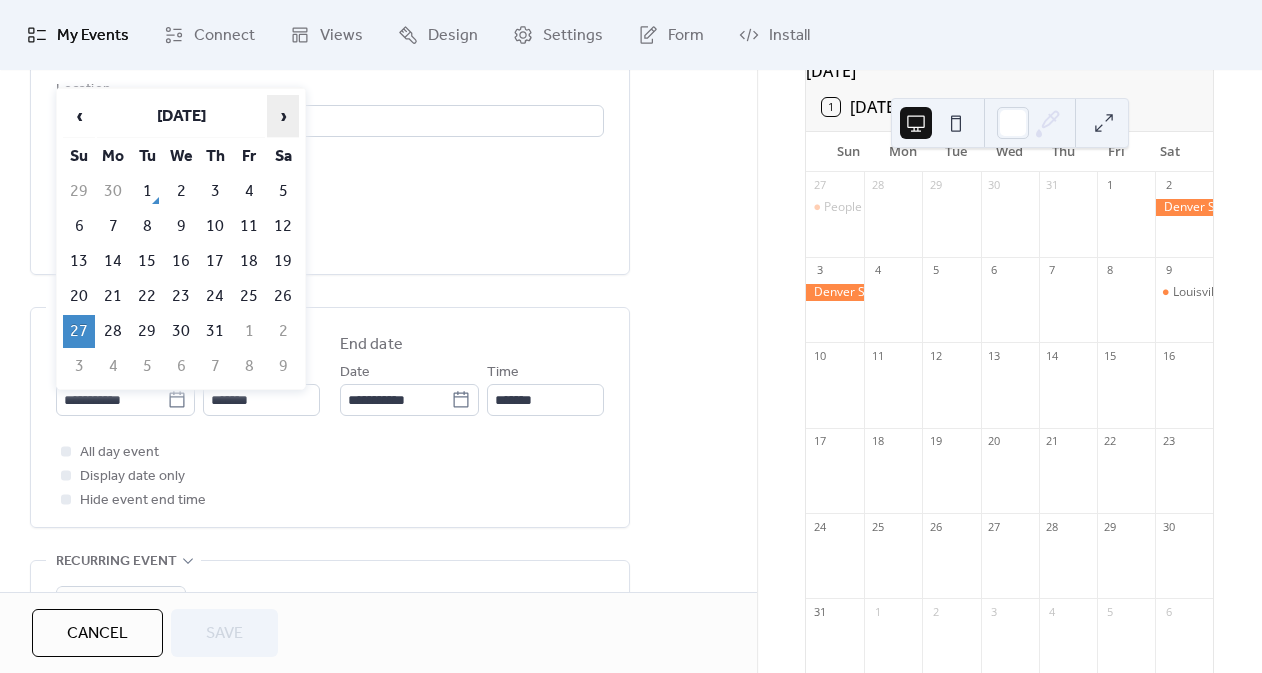 click on "›" at bounding box center [283, 116] 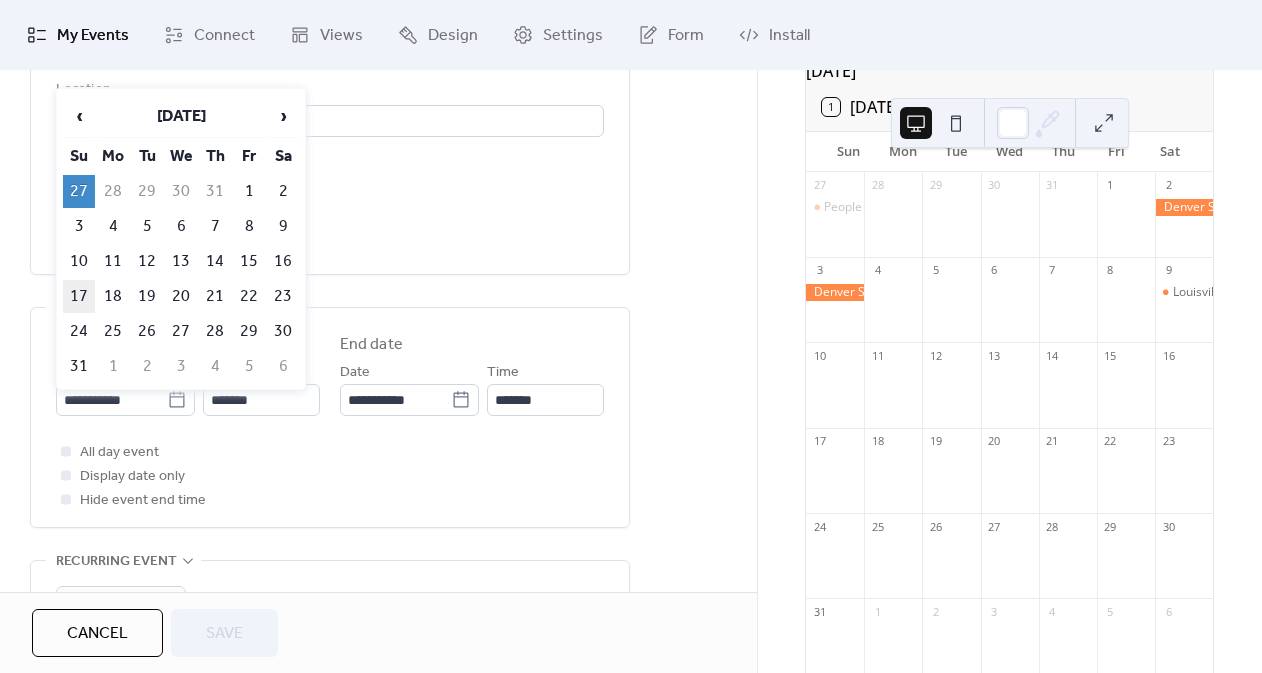 click on "17" at bounding box center (79, 296) 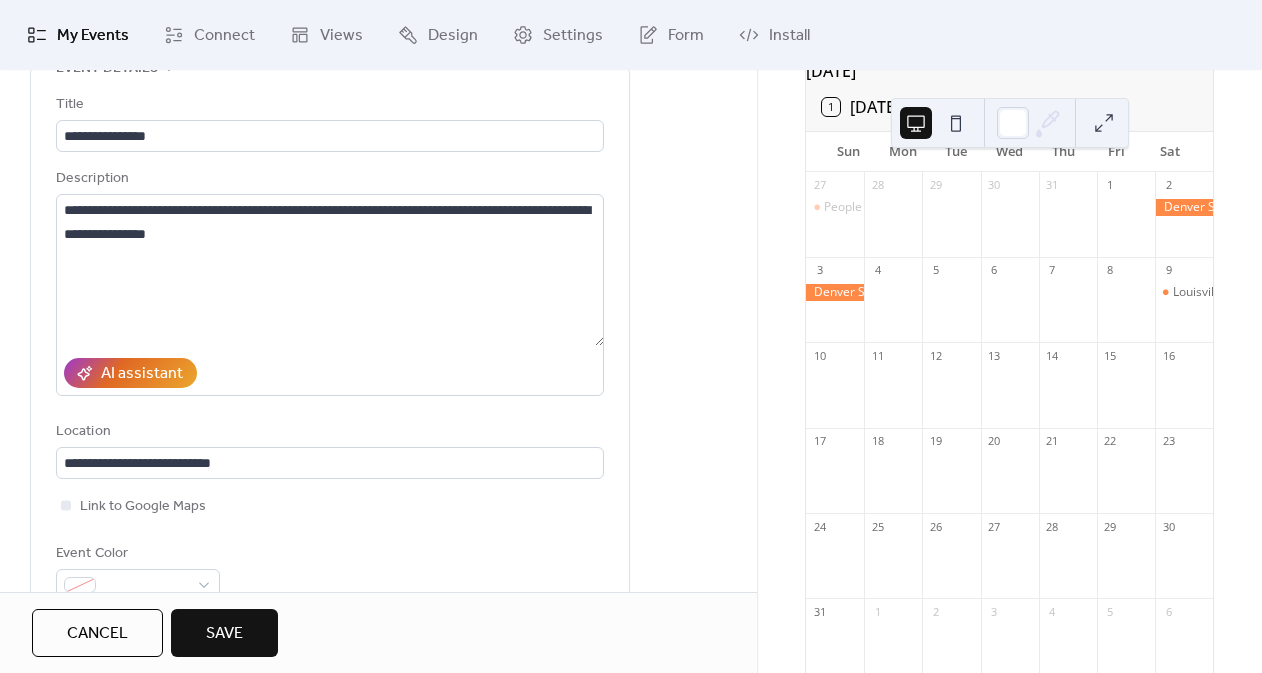 scroll, scrollTop: 109, scrollLeft: 0, axis: vertical 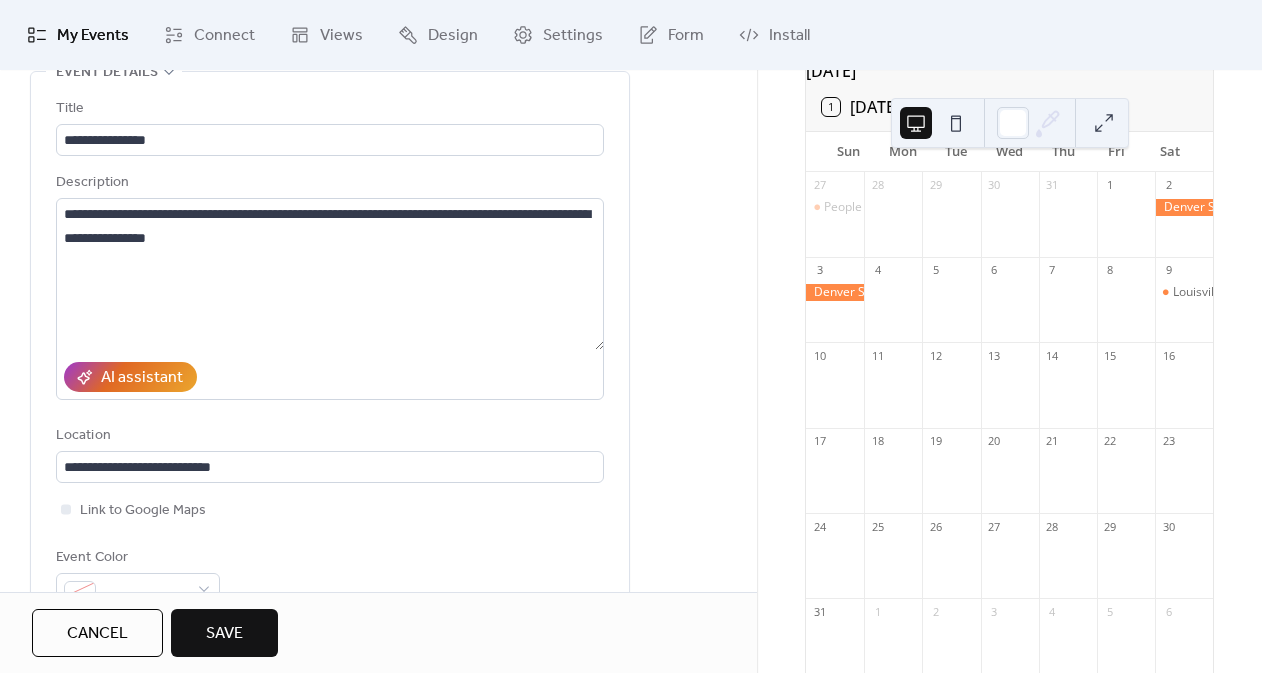 click on "Save" at bounding box center (224, 634) 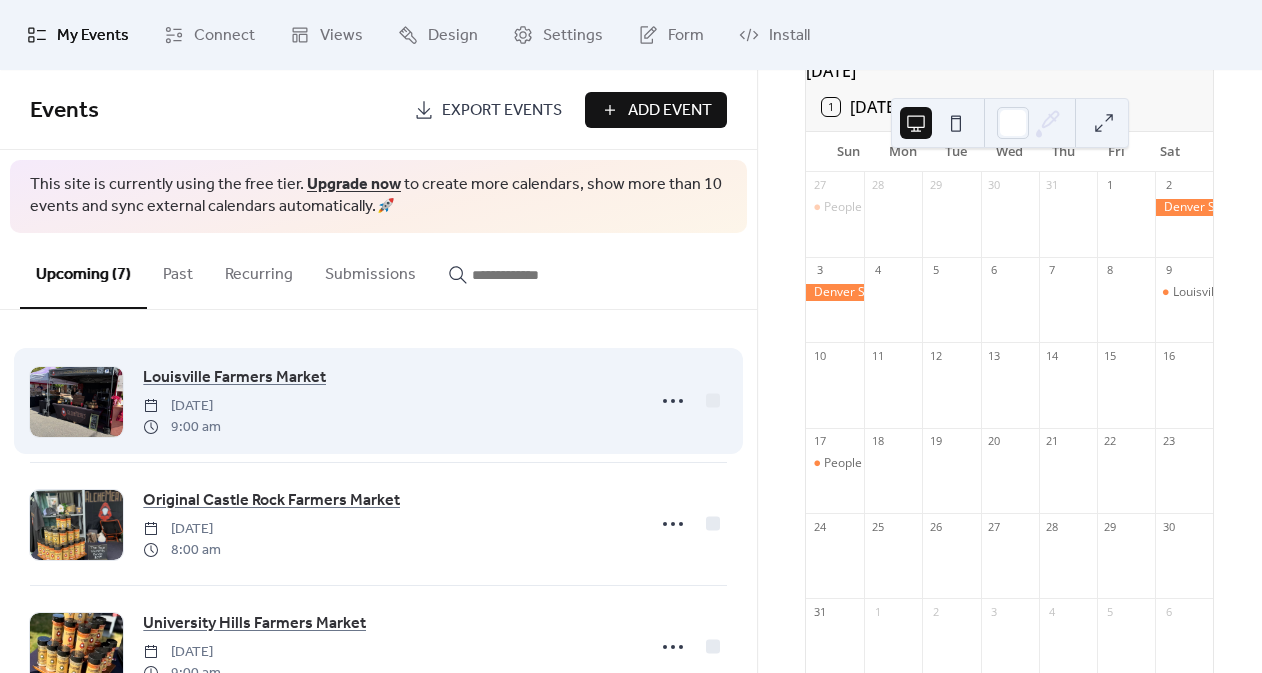 scroll, scrollTop: 0, scrollLeft: 0, axis: both 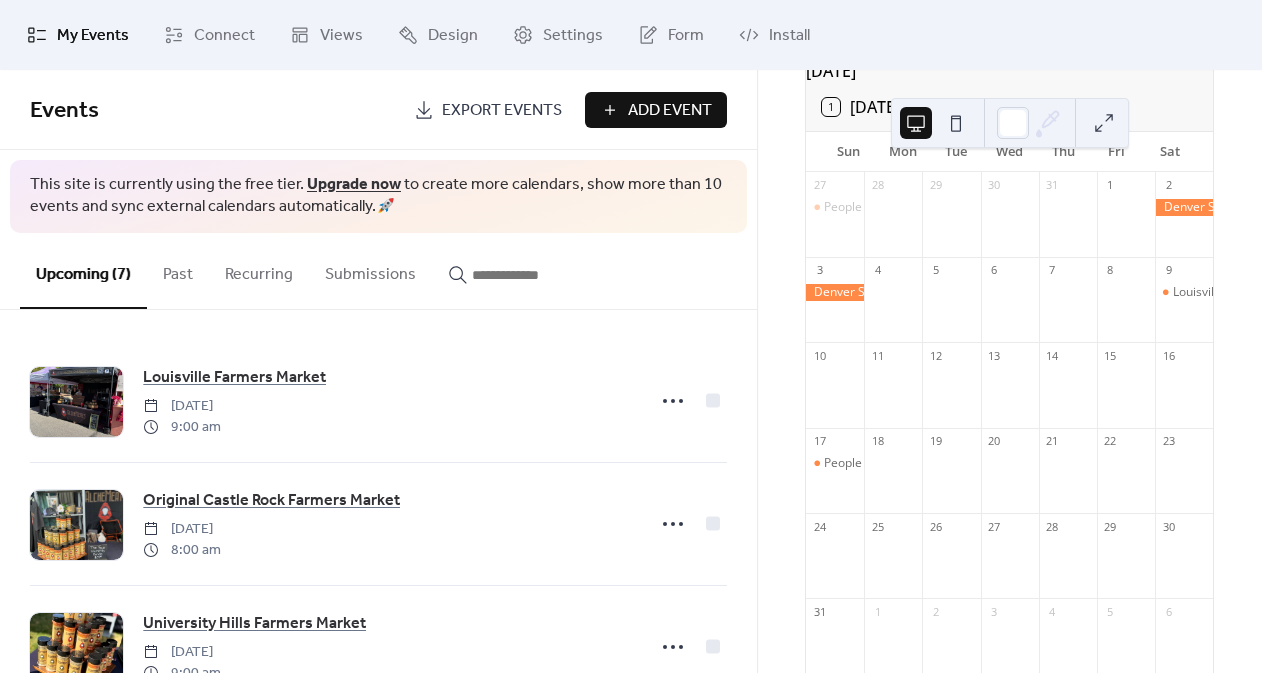 click on "Add Event" at bounding box center [656, 110] 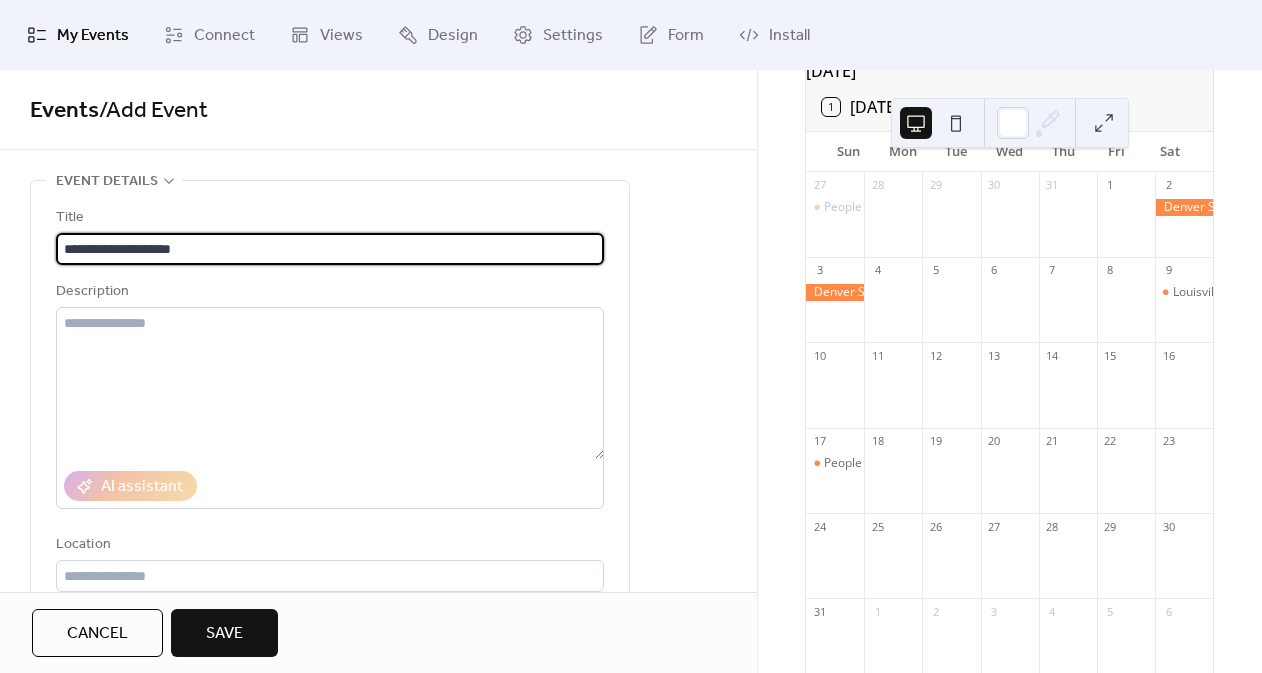 type on "**********" 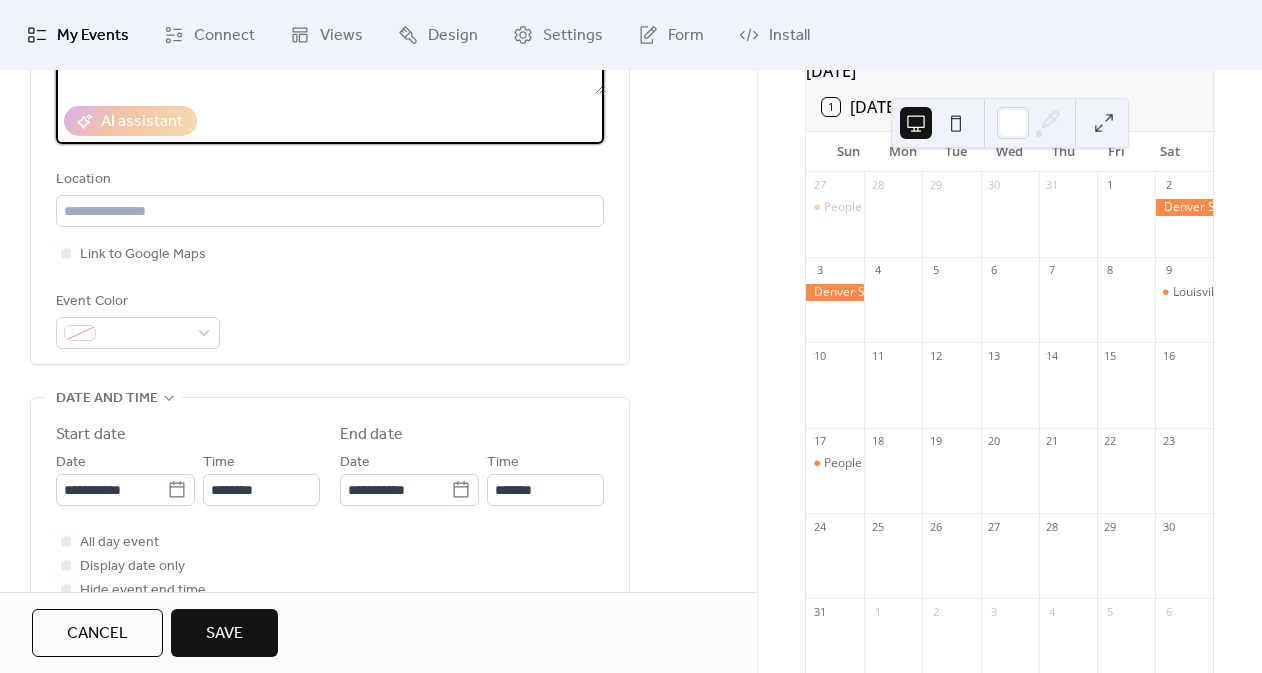 scroll, scrollTop: 381, scrollLeft: 0, axis: vertical 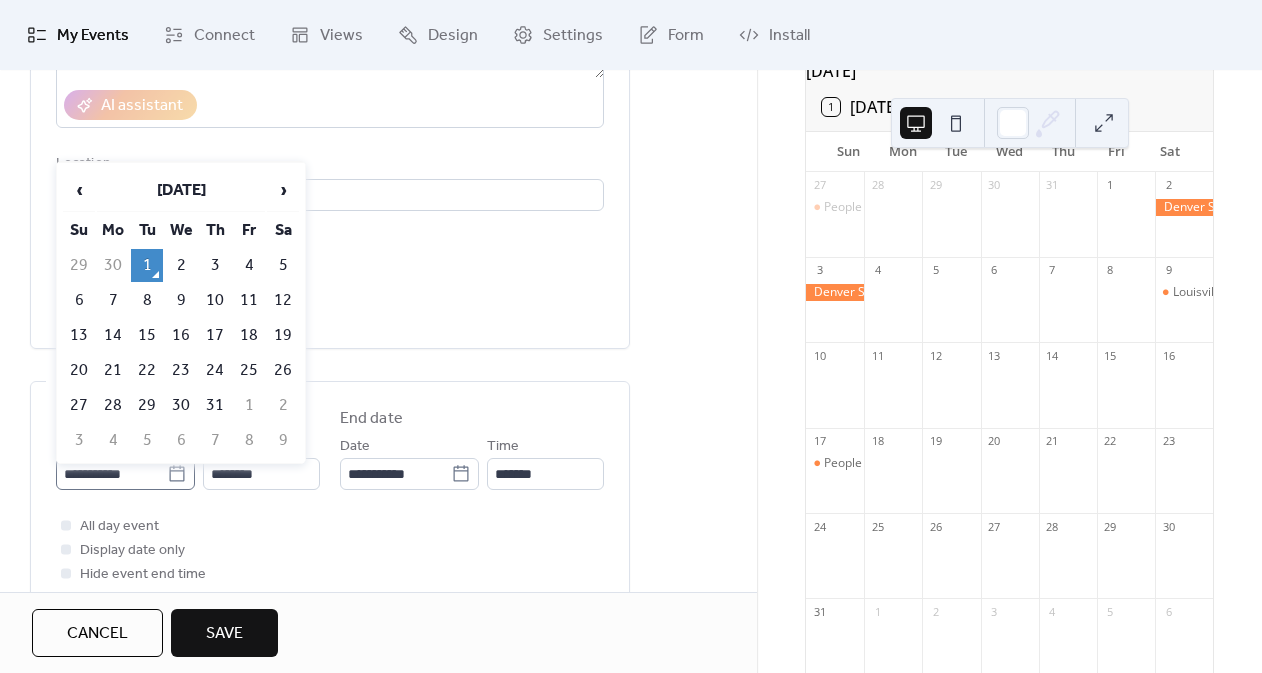 click 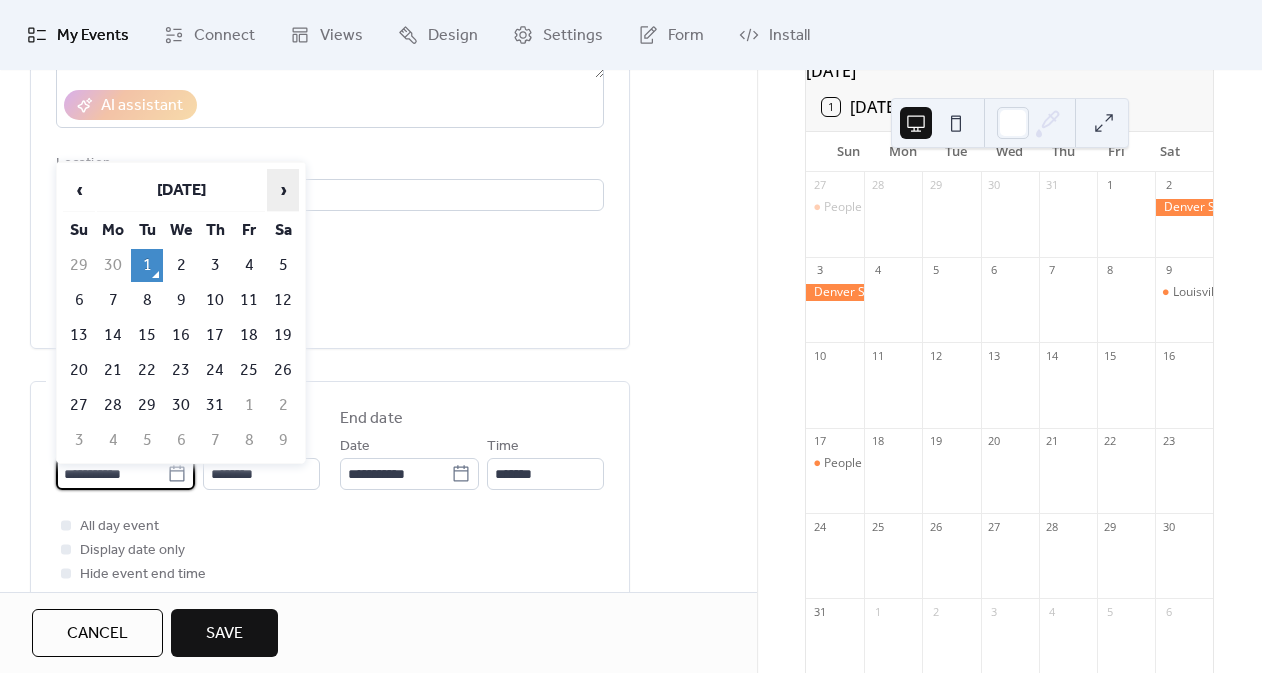 click on "›" at bounding box center [283, 190] 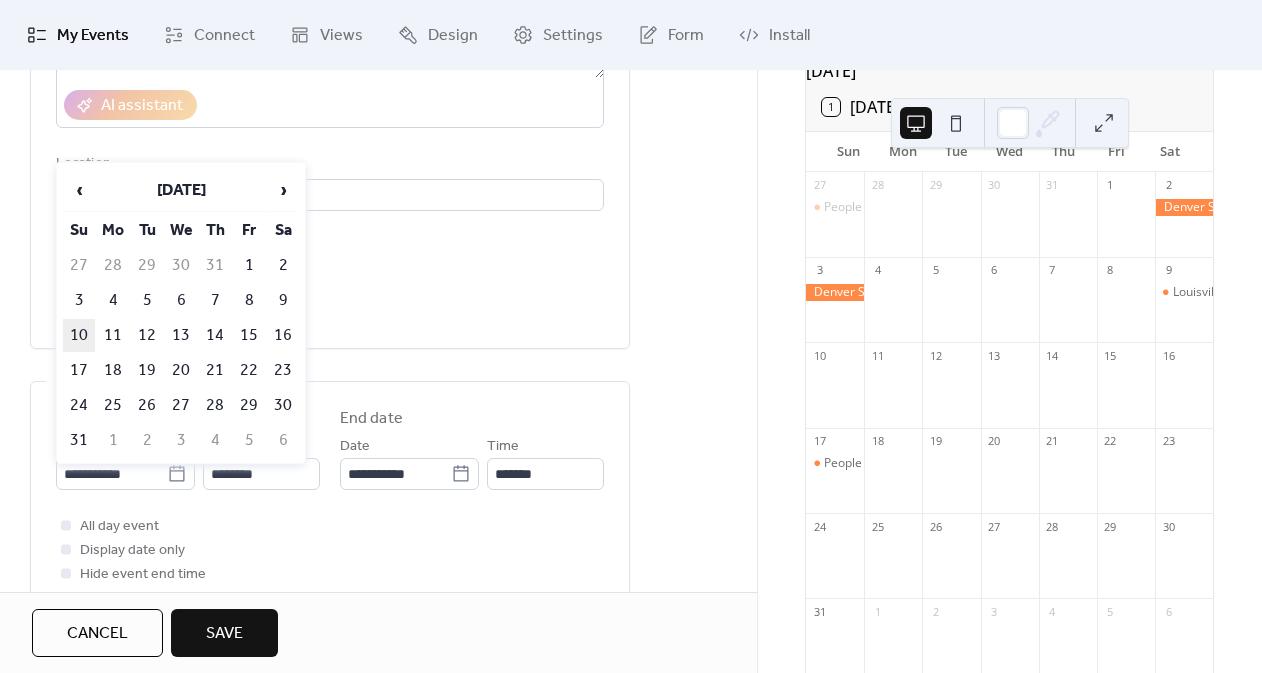 click on "10" at bounding box center (79, 335) 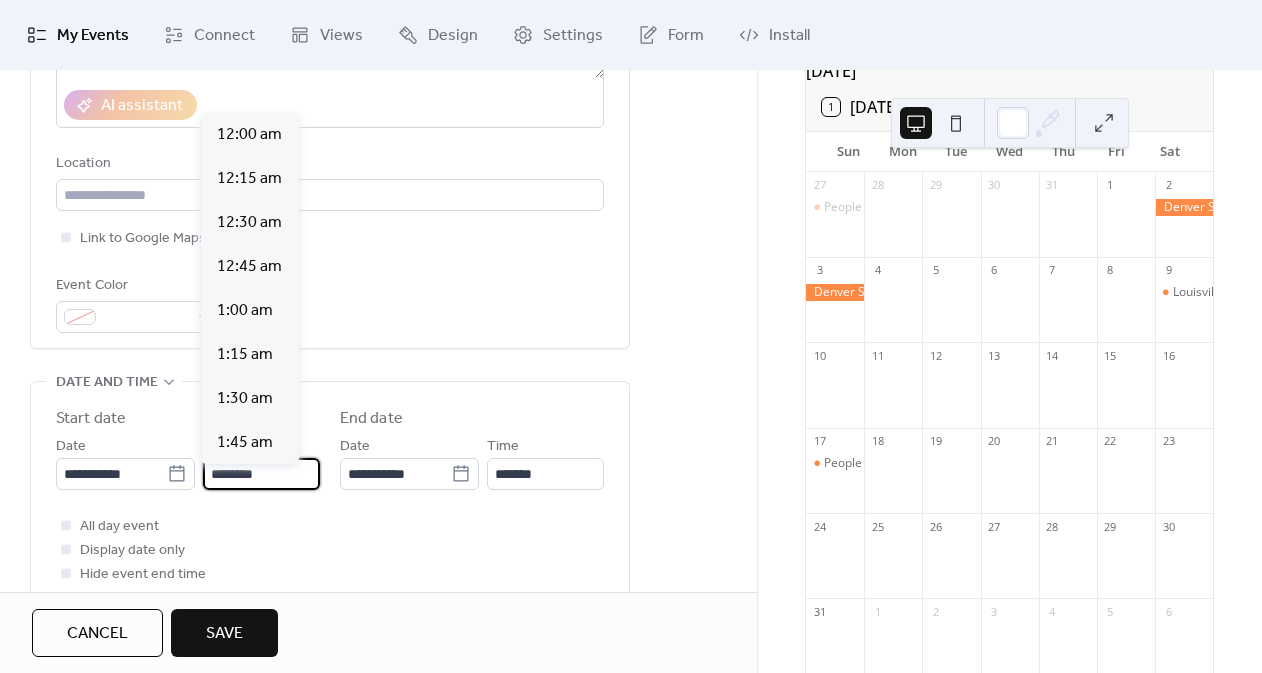 click on "********" at bounding box center (261, 474) 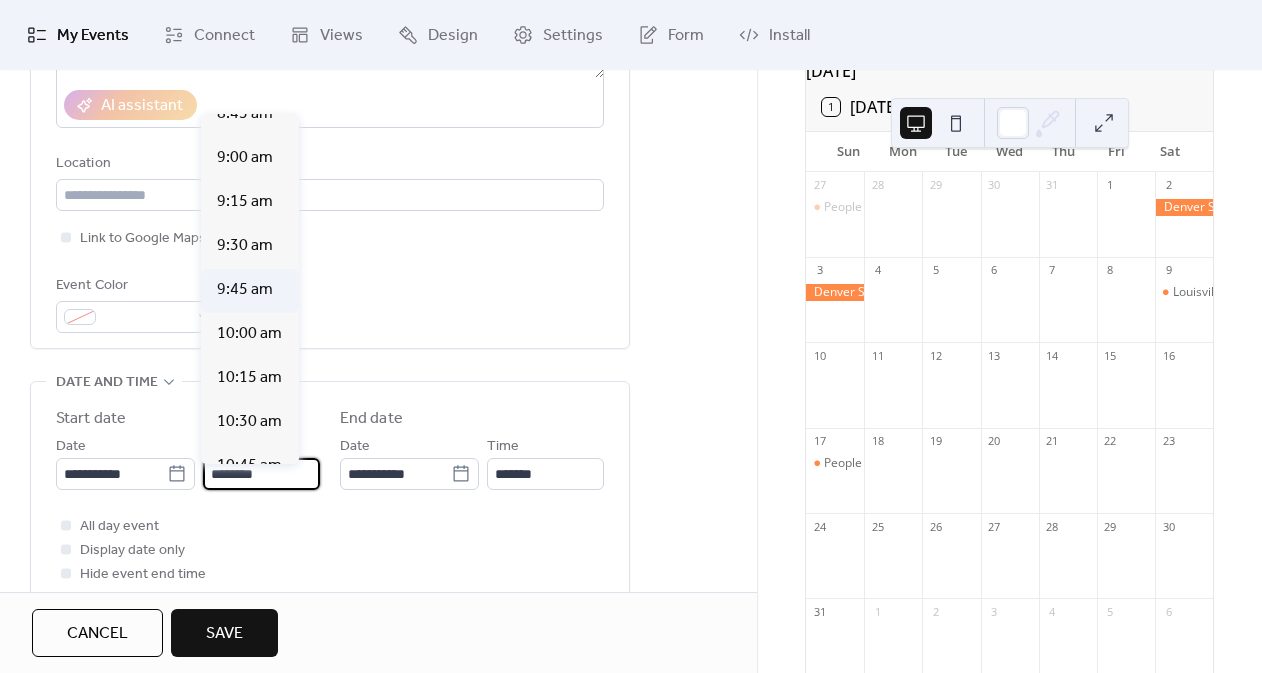 scroll, scrollTop: 1557, scrollLeft: 0, axis: vertical 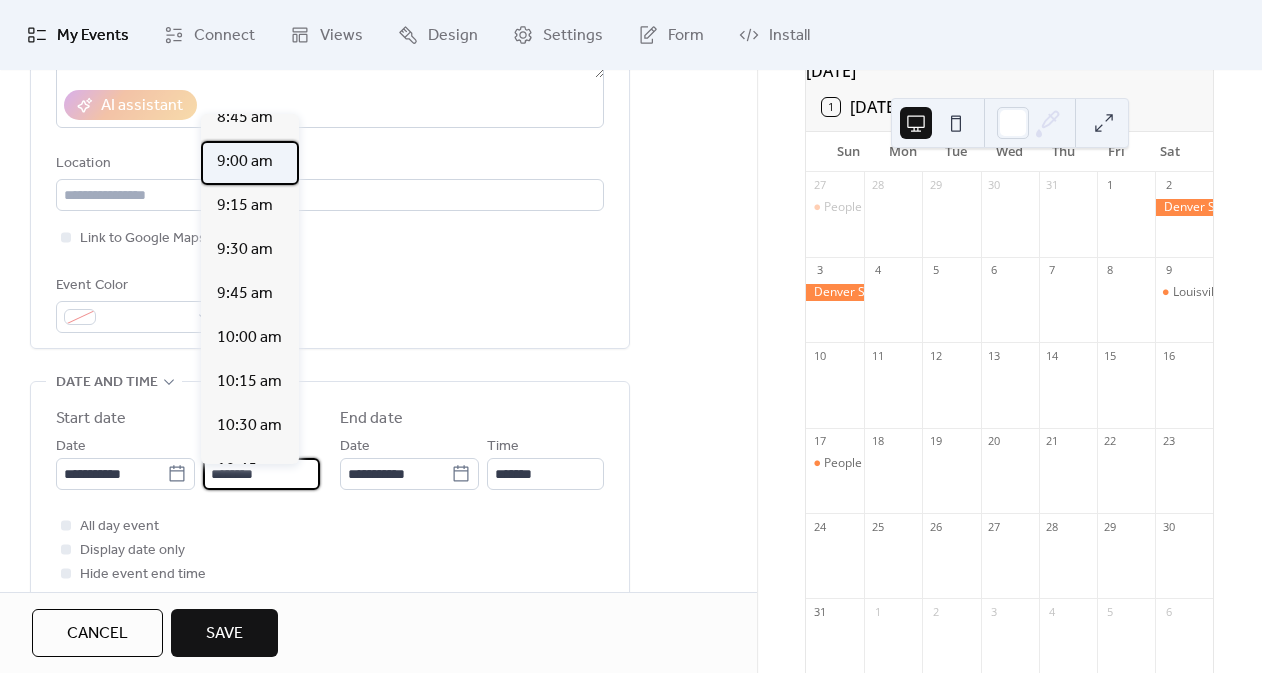 click on "9:00 am" at bounding box center [245, 162] 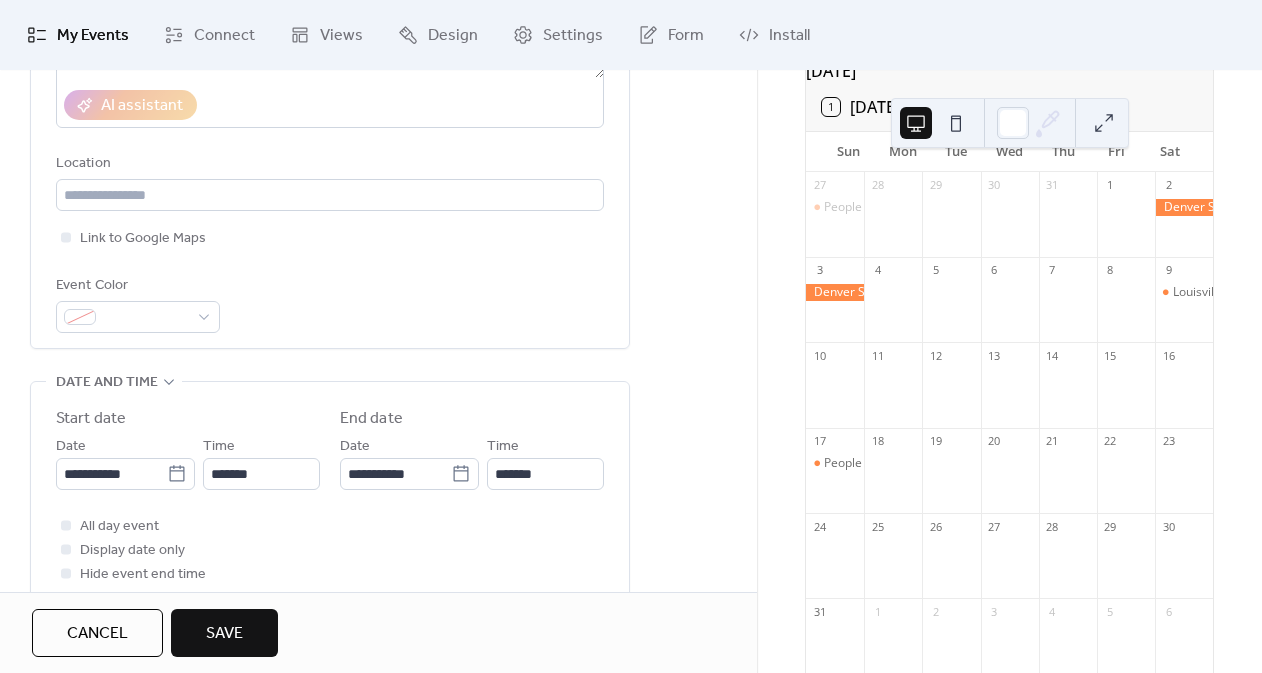 type on "*******" 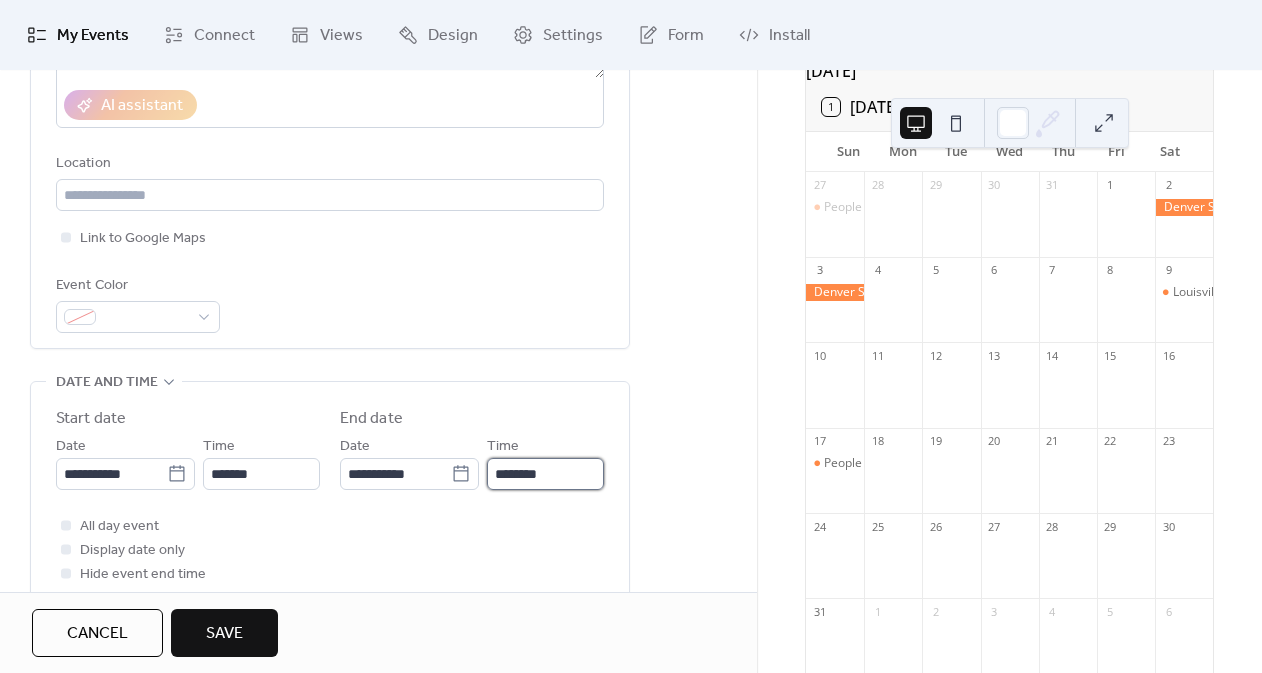 click on "********" at bounding box center [545, 474] 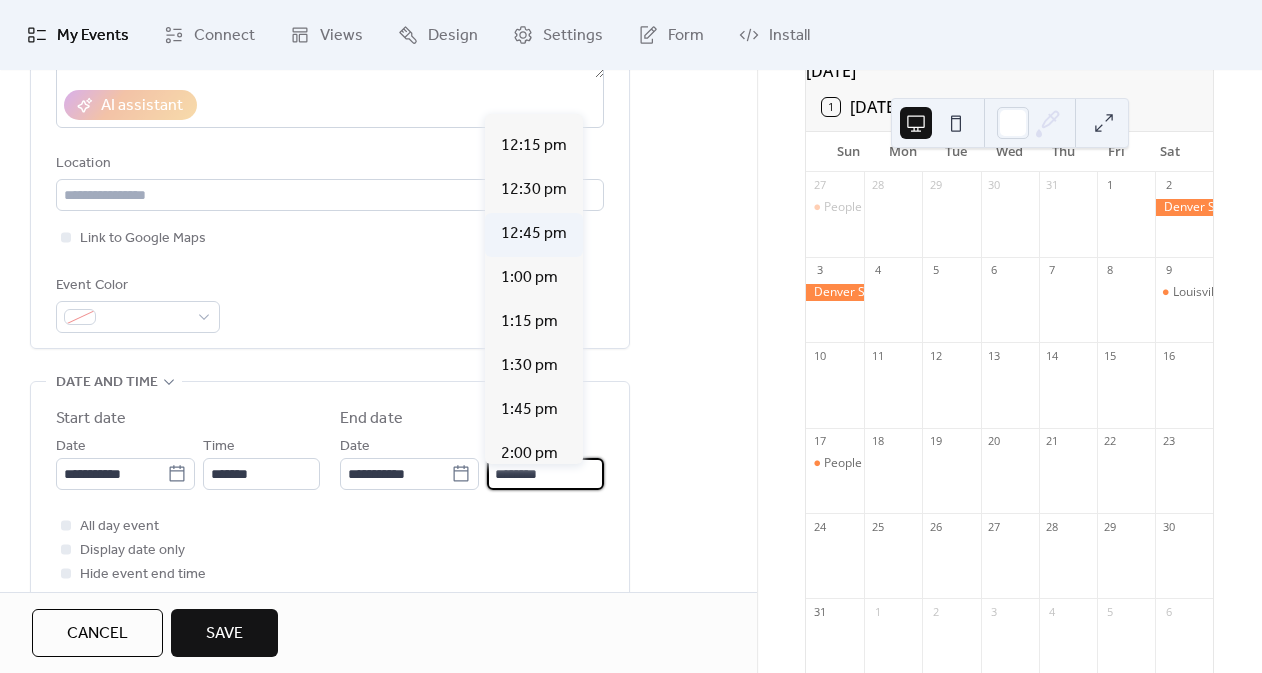 scroll, scrollTop: 520, scrollLeft: 0, axis: vertical 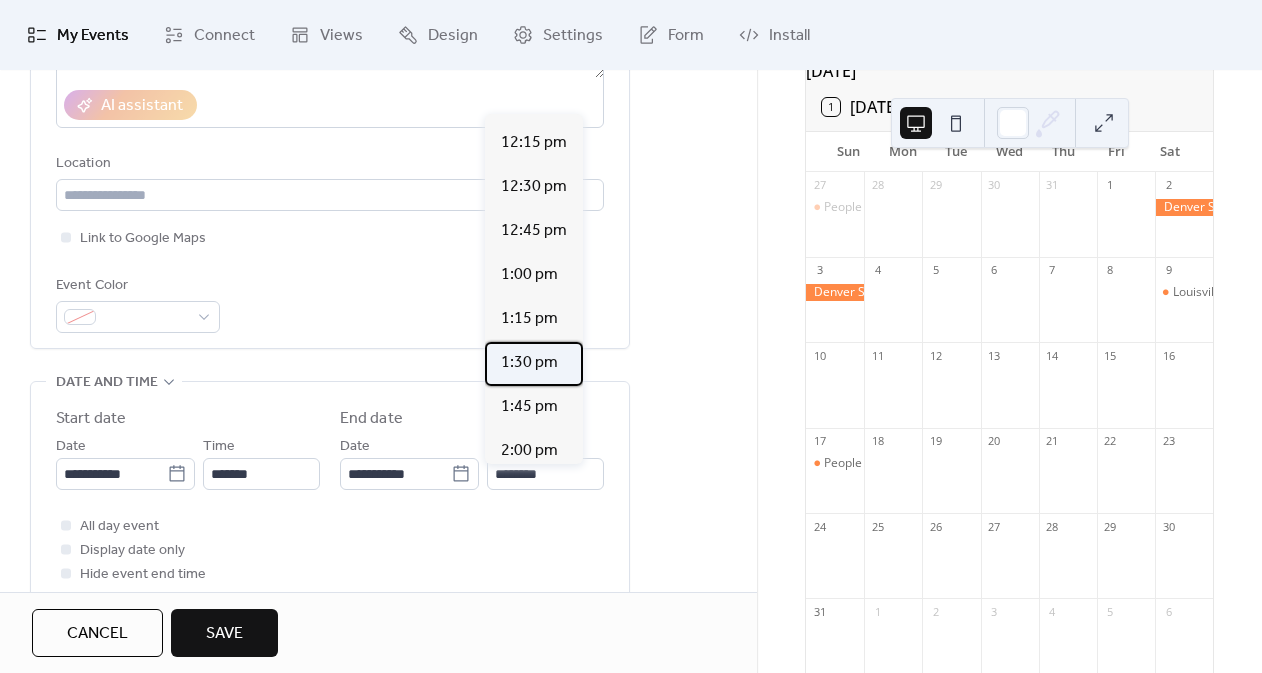 click on "1:30 pm" at bounding box center (529, 363) 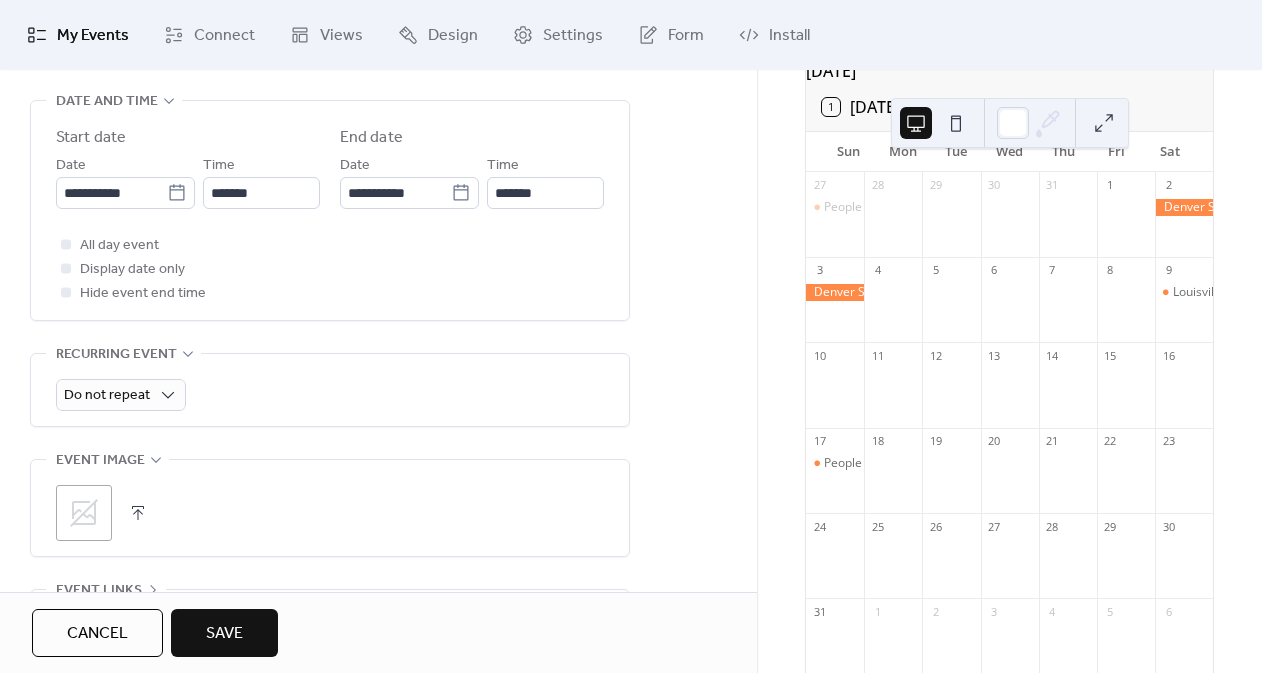 scroll, scrollTop: 756, scrollLeft: 0, axis: vertical 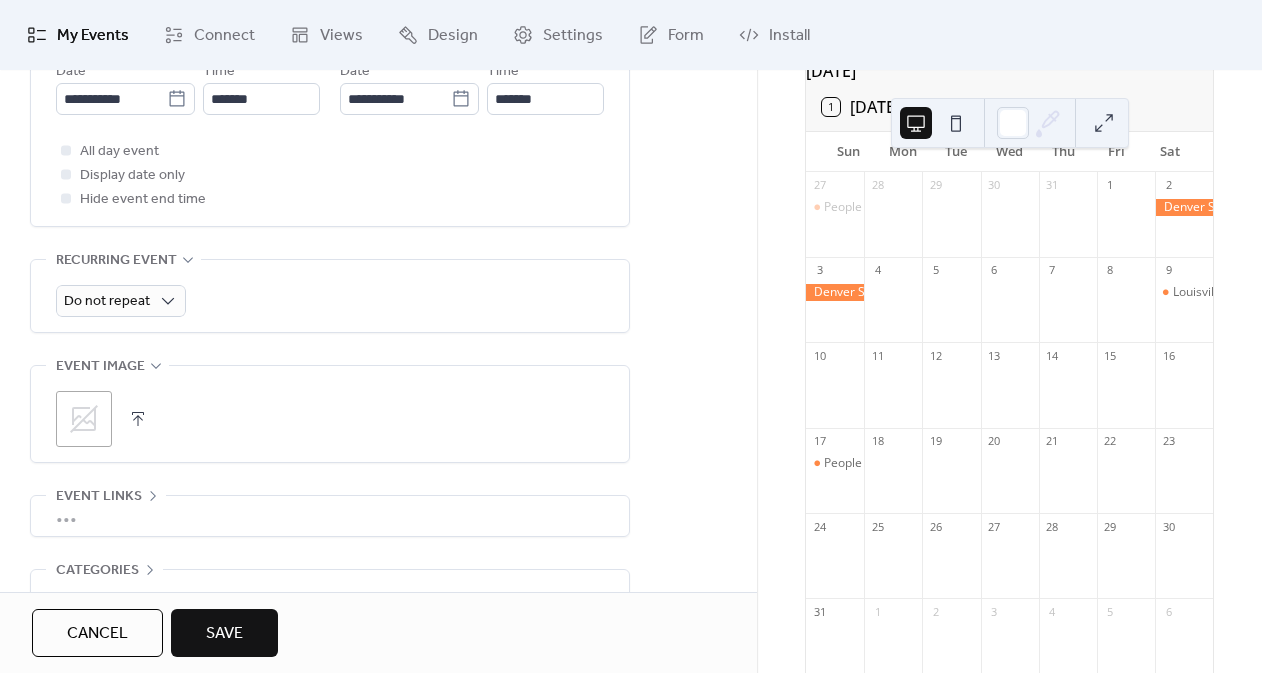click 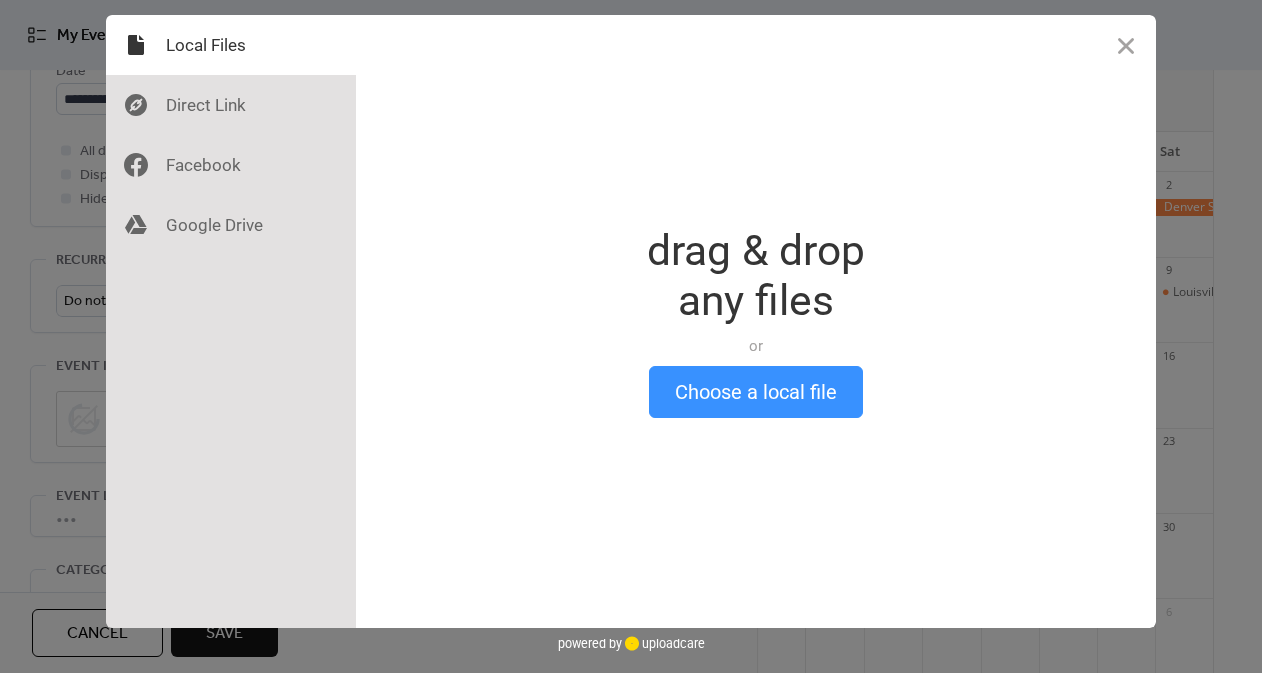click on "Choose a local file" at bounding box center (756, 392) 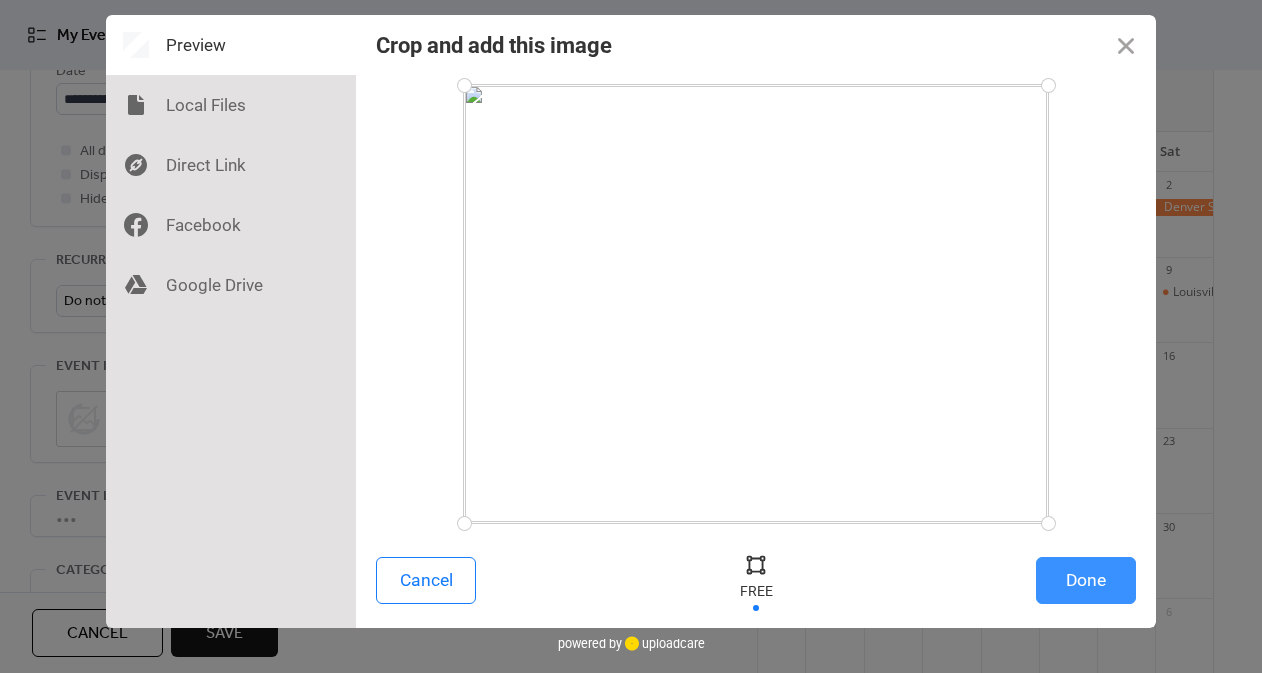 click on "Done" at bounding box center [1086, 580] 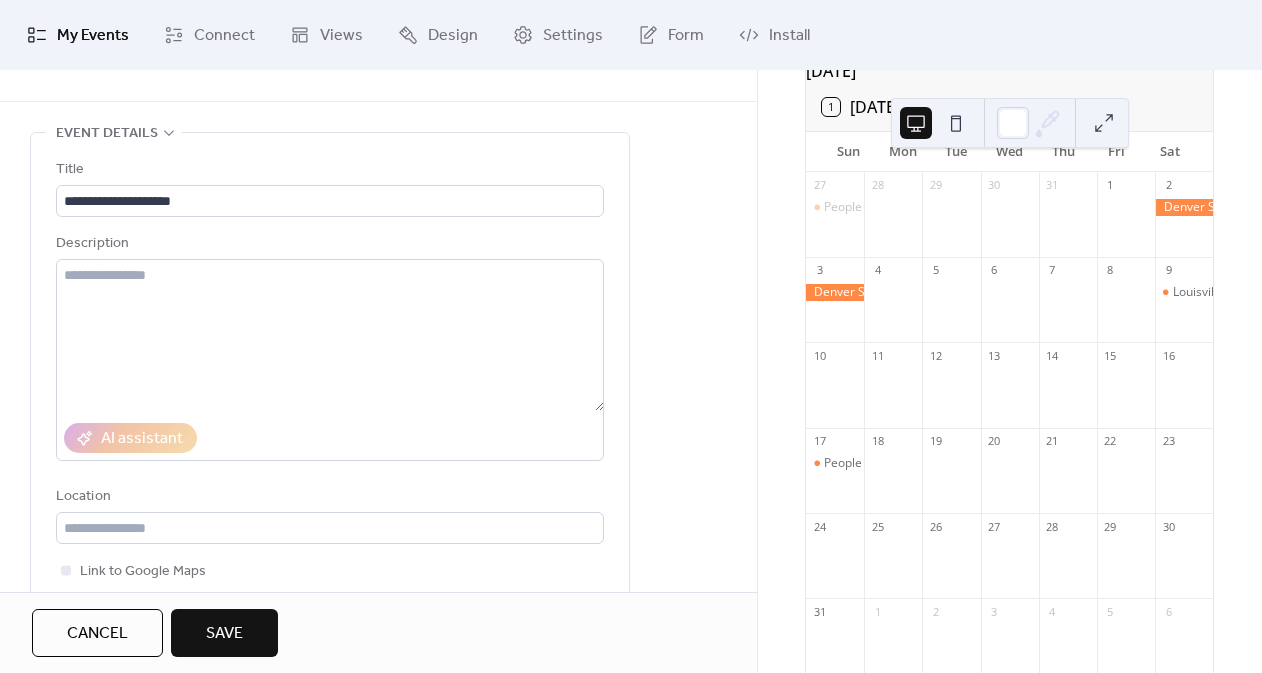 scroll, scrollTop: 47, scrollLeft: 0, axis: vertical 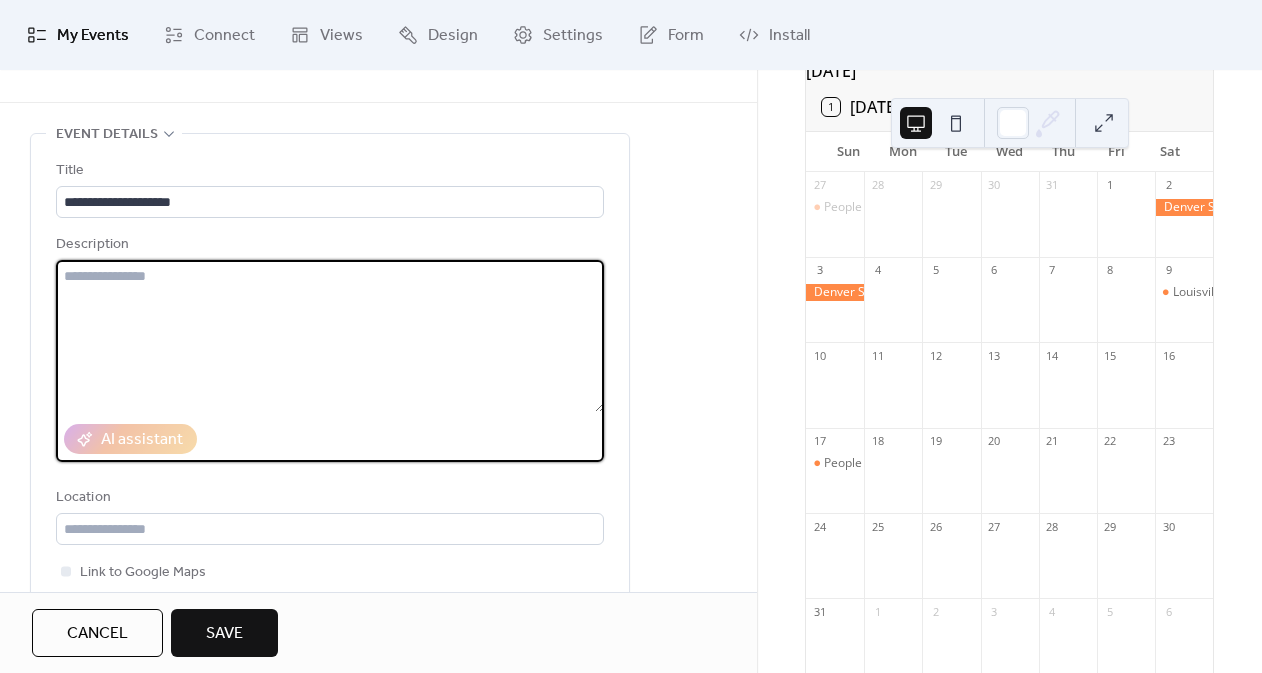 click at bounding box center (330, 336) 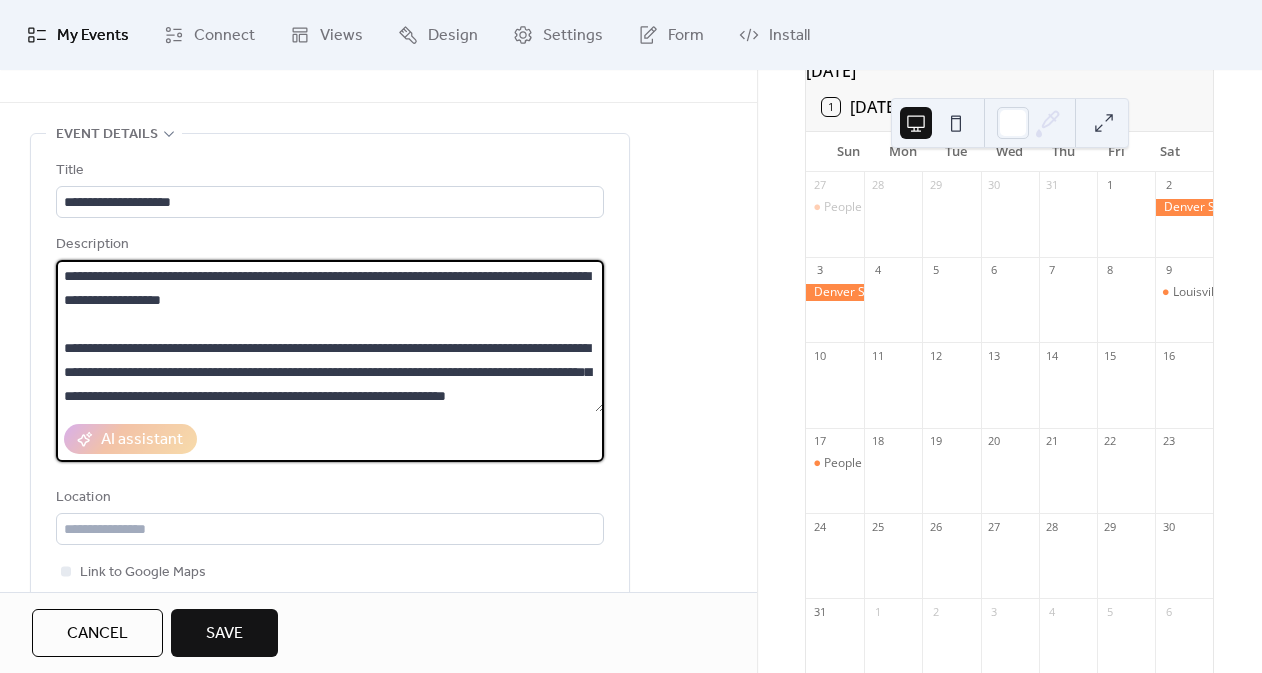 scroll, scrollTop: 21, scrollLeft: 0, axis: vertical 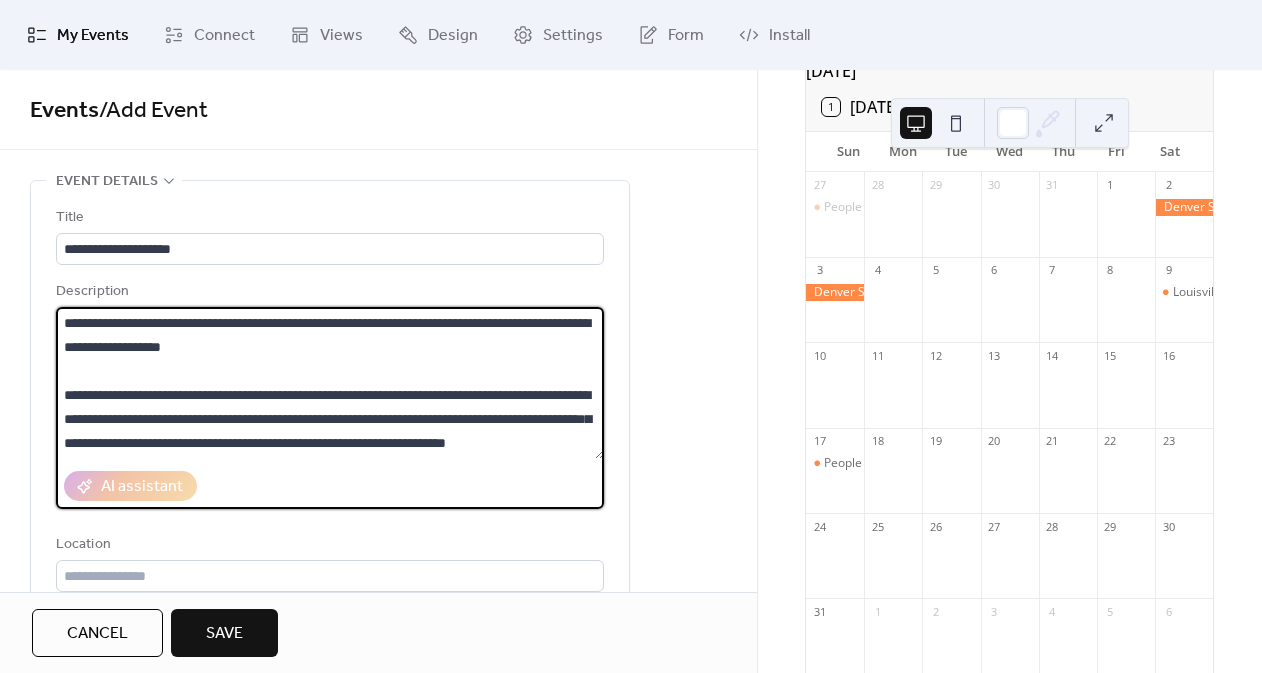 type on "**********" 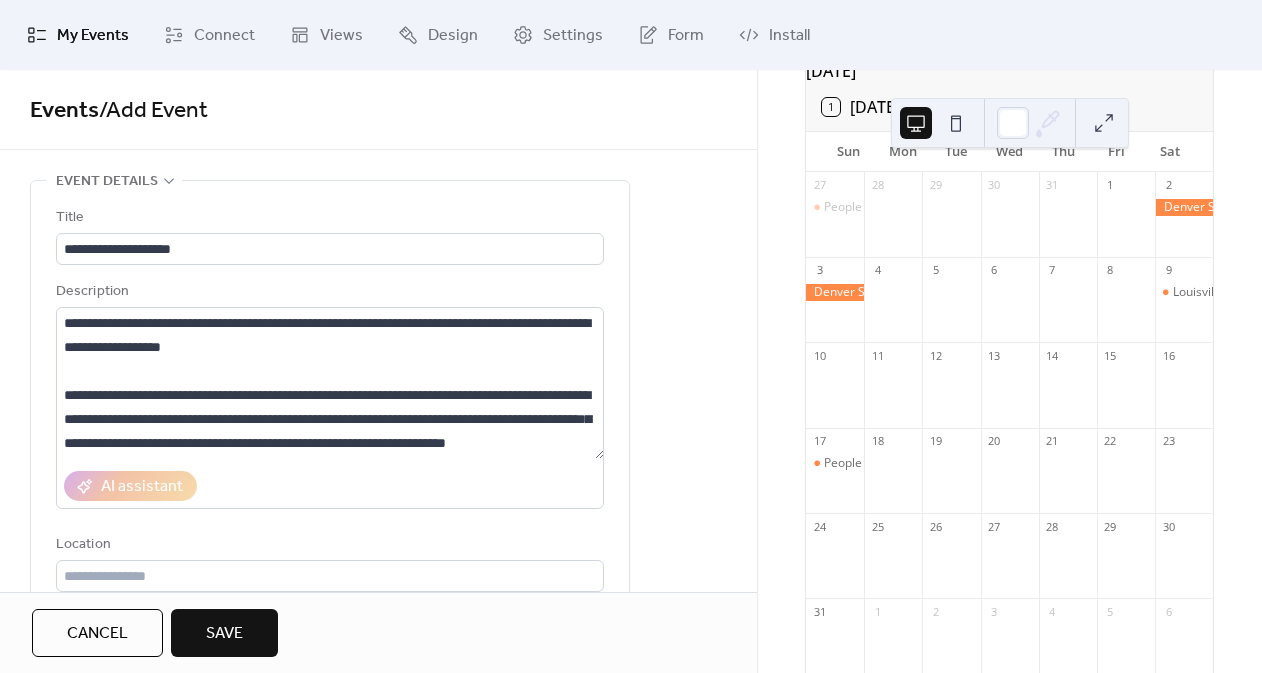 click on "Save" at bounding box center (224, 634) 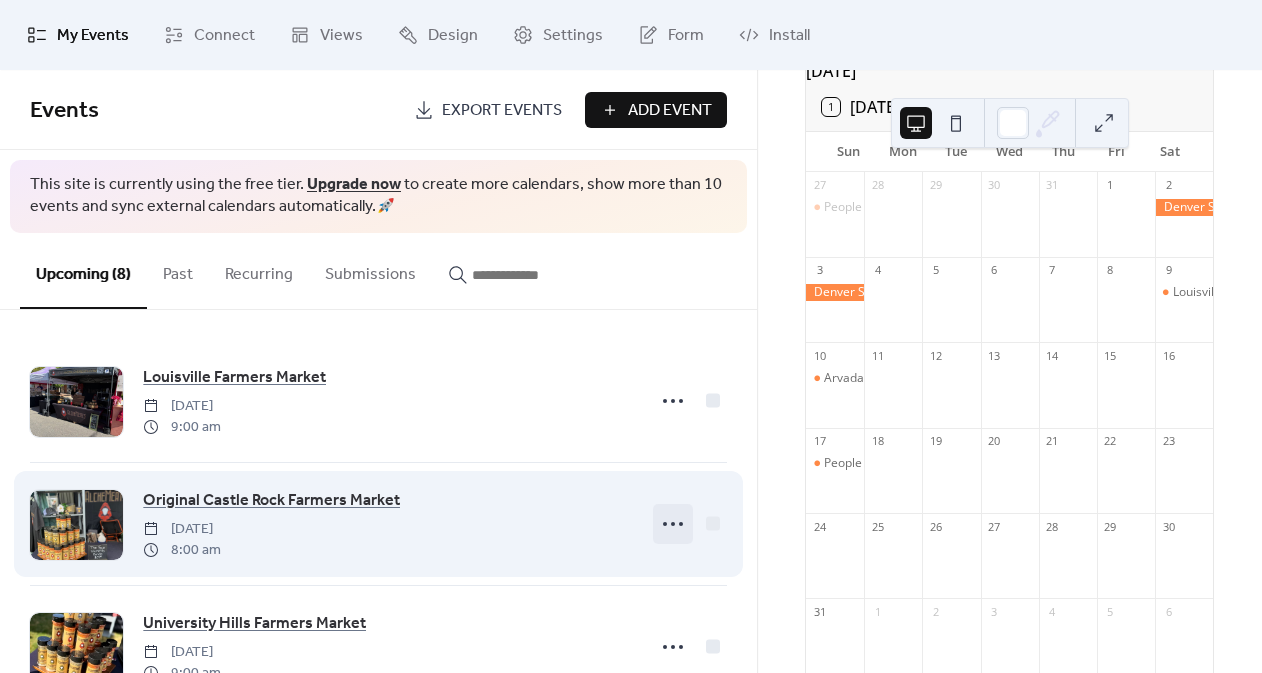 click 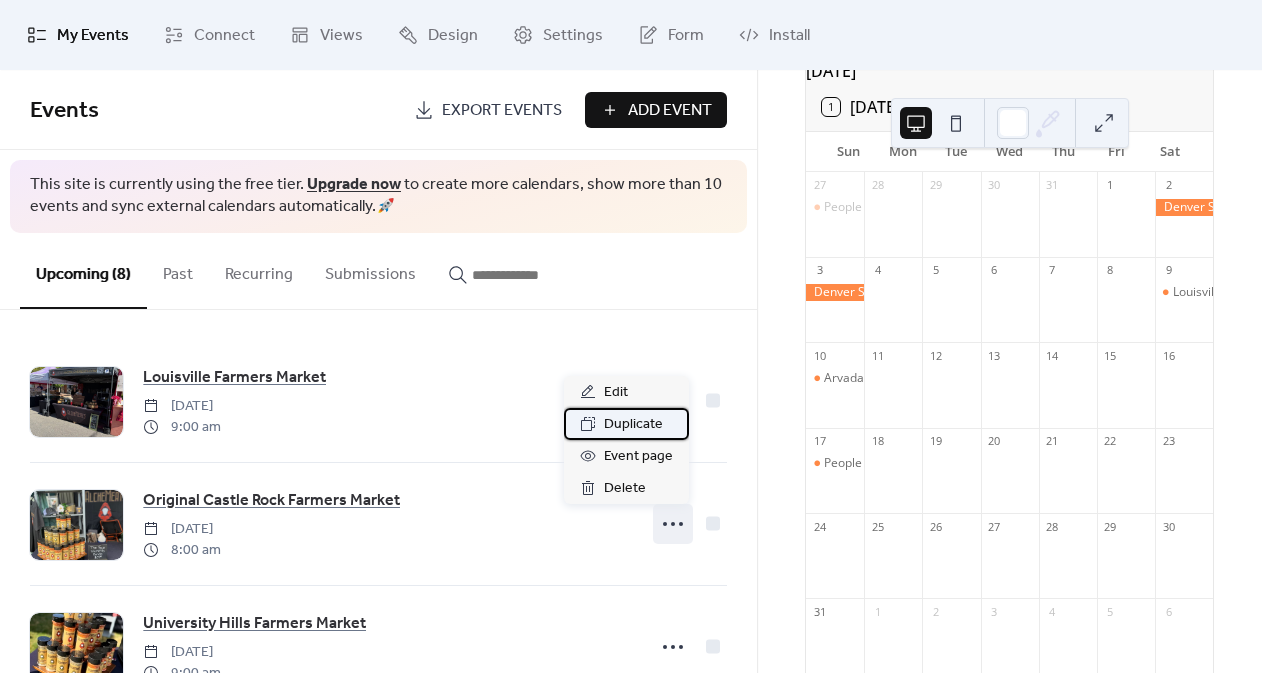 click on "Duplicate" at bounding box center [633, 425] 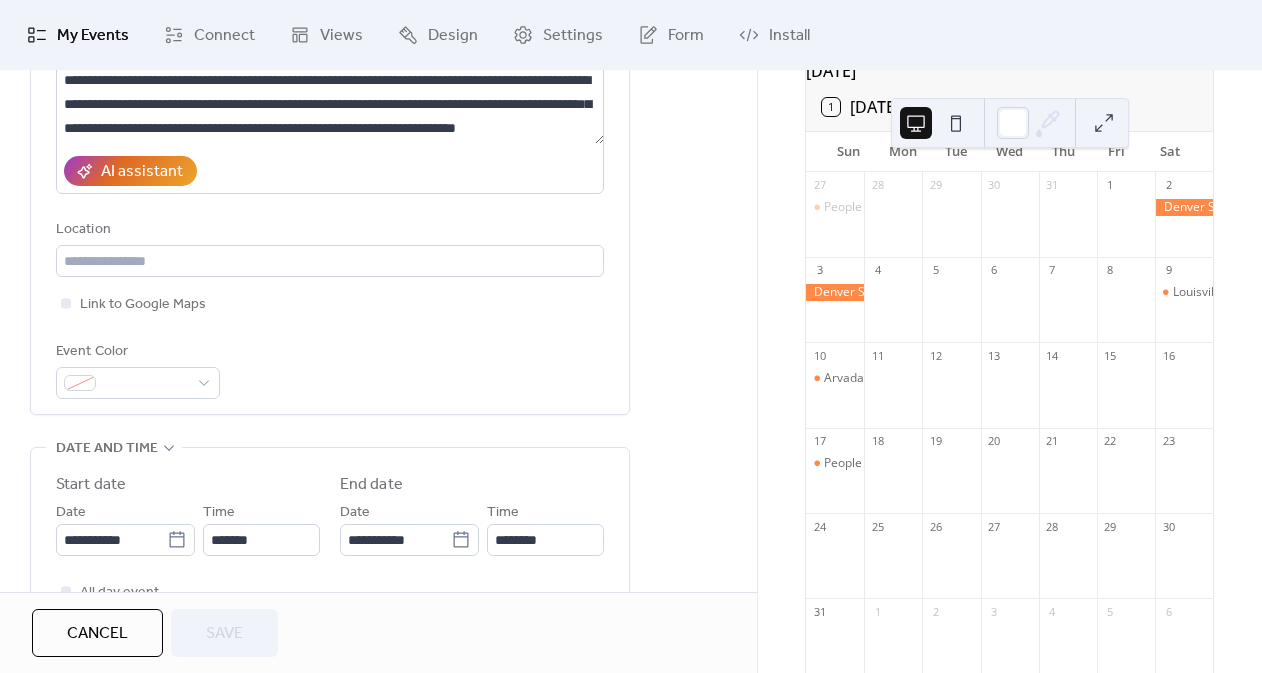 scroll, scrollTop: 496, scrollLeft: 0, axis: vertical 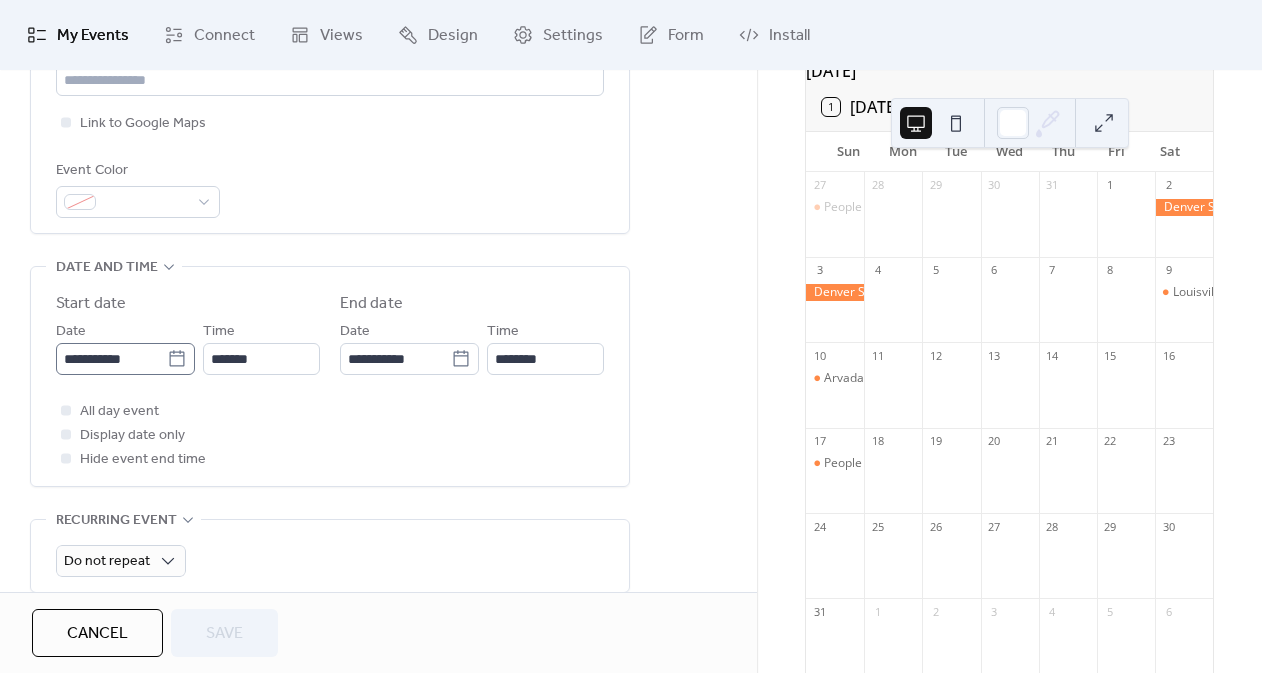 click 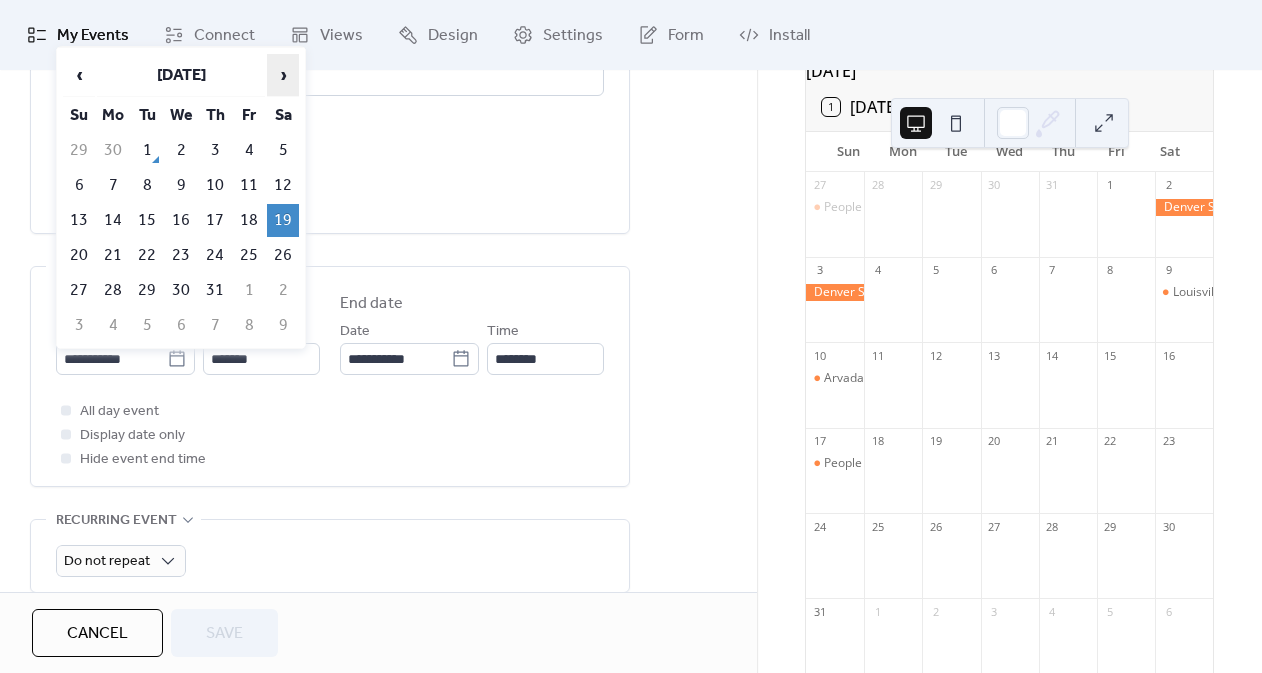 click on "›" at bounding box center (283, 75) 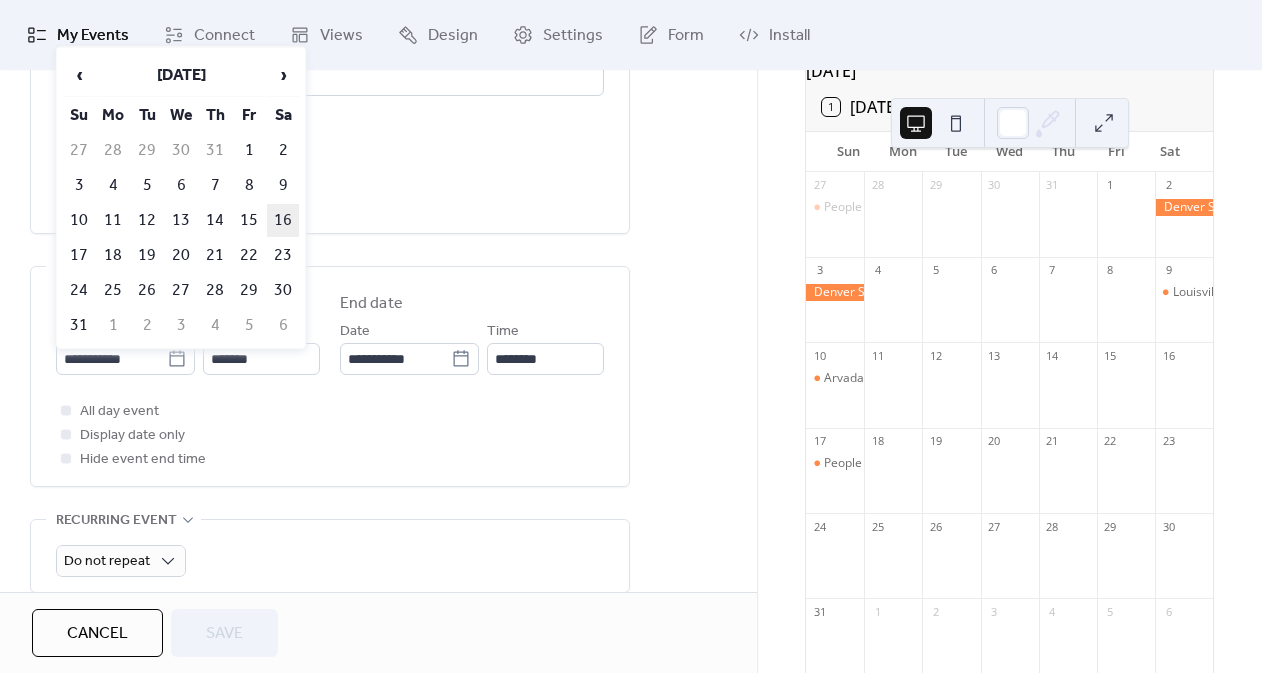 click on "16" at bounding box center [283, 220] 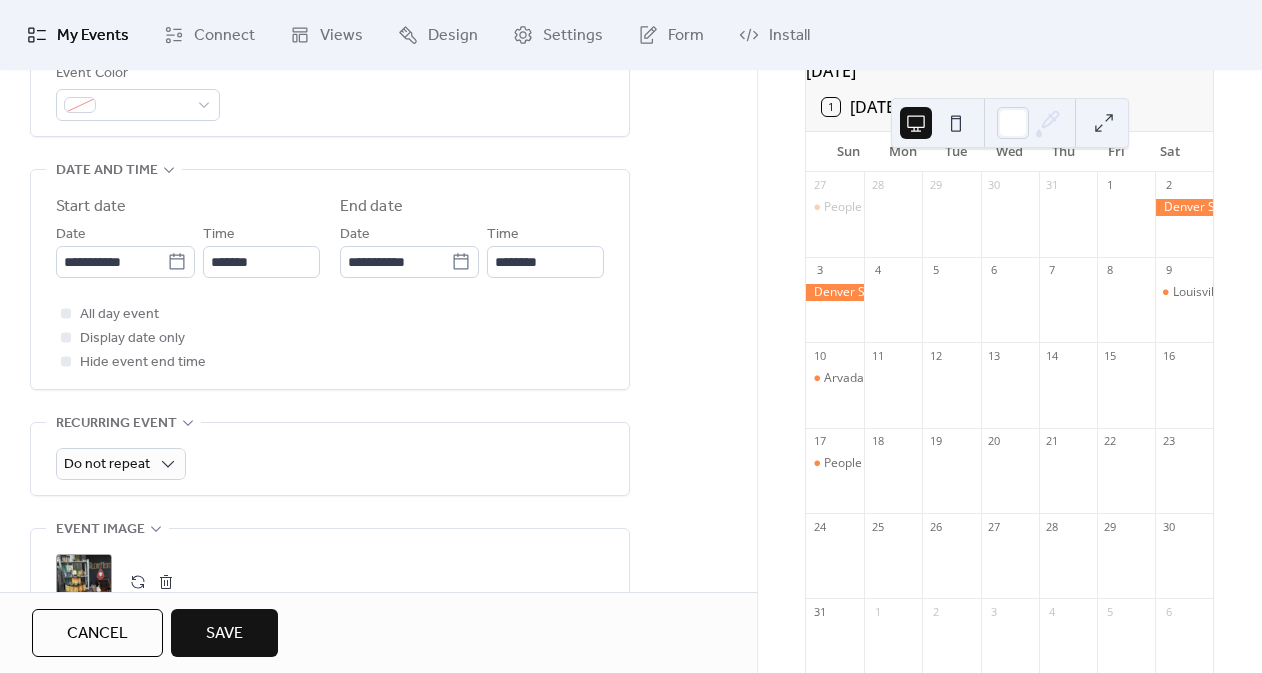 scroll, scrollTop: 569, scrollLeft: 0, axis: vertical 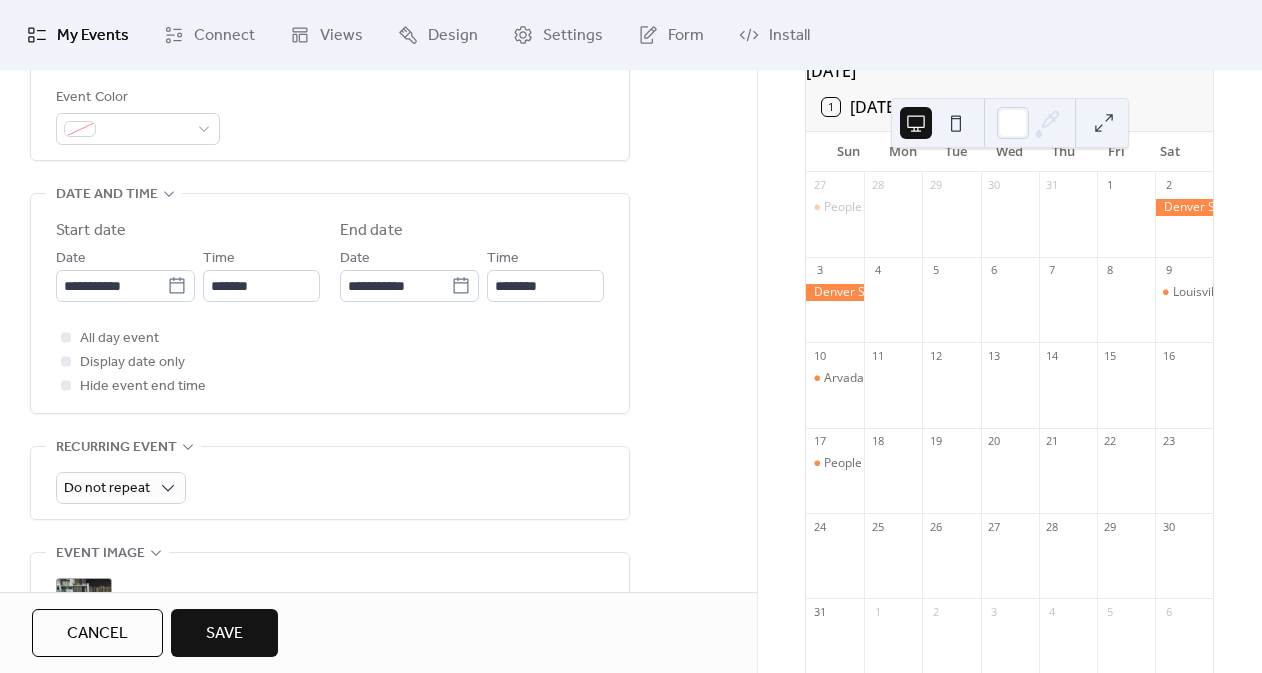 click on "Save" at bounding box center (224, 634) 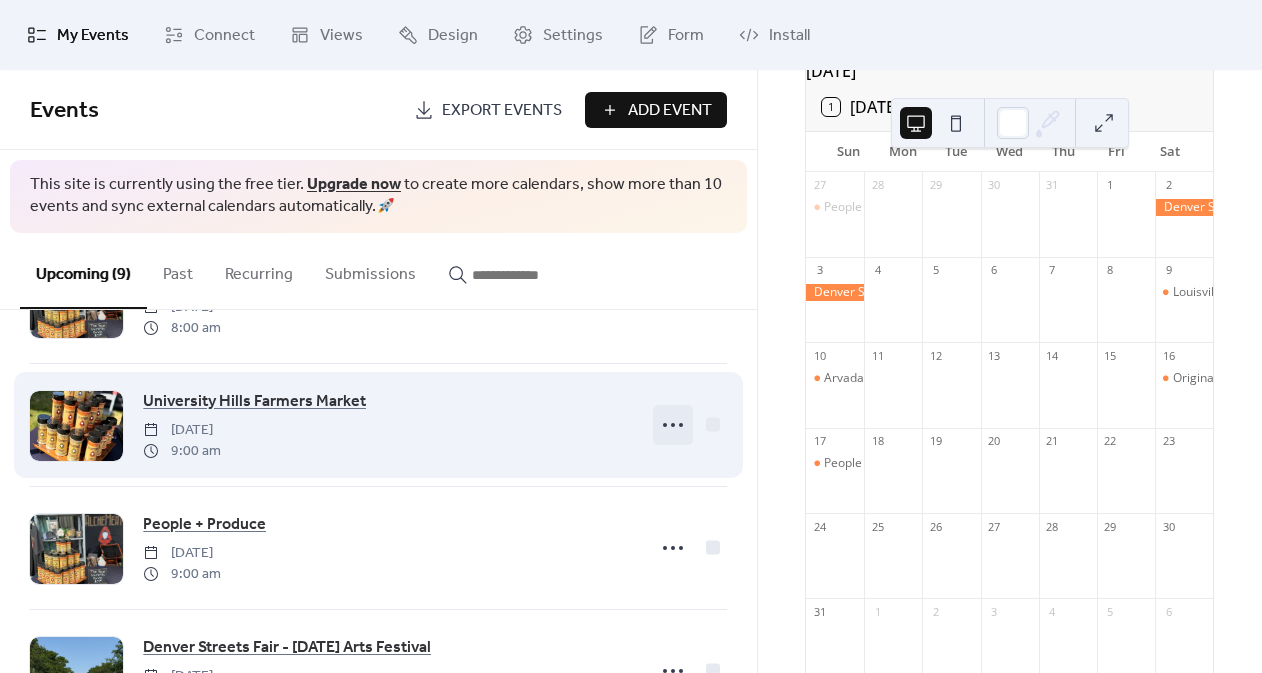 scroll, scrollTop: 238, scrollLeft: 0, axis: vertical 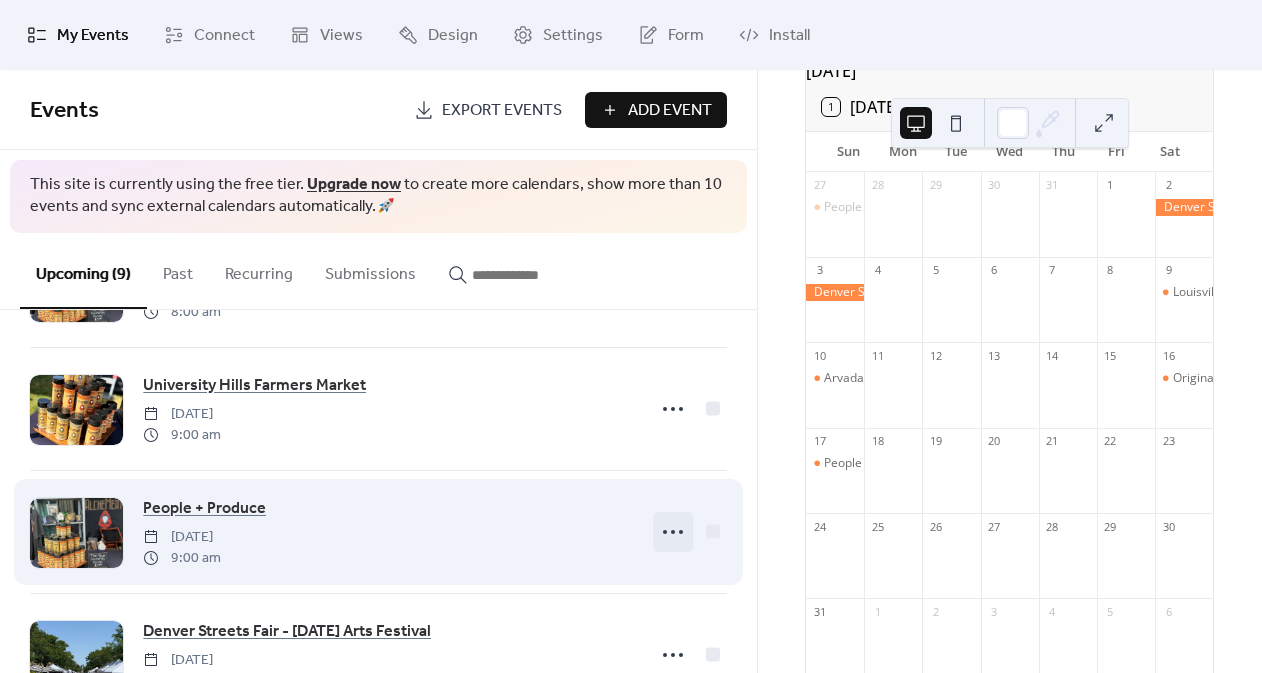 click 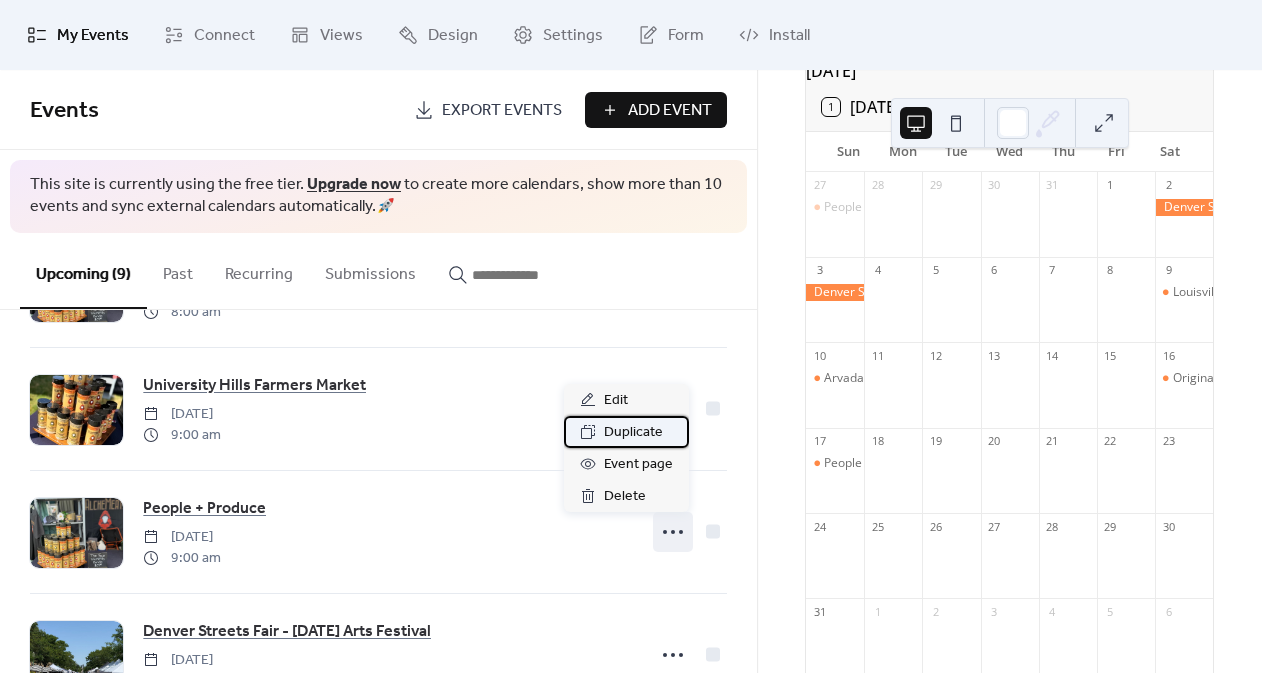 click on "Duplicate" at bounding box center (633, 433) 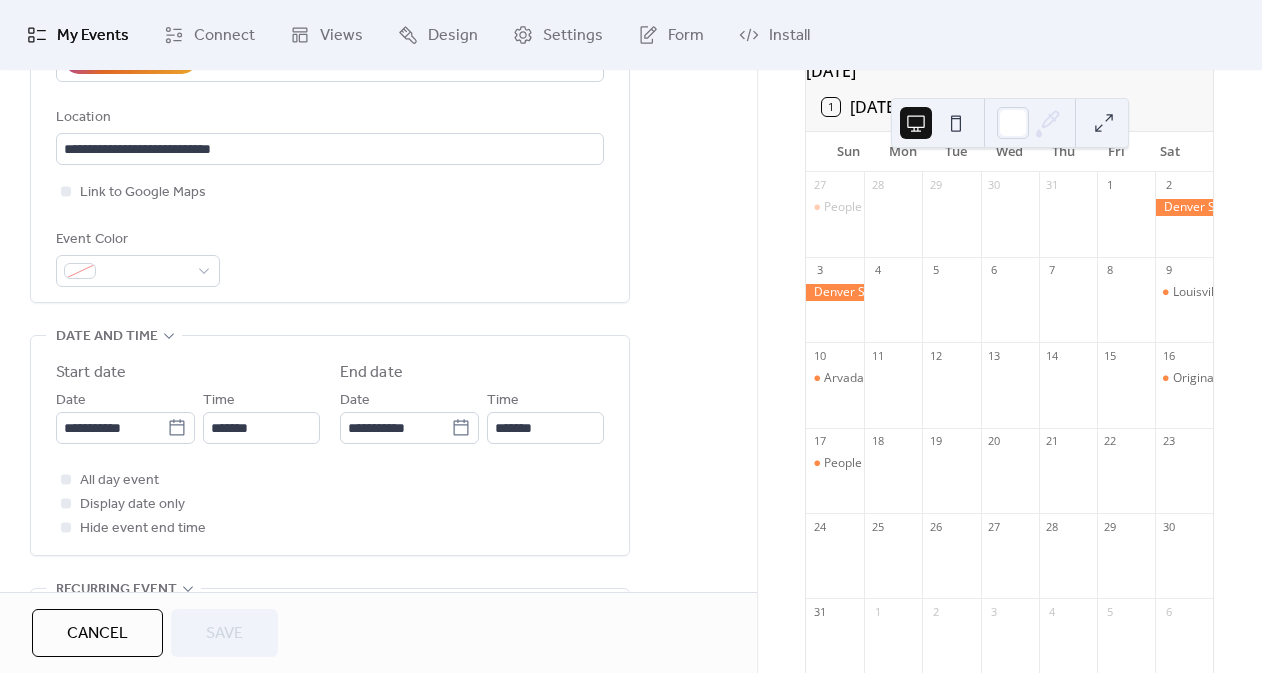 scroll, scrollTop: 485, scrollLeft: 0, axis: vertical 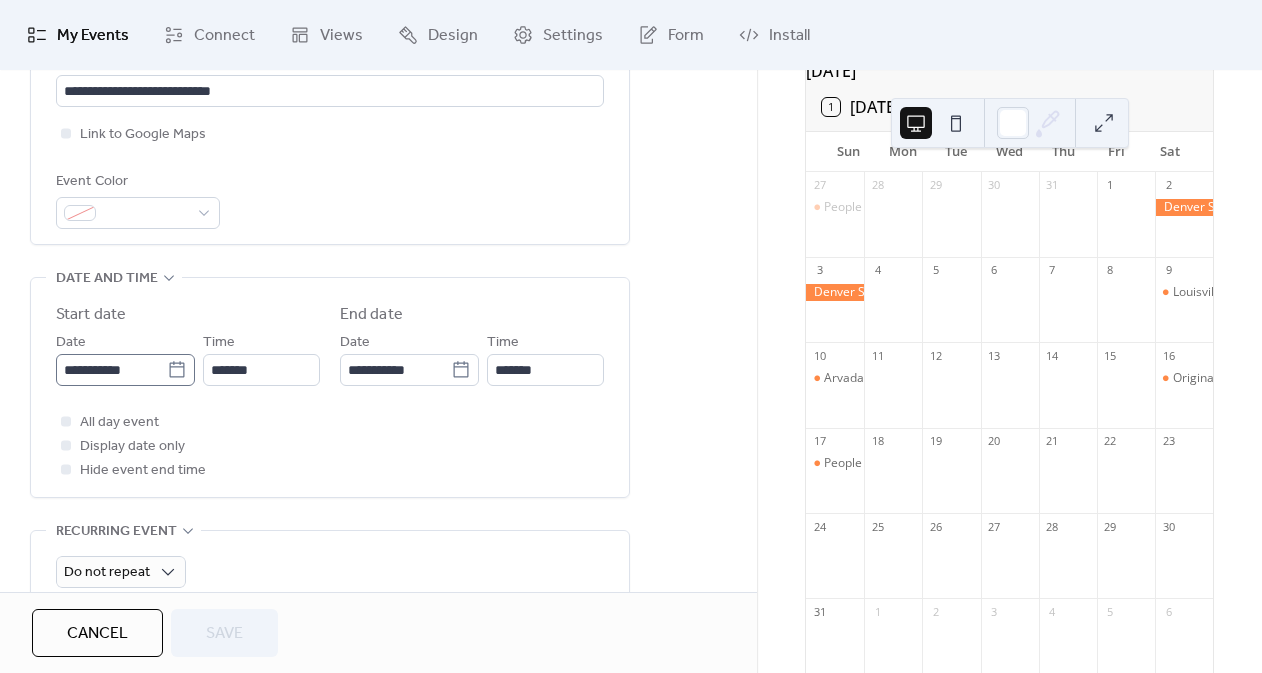 click 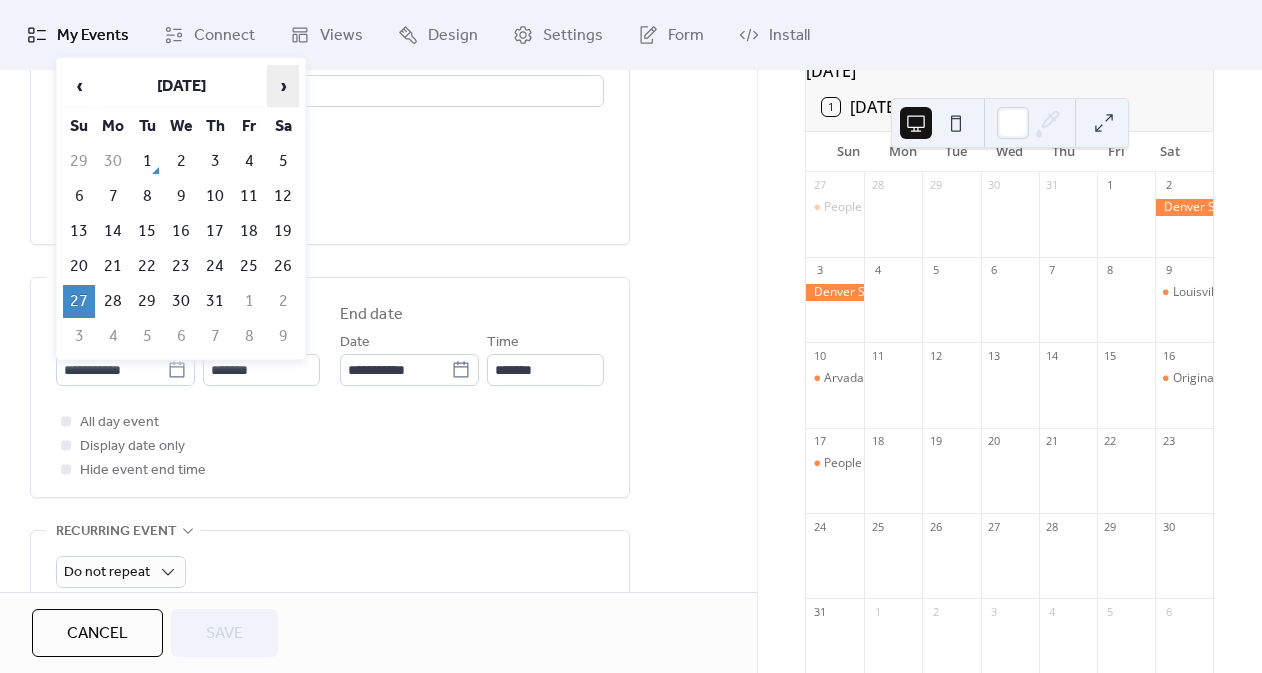 click on "›" at bounding box center [283, 86] 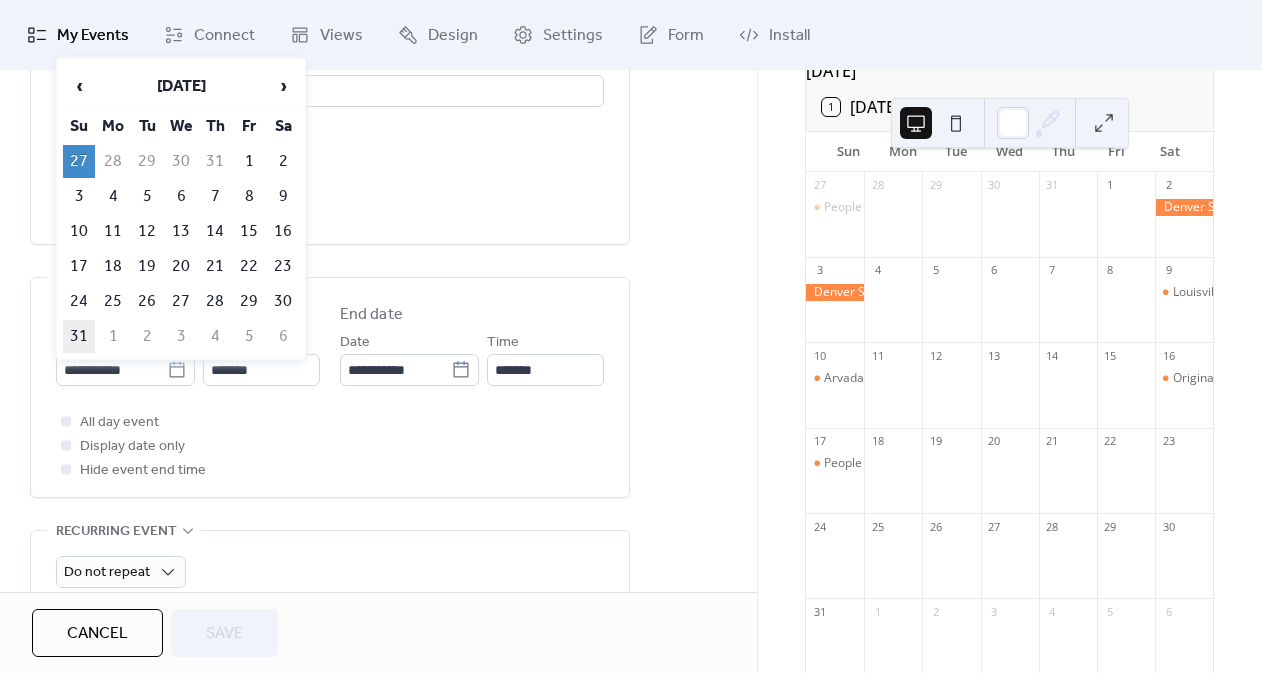 click on "31" at bounding box center [79, 336] 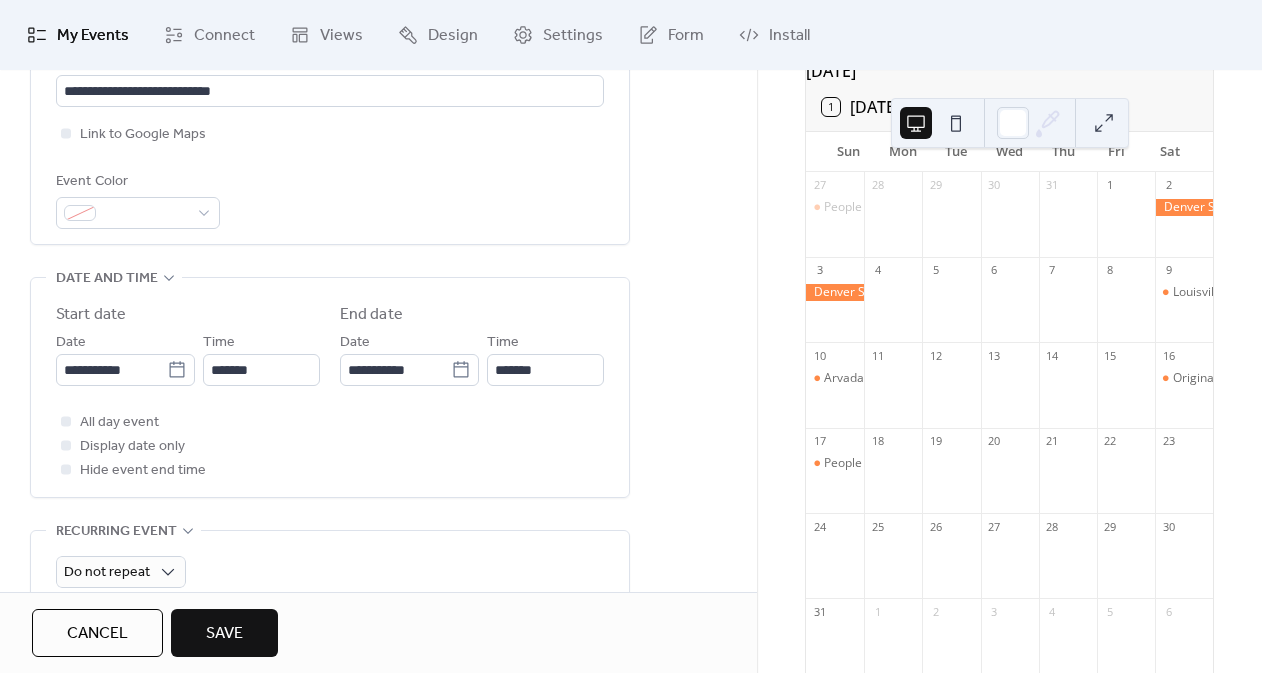 type on "**********" 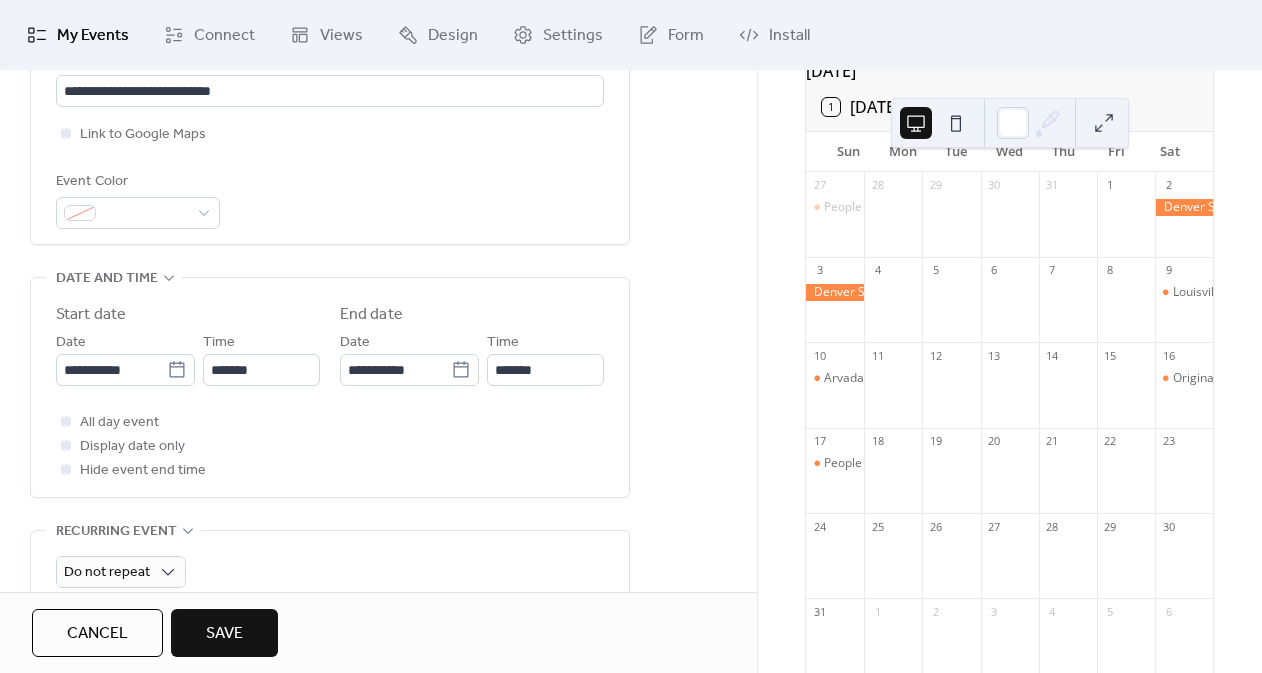 type on "**********" 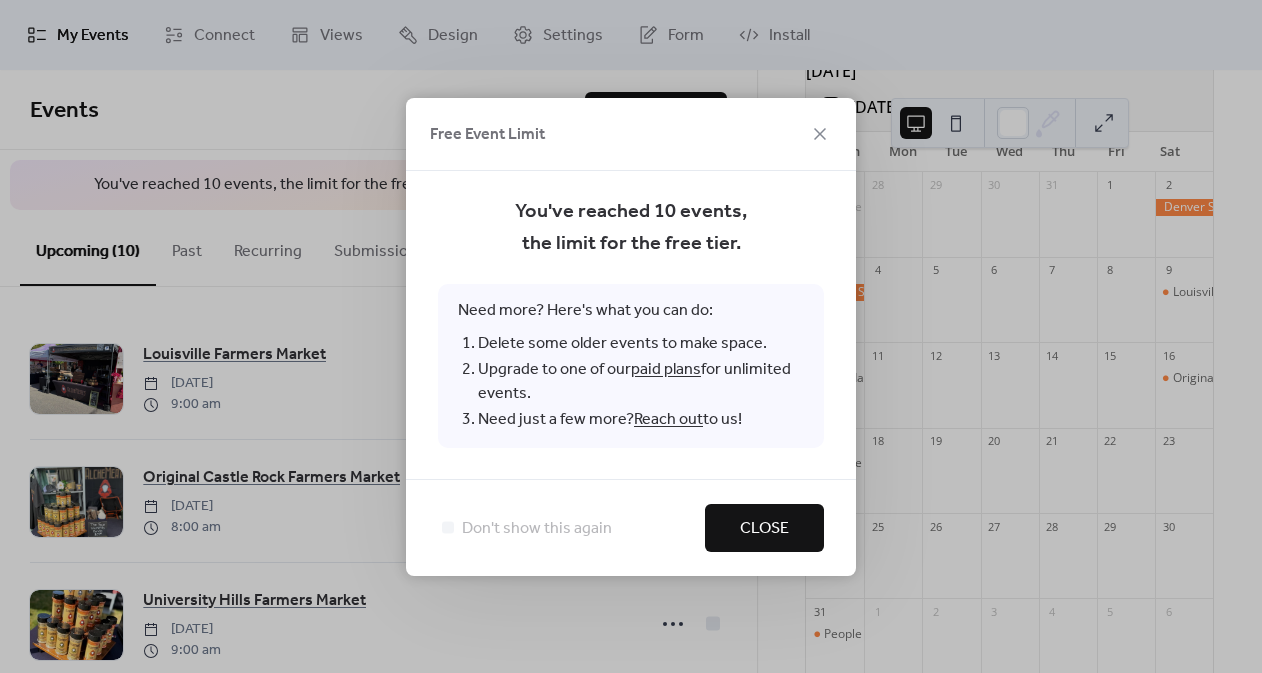 click on "Close" at bounding box center [764, 529] 